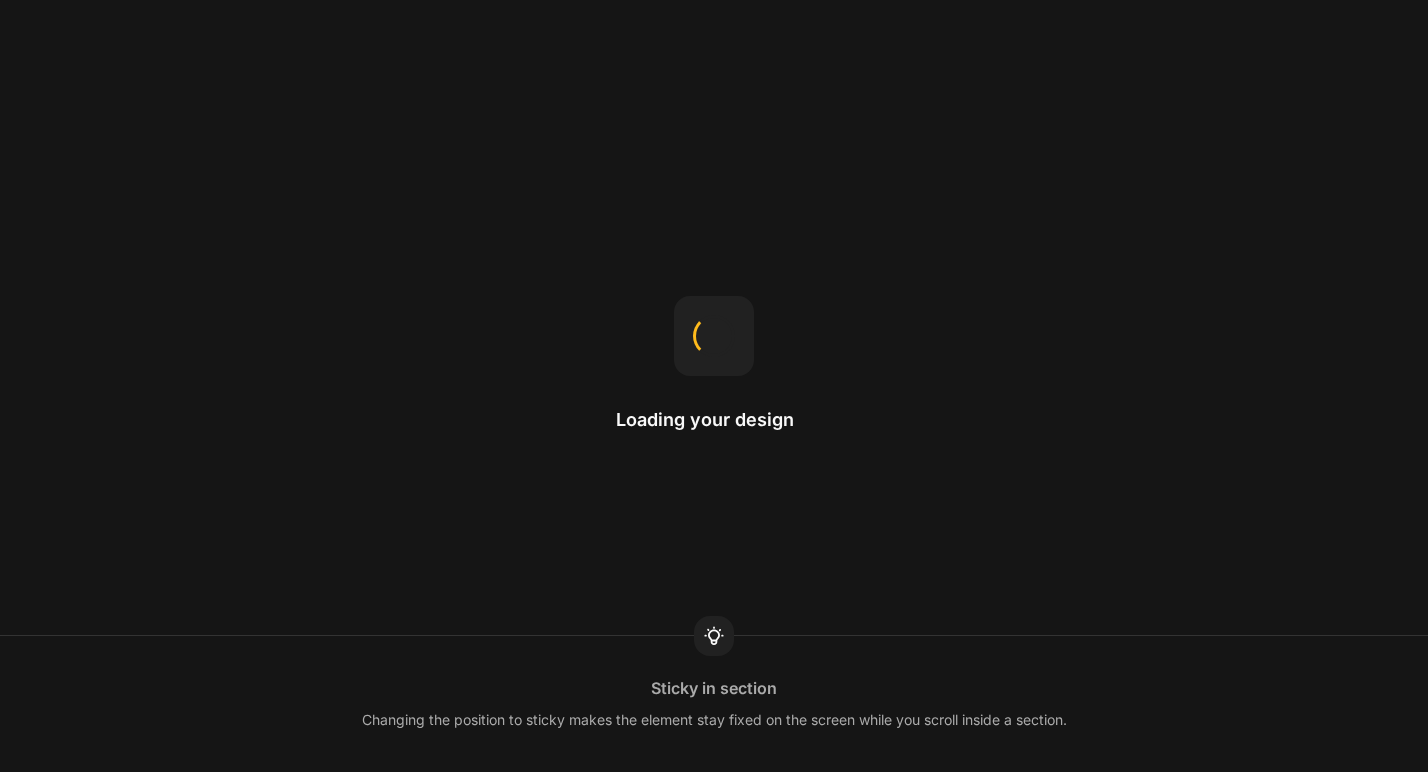 scroll, scrollTop: 0, scrollLeft: 0, axis: both 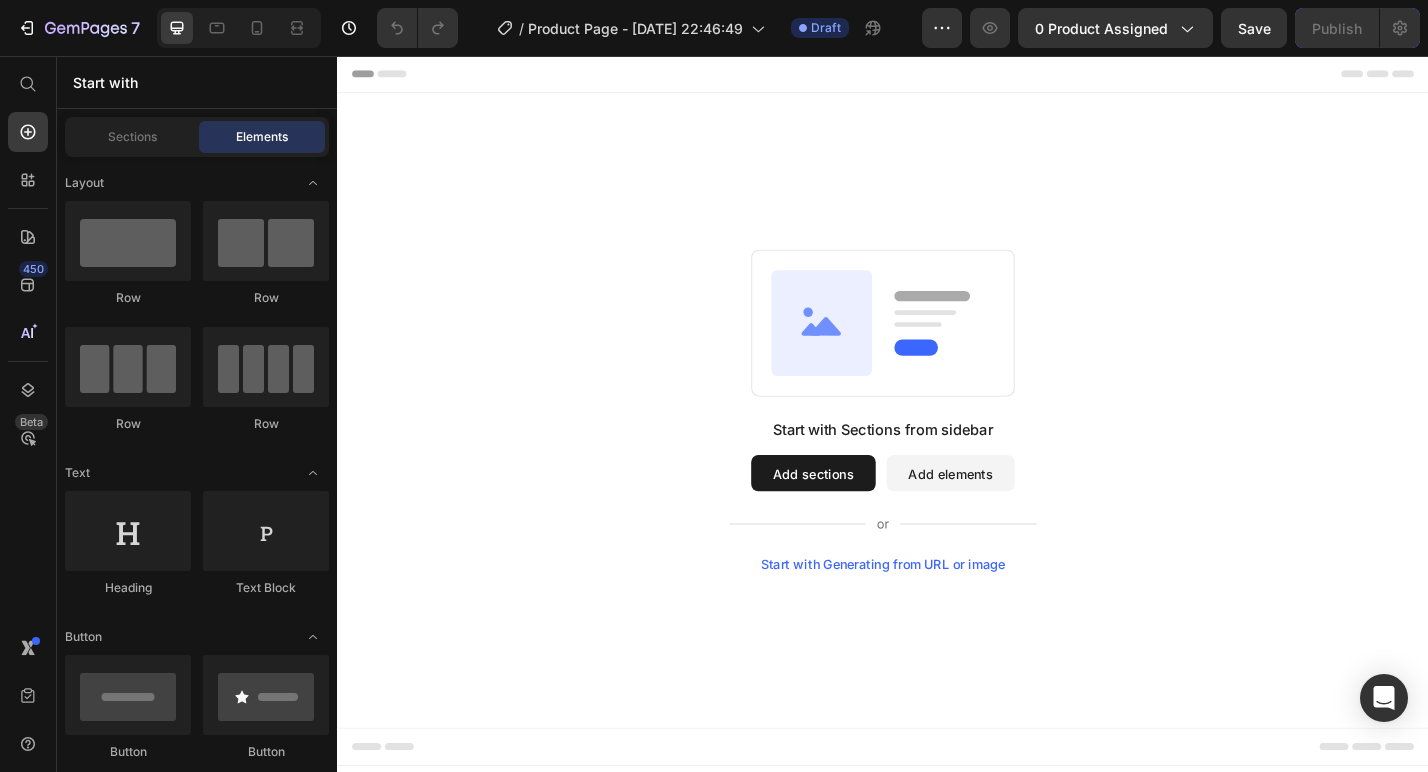 click on "Add sections" at bounding box center (860, 515) 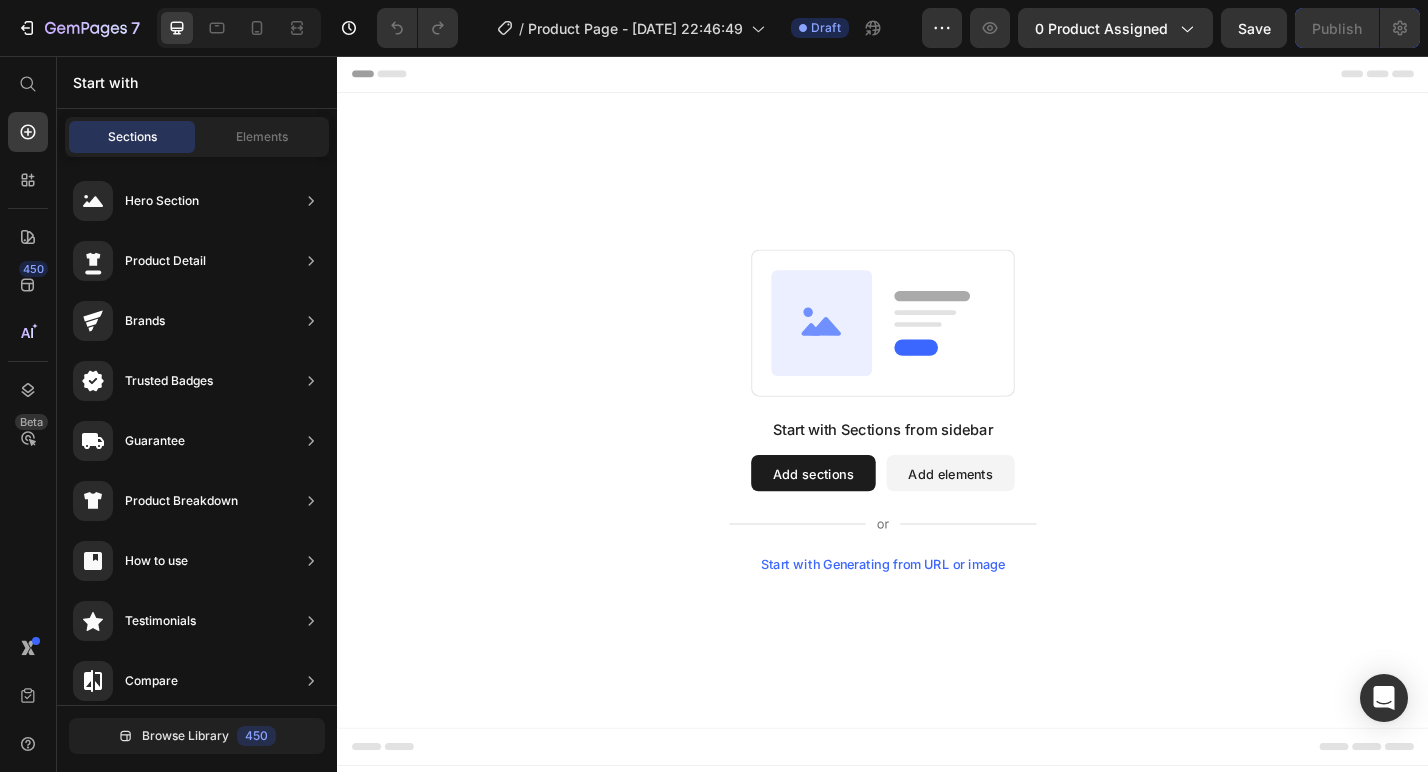 click 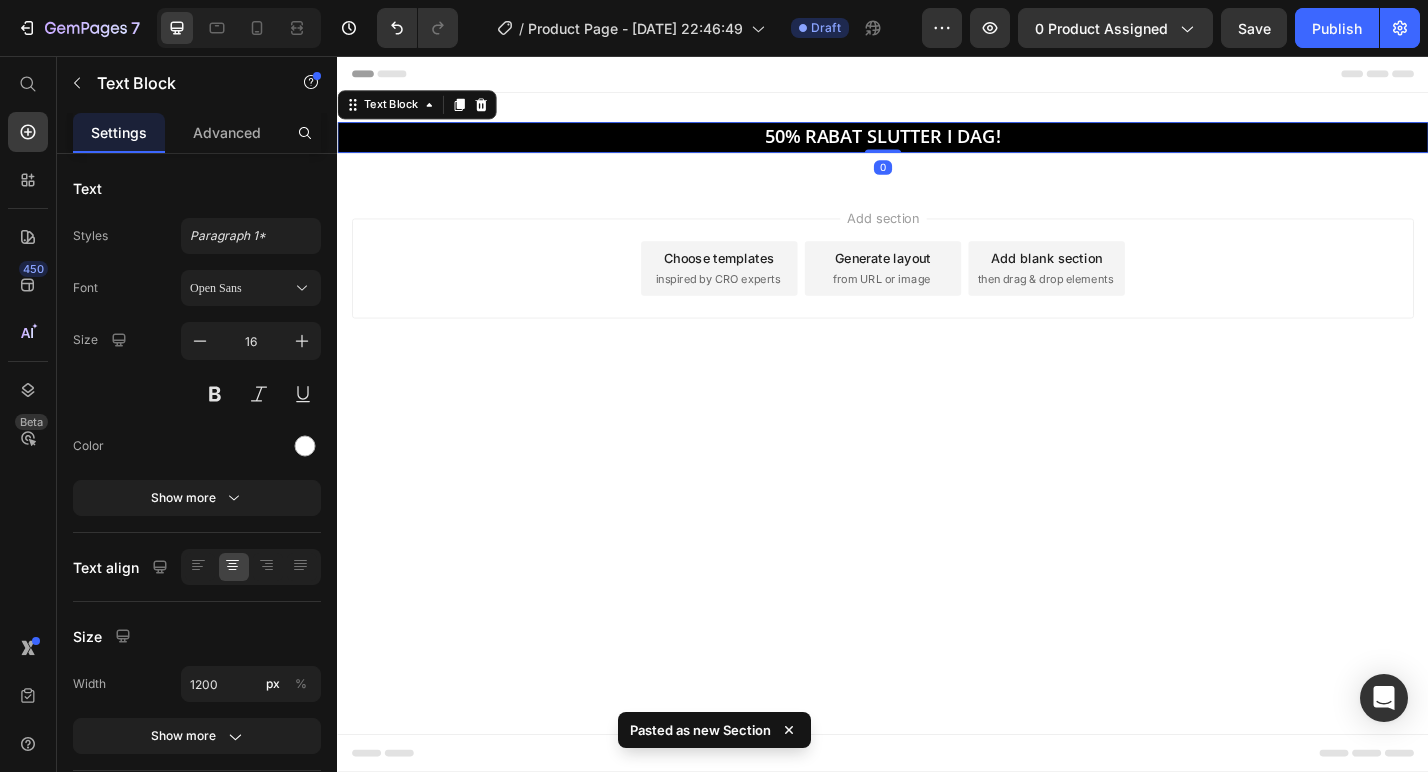 click on "Add section Choose templates inspired by CRO experts Generate layout from URL or image Add blank section then drag & drop elements" at bounding box center [937, 318] 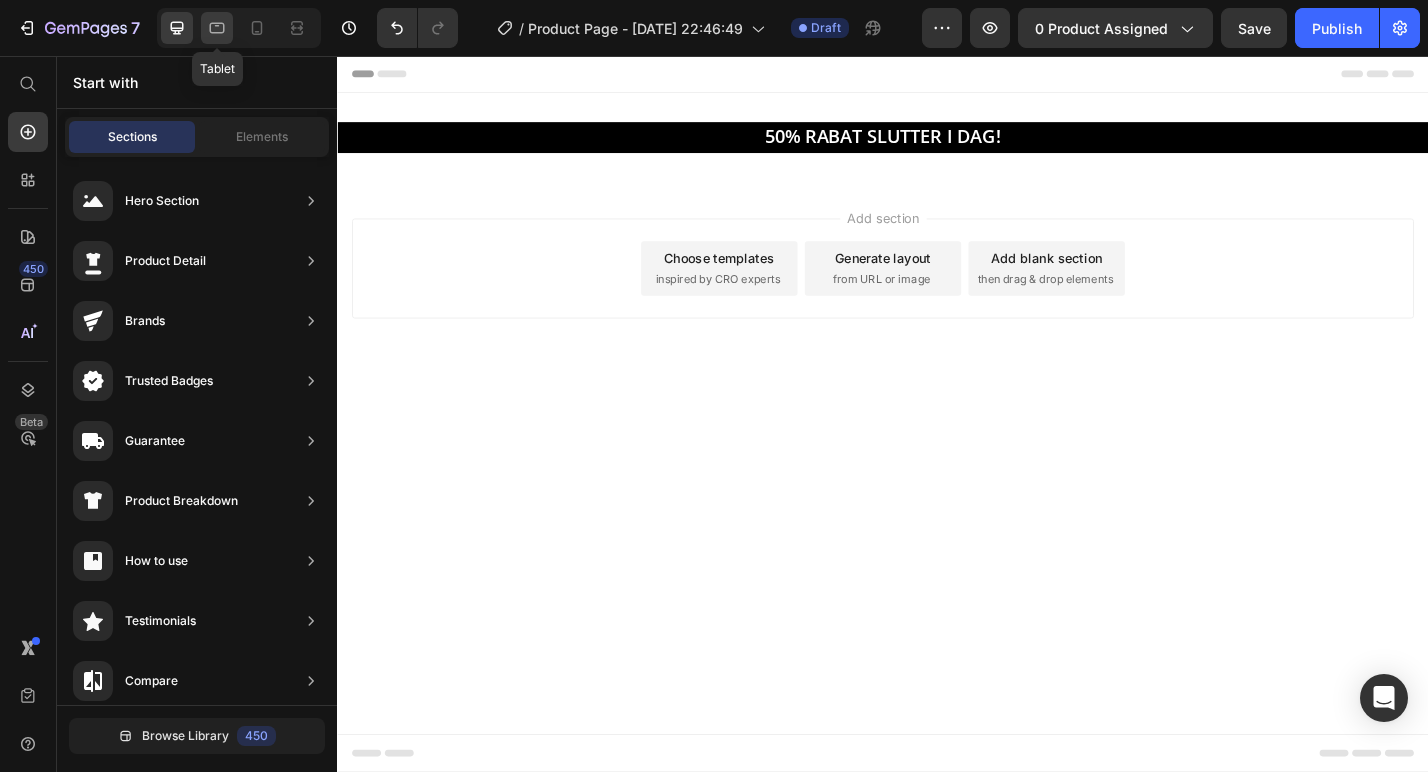 click 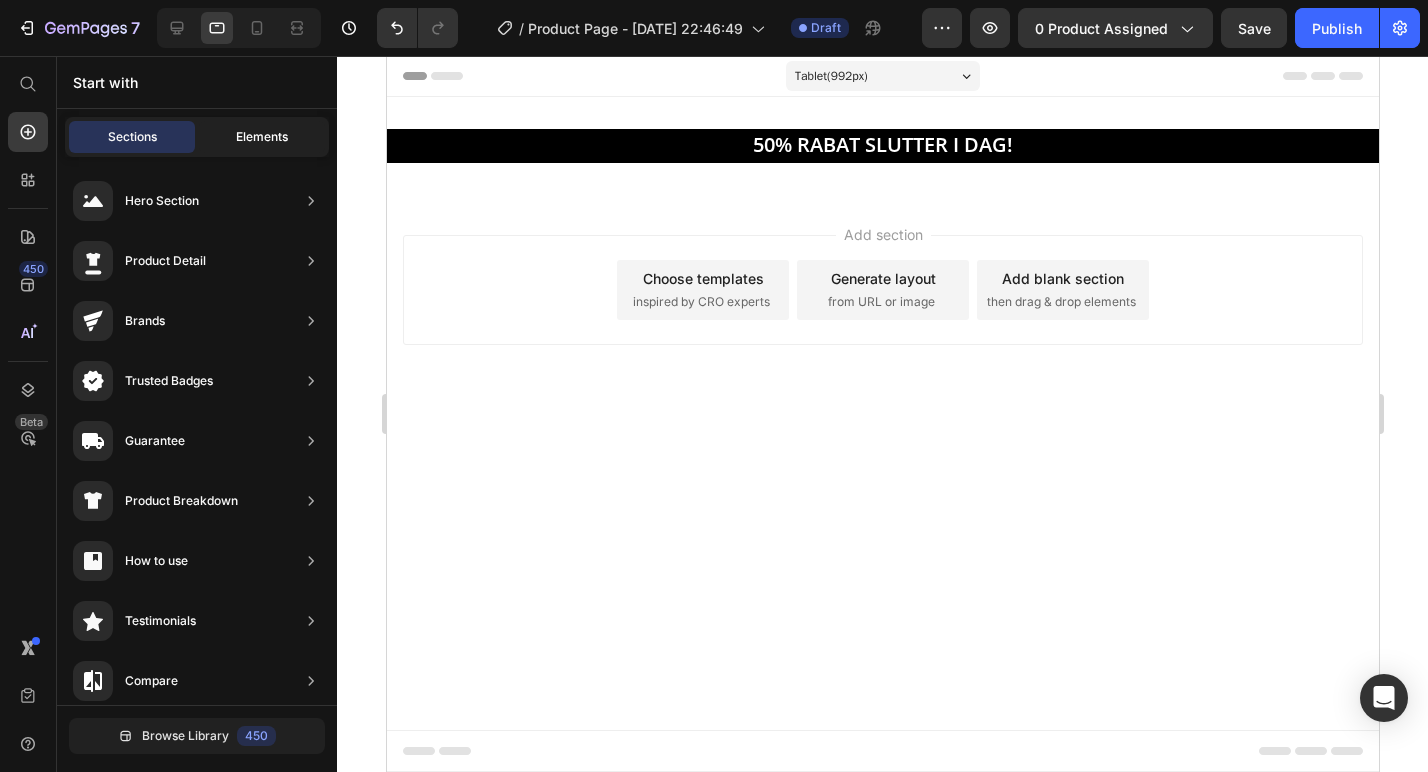 click on "Elements" 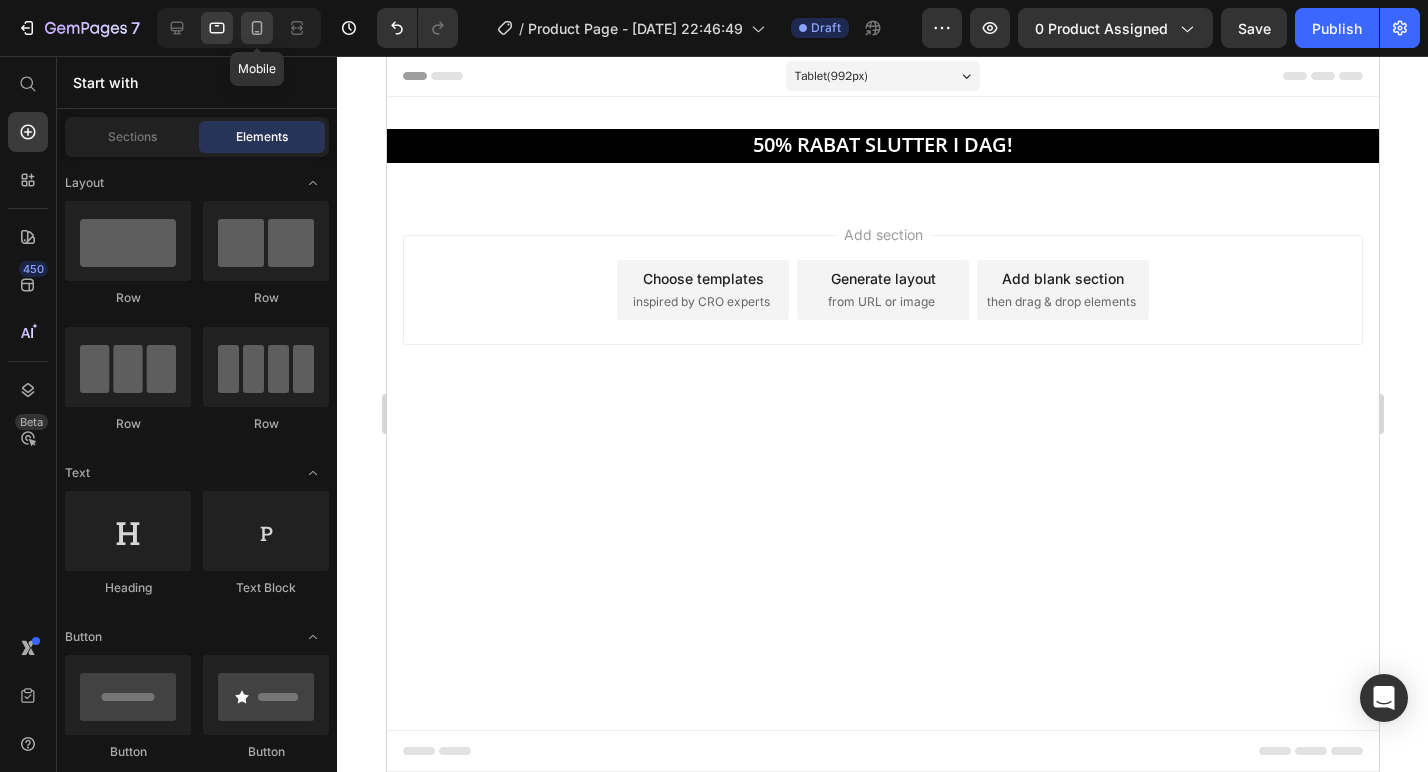 click 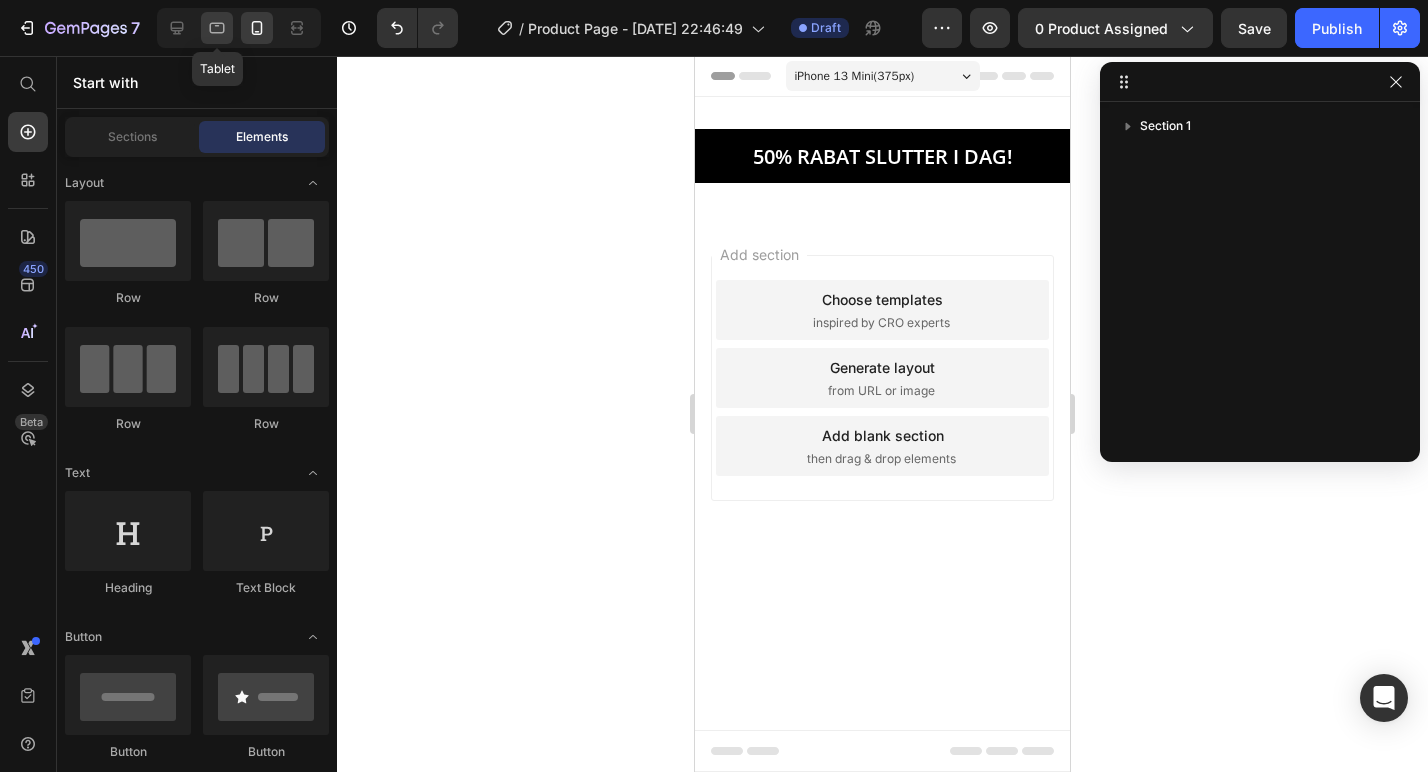 click 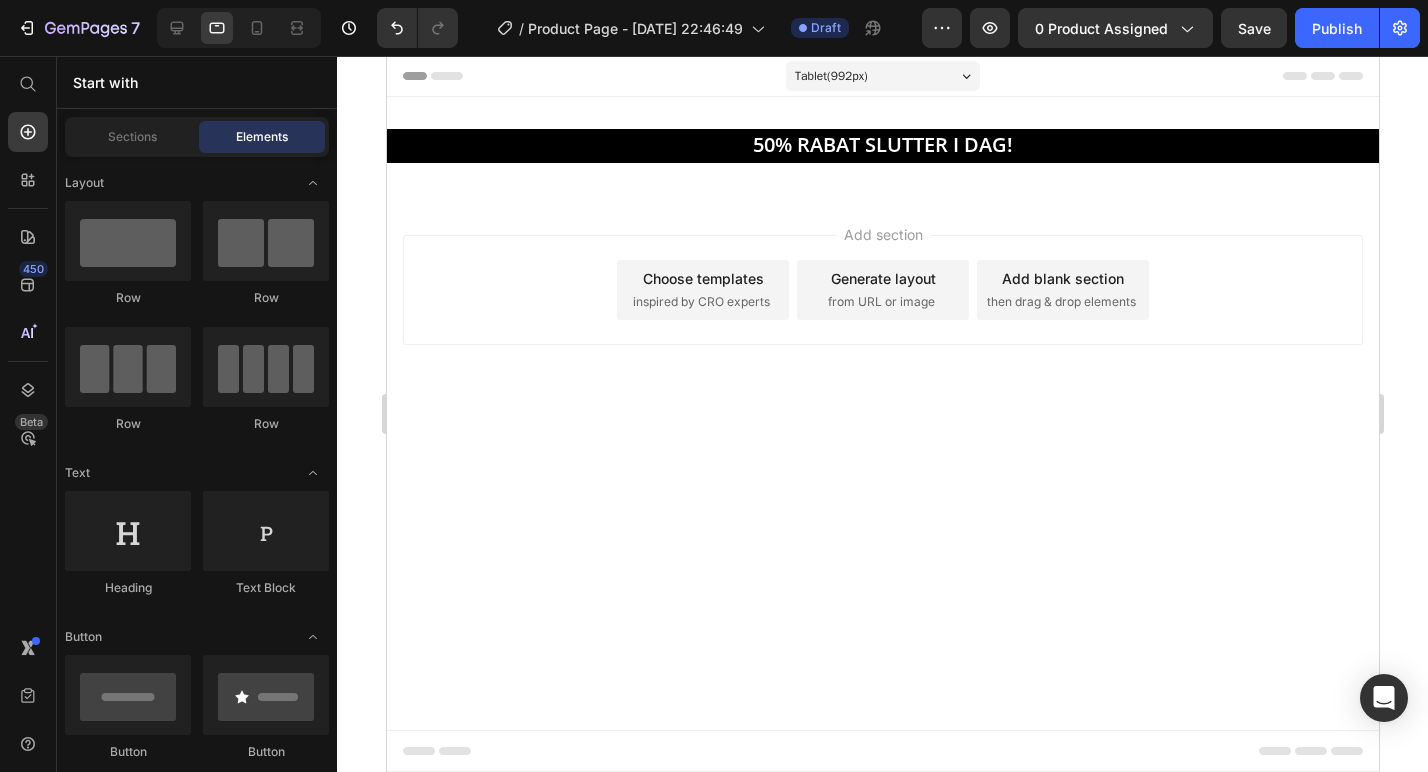click on "Tablet  ( 992 px)" at bounding box center [830, 76] 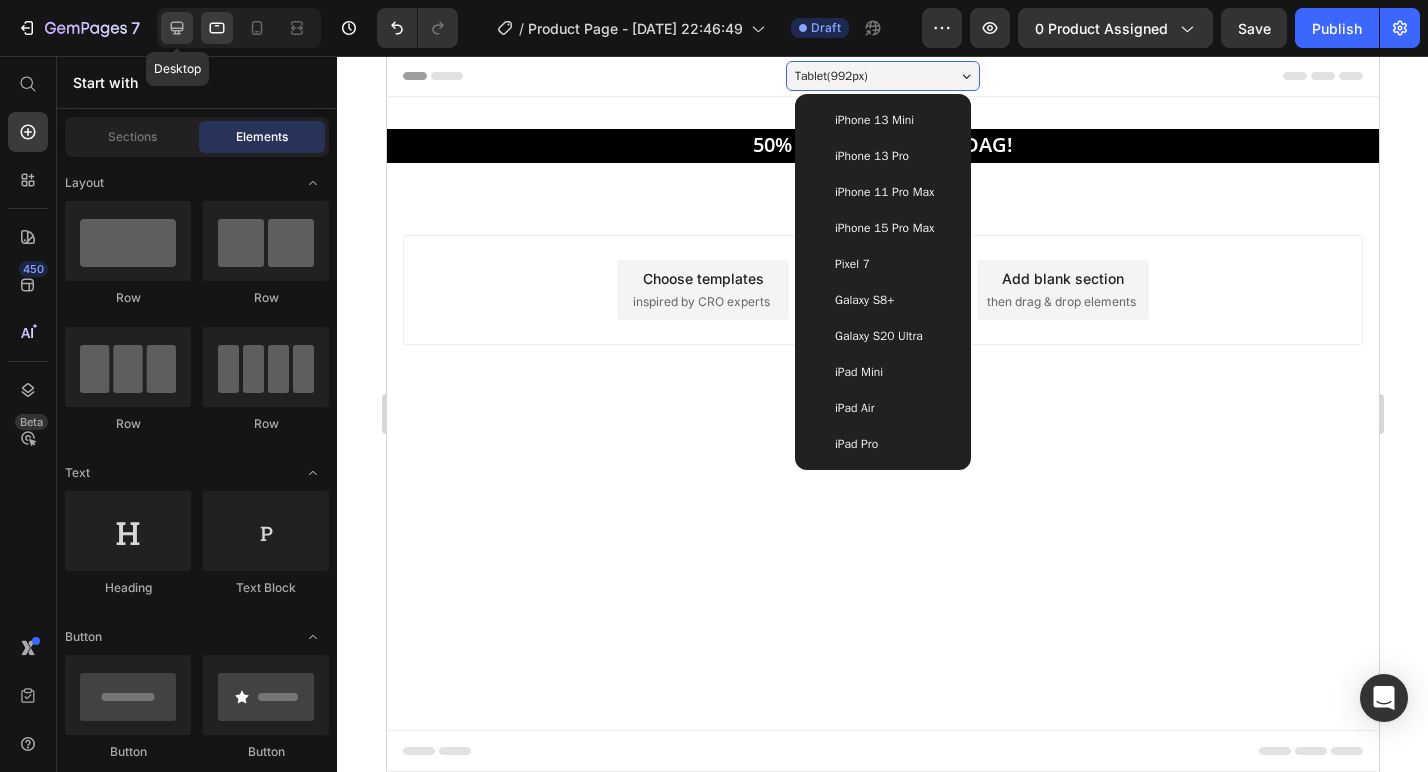 click 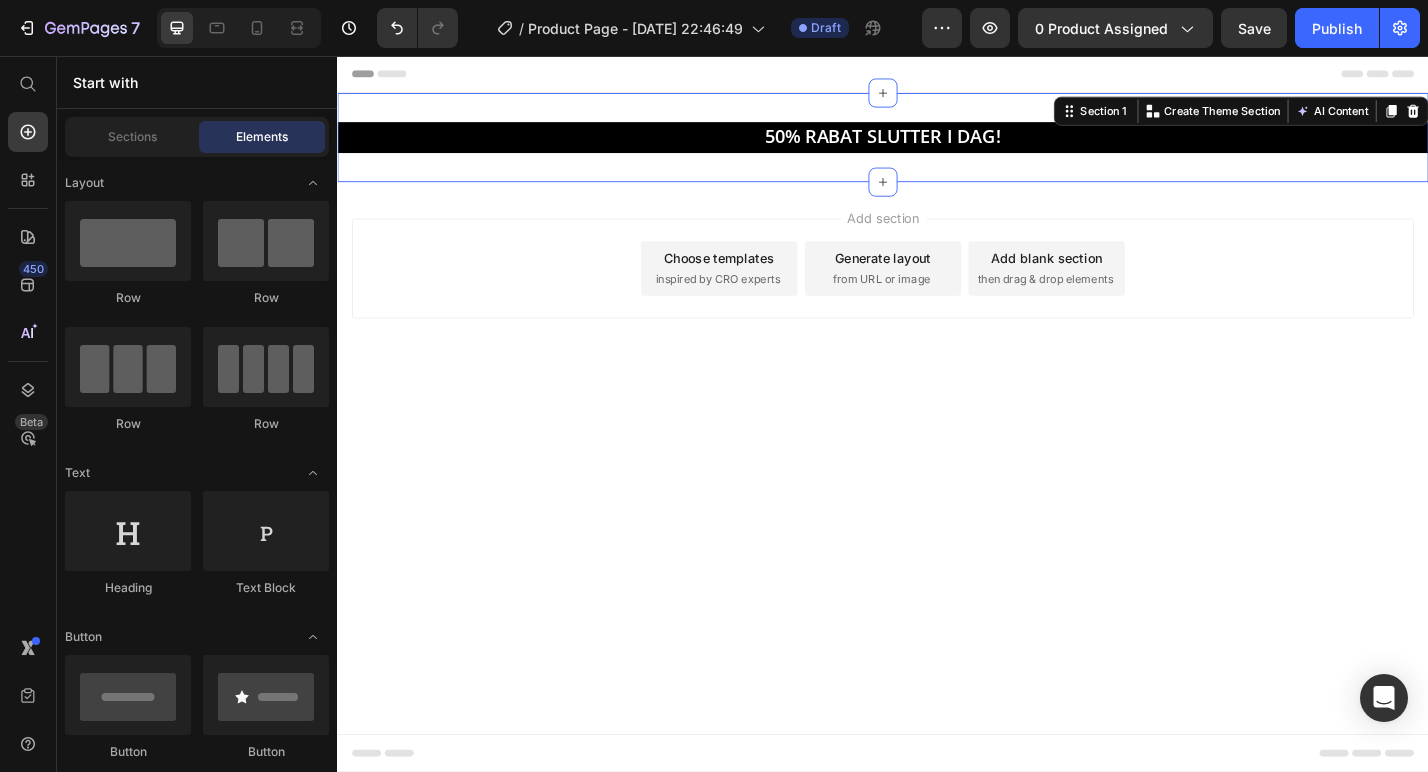 click on "50% RABAT [PERSON_NAME] I DAG! Text Block Section 1   You can create reusable sections Create Theme Section AI Content Write with GemAI What would you like to describe here? Tone and Voice Persuasive Product Getting products... Show more Generate" at bounding box center (937, 146) 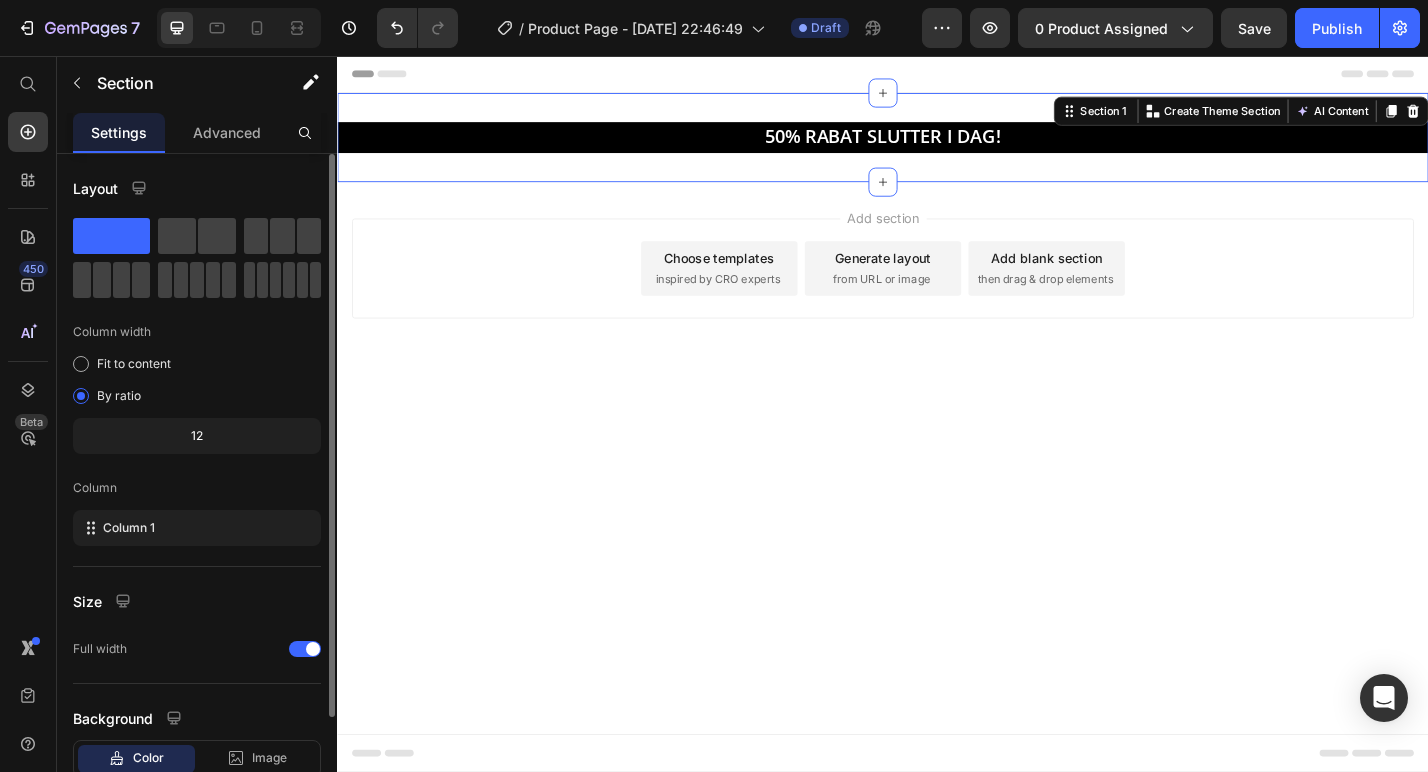 scroll, scrollTop: 44, scrollLeft: 0, axis: vertical 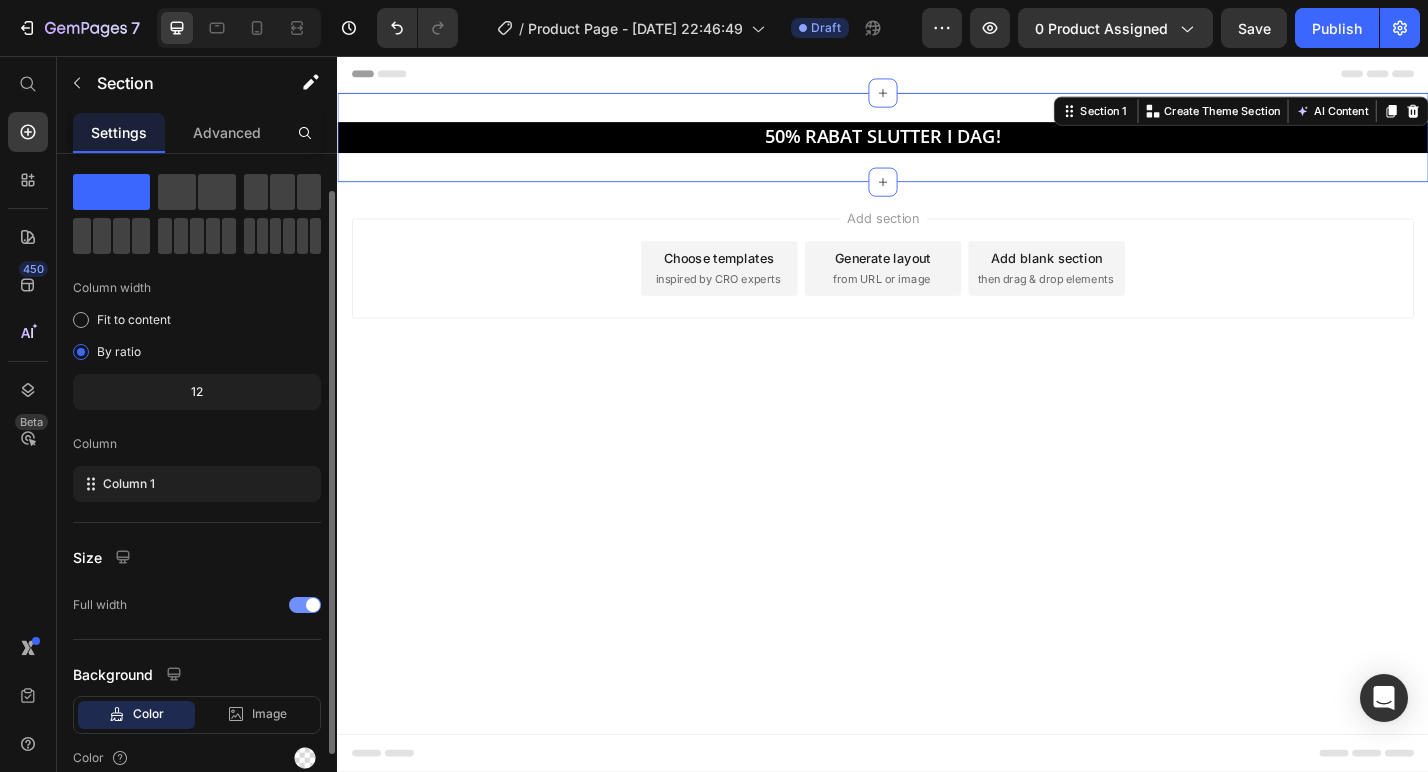 click at bounding box center (313, 605) 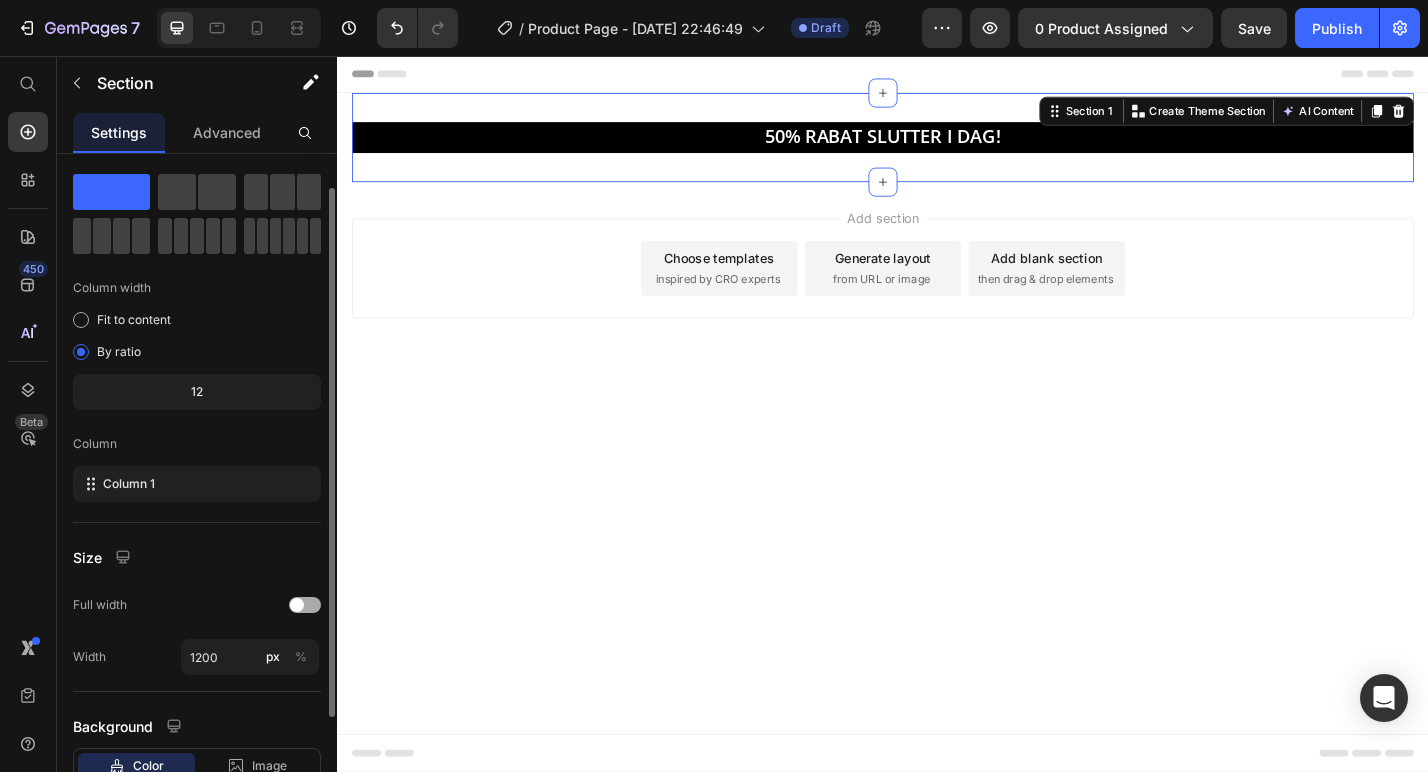 click at bounding box center [305, 605] 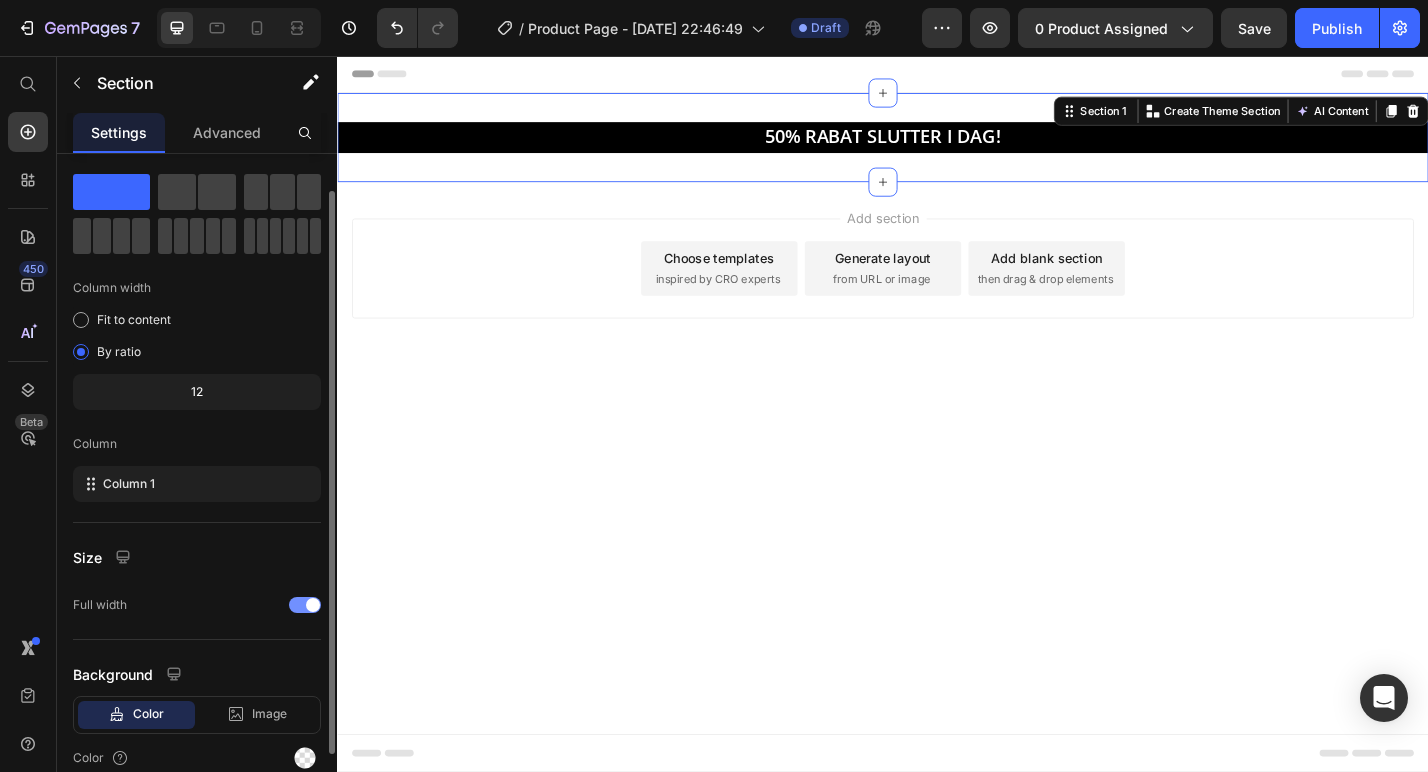 click at bounding box center [313, 605] 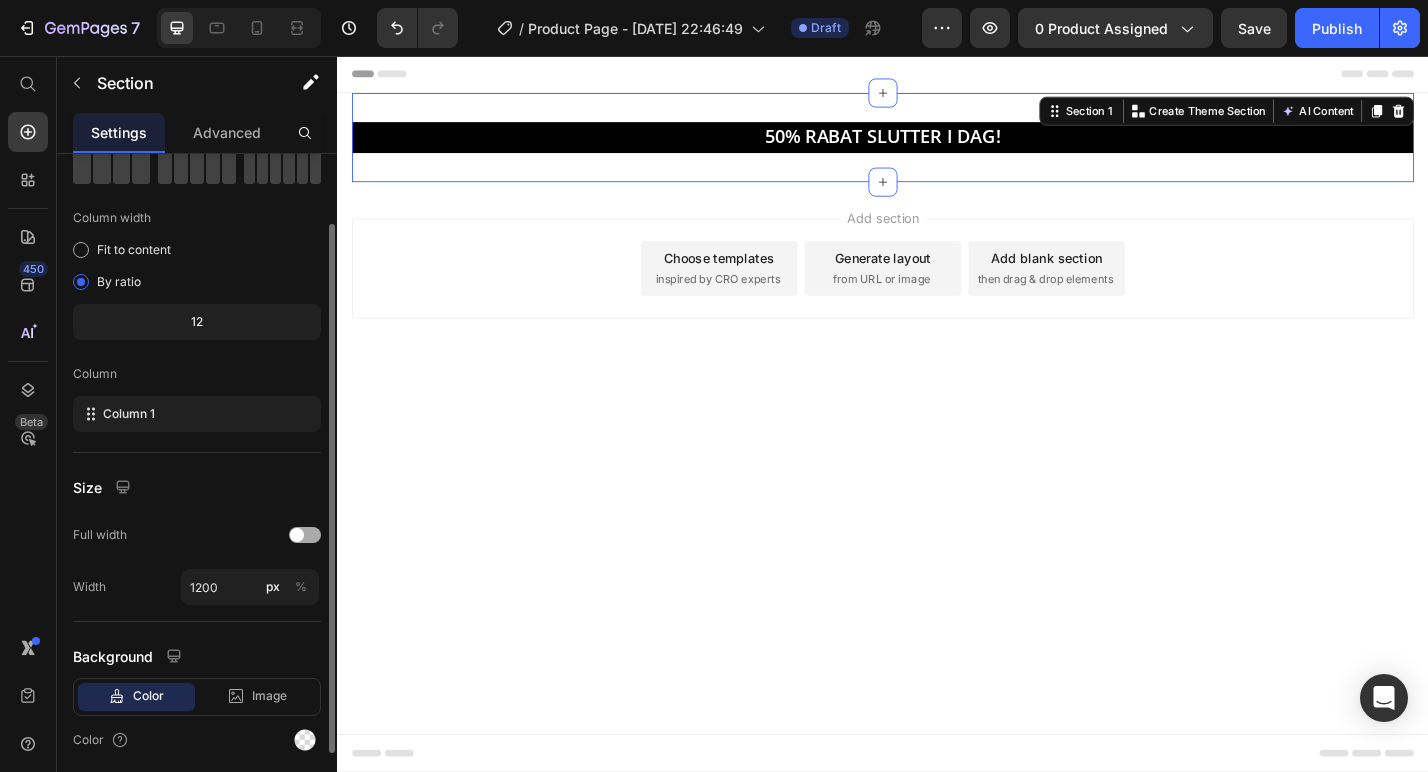 scroll, scrollTop: 185, scrollLeft: 0, axis: vertical 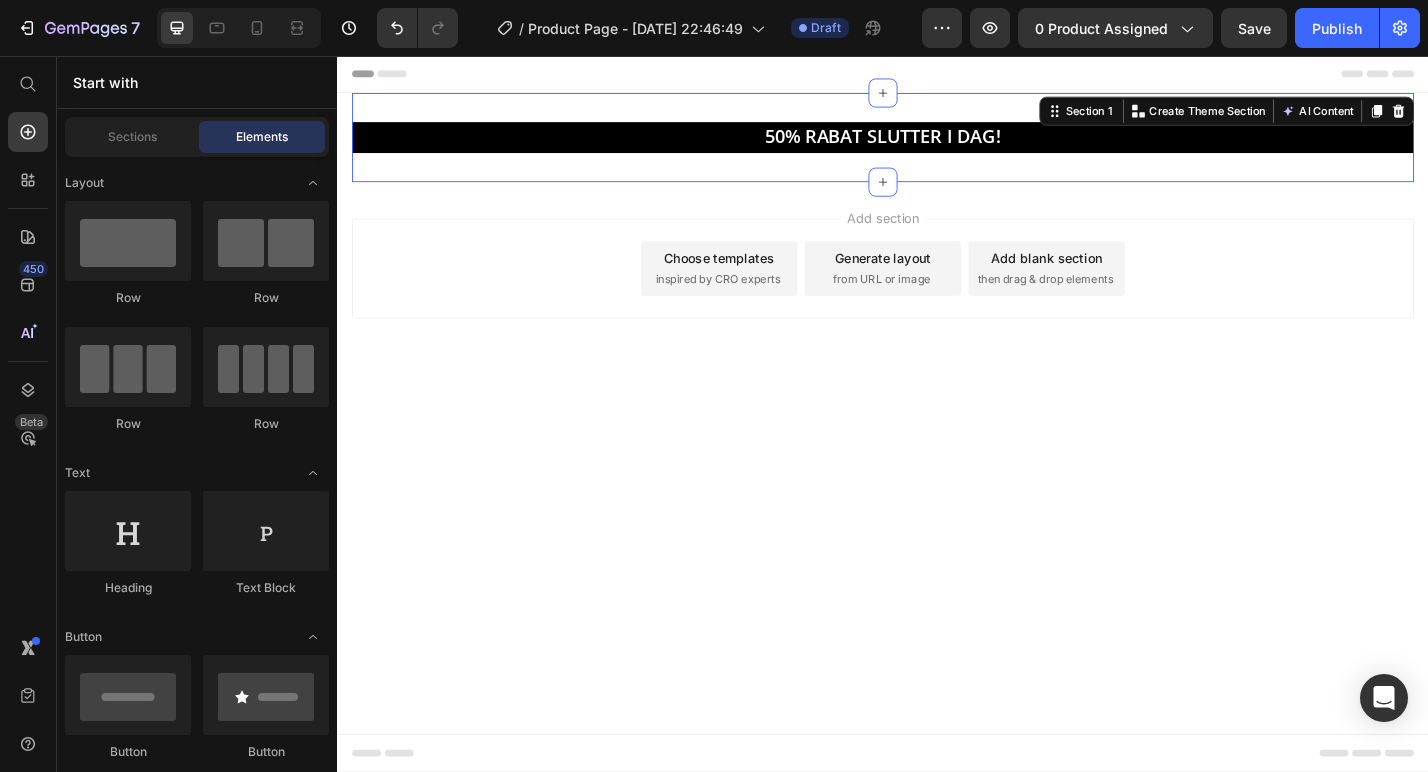 click on "Add section Choose templates inspired by CRO experts Generate layout from URL or image Add blank section then drag & drop elements" at bounding box center (937, 318) 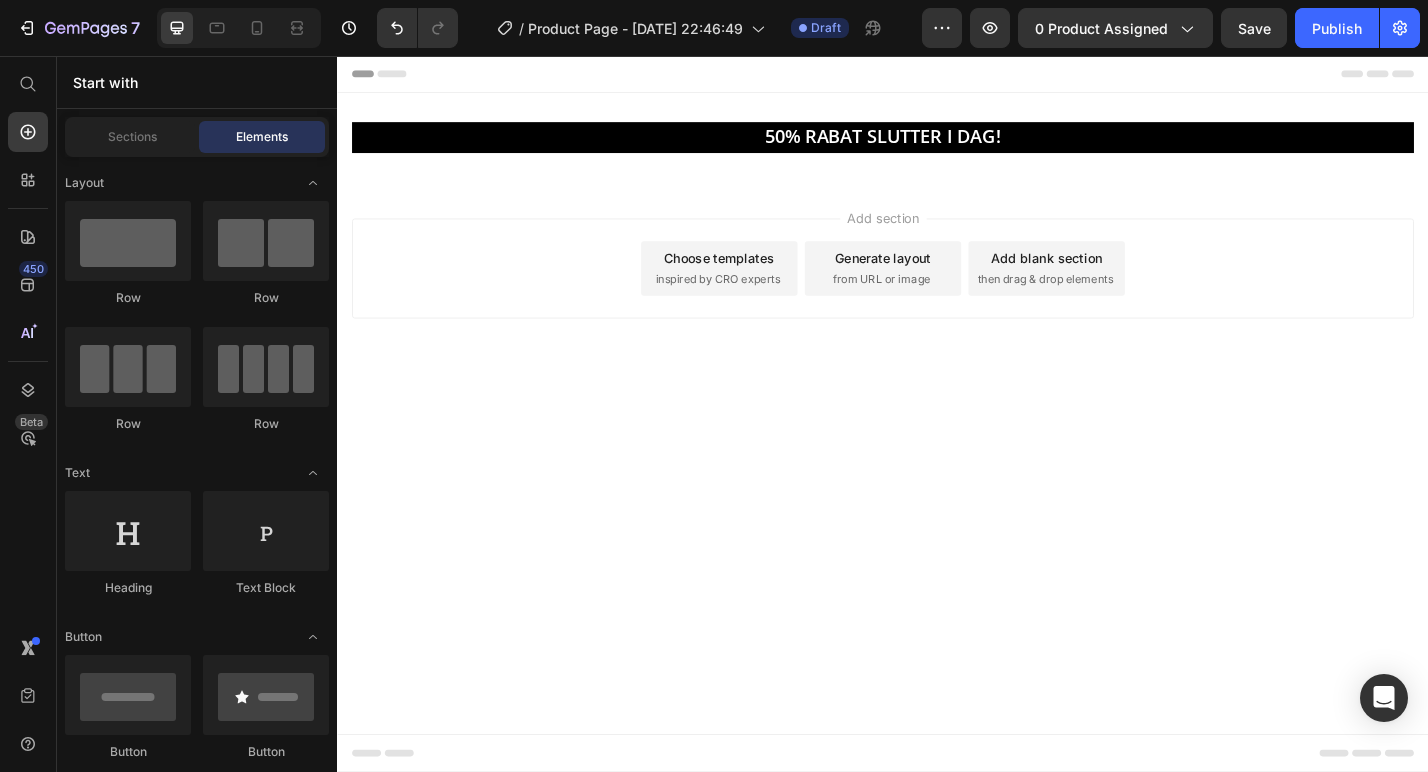 click on "Add section Choose templates inspired by CRO experts Generate layout from URL or image Add blank section then drag & drop elements" at bounding box center [937, 318] 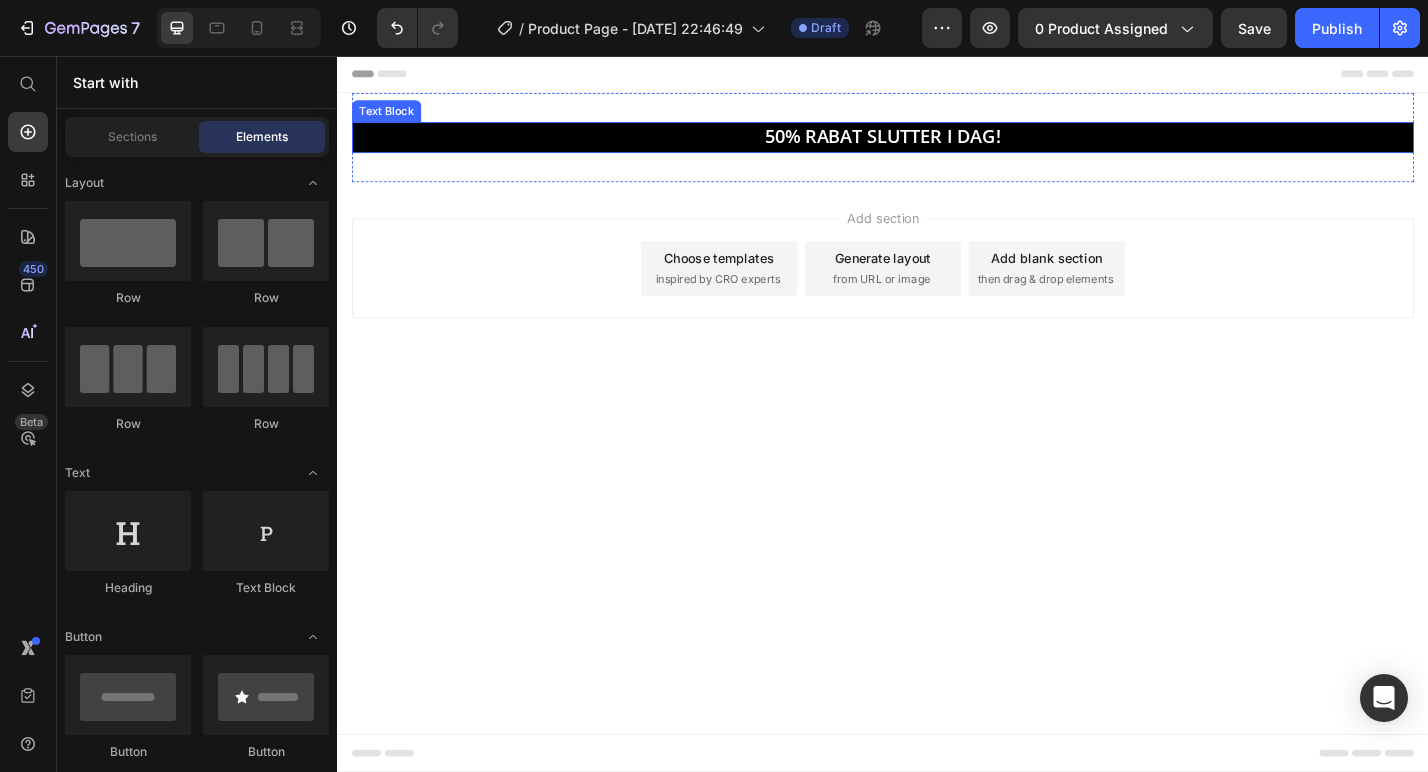 click on "50% RABAT SLUTTER I DAG!" at bounding box center (937, 146) 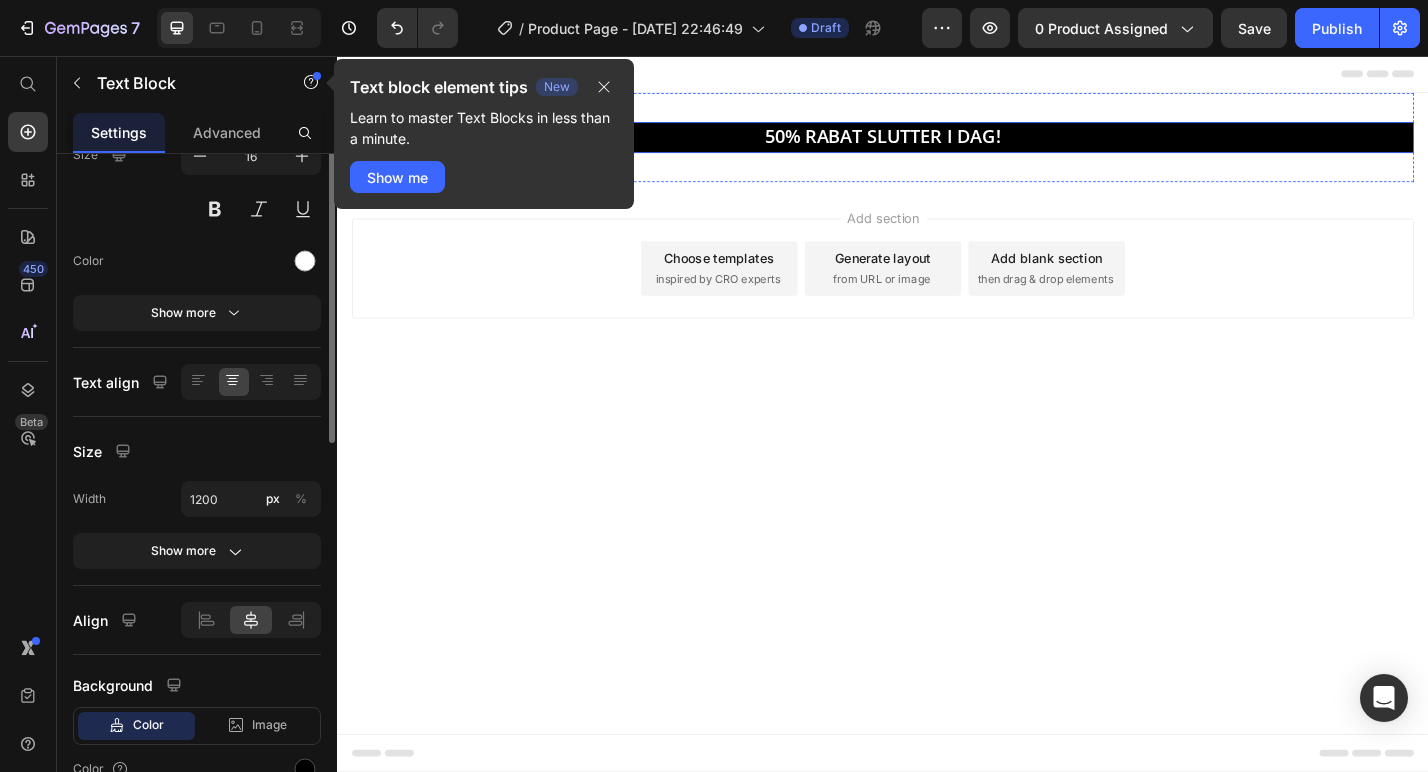 scroll, scrollTop: 0, scrollLeft: 0, axis: both 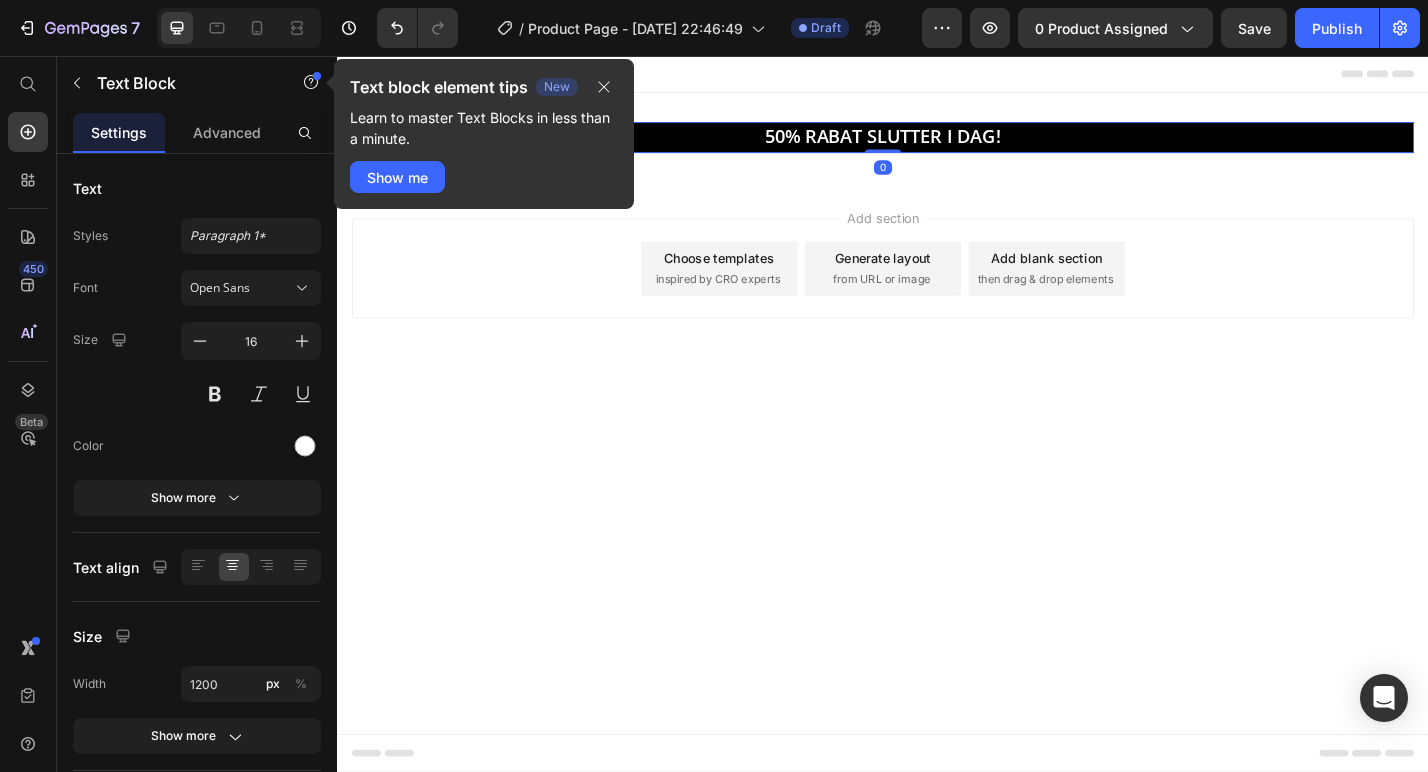 click on "Add section Choose templates inspired by CRO experts Generate layout from URL or image Add blank section then drag & drop elements" at bounding box center [937, 318] 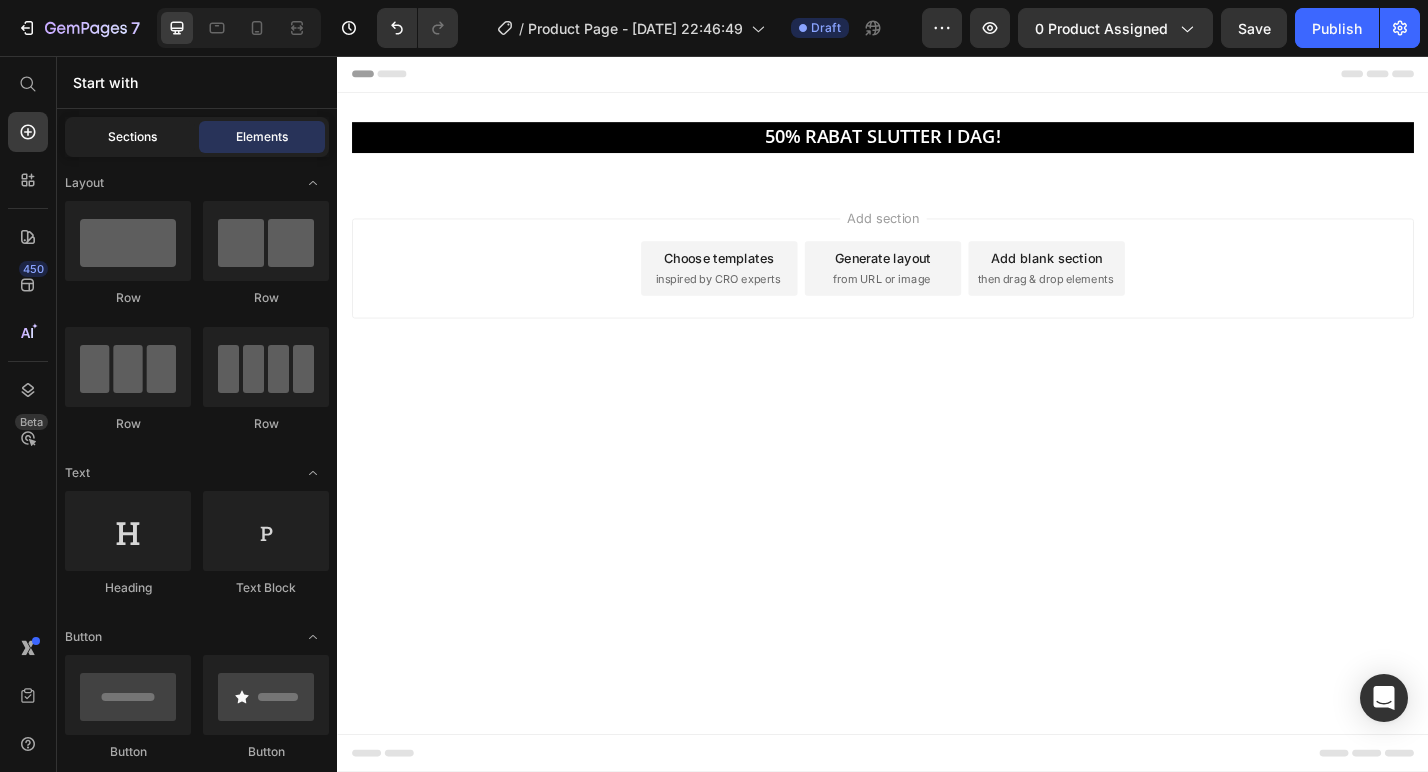 click on "Sections" at bounding box center (132, 137) 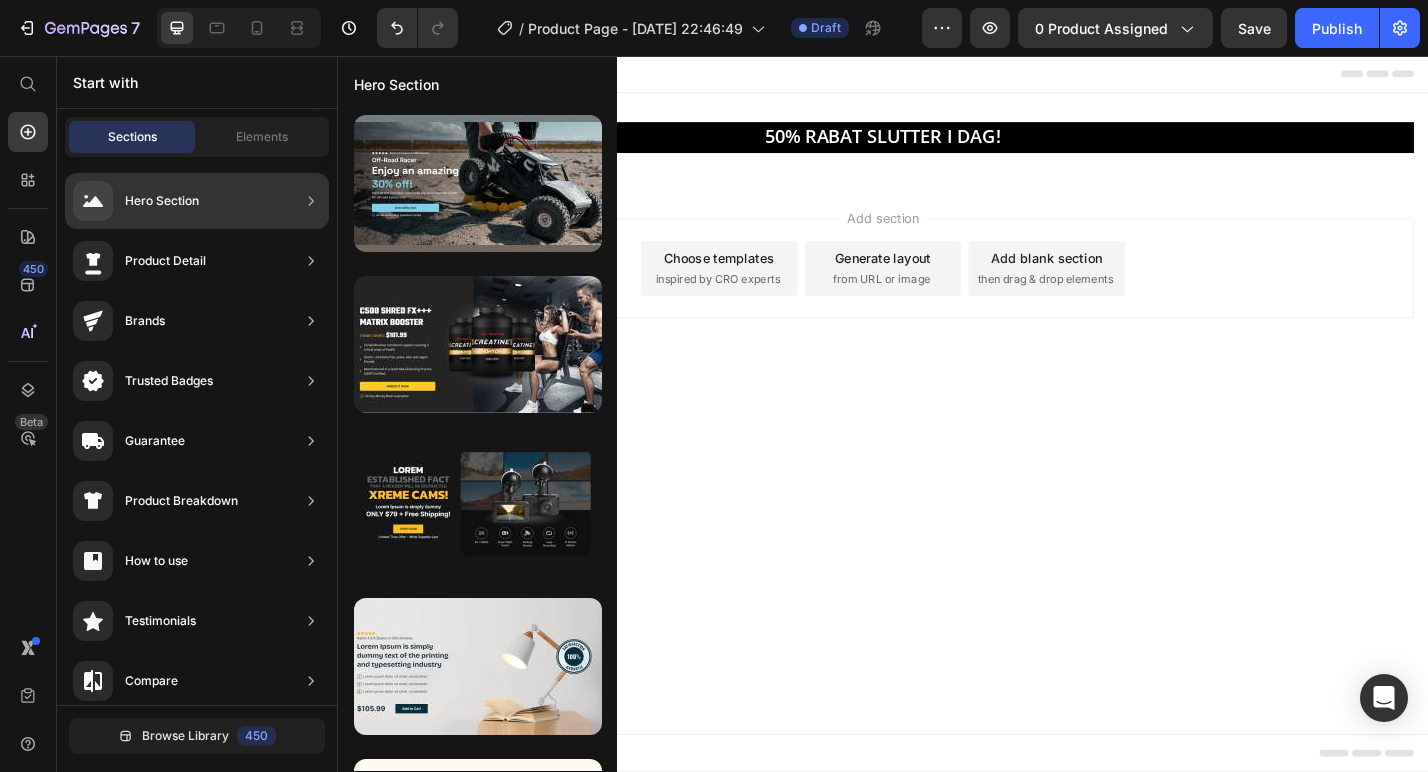 click on "Hero Section Product Detail Brands Trusted Badges Guarantee Product Breakdown How to use Testimonials Compare Bundle FAQs Social Proof Brand Story Product List Collection Blog List Contact Sticky Add to Cart Custom Footer" at bounding box center (197, 737) 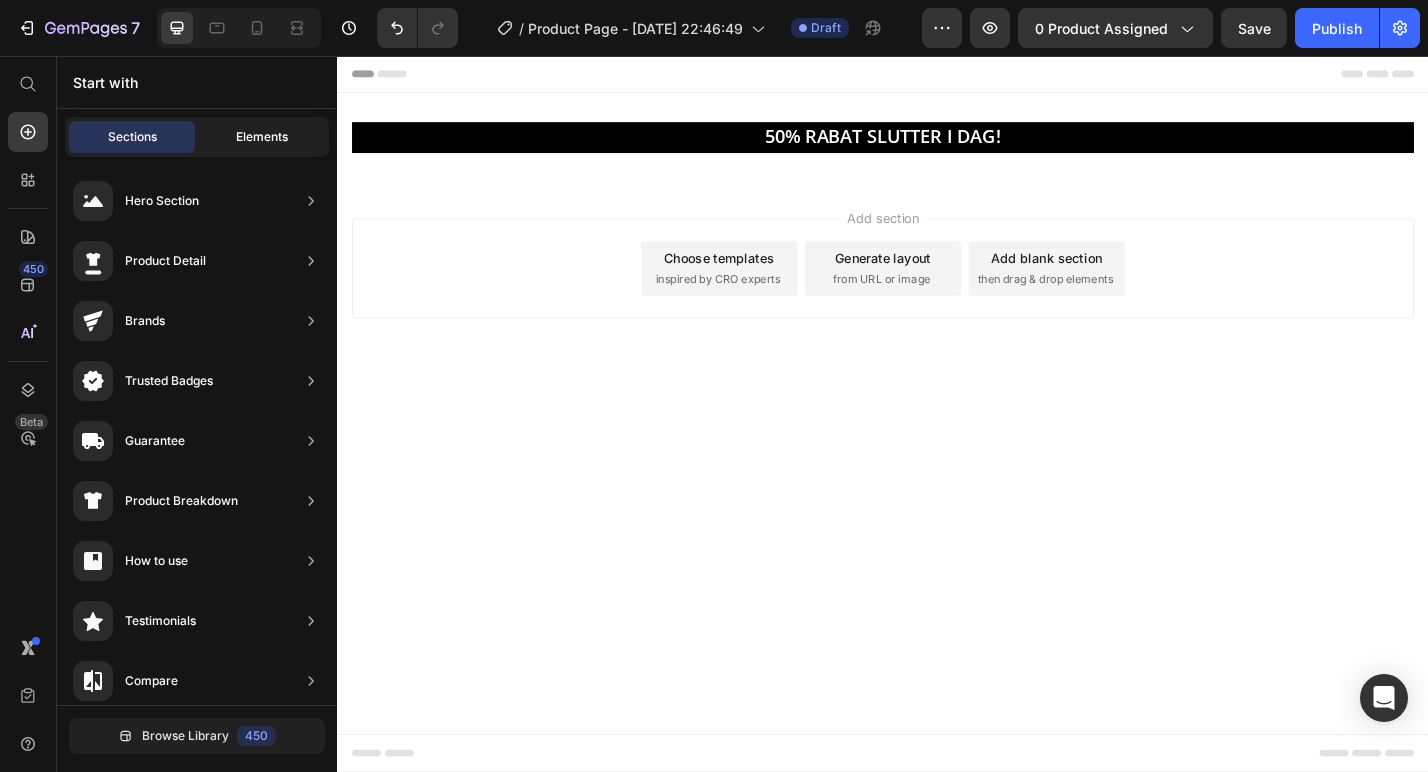 click on "Elements" at bounding box center [262, 137] 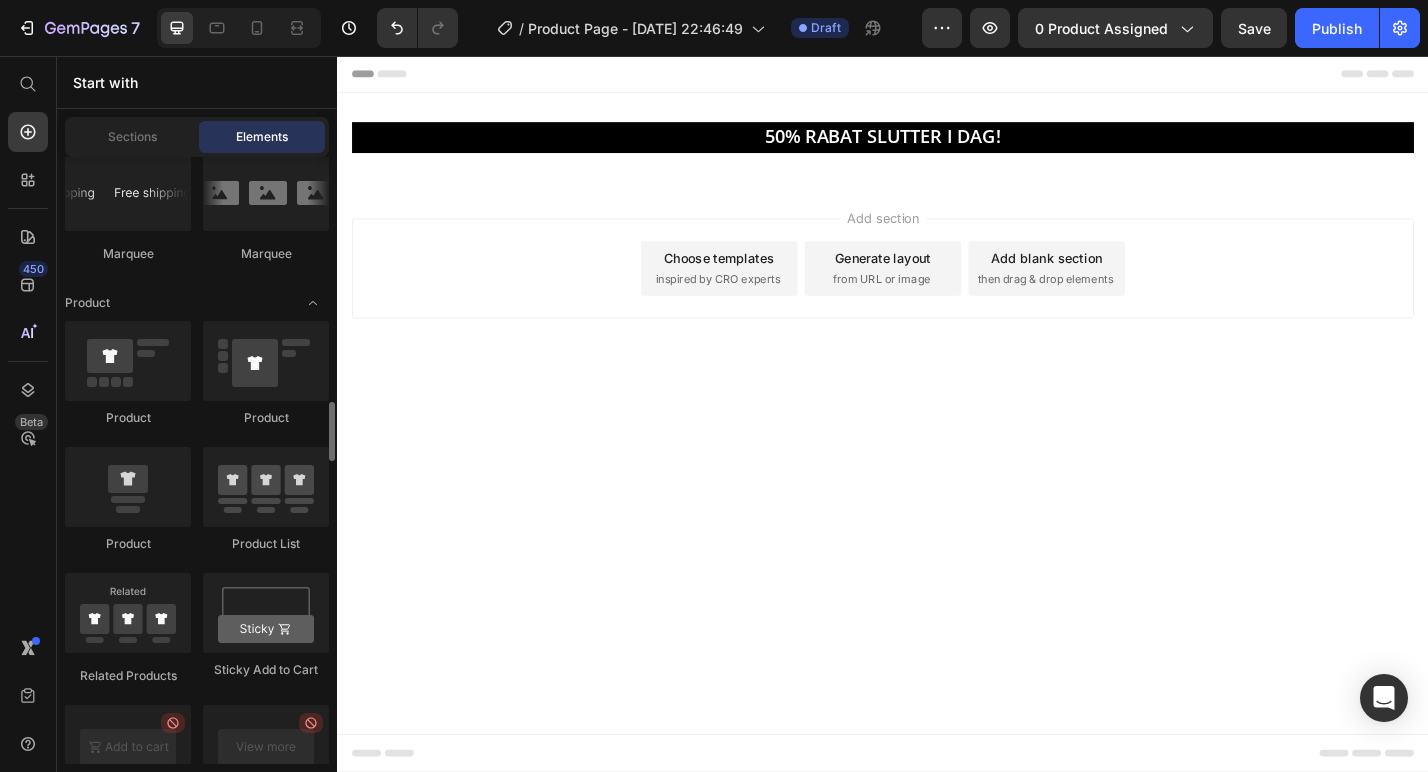 scroll, scrollTop: 2554, scrollLeft: 0, axis: vertical 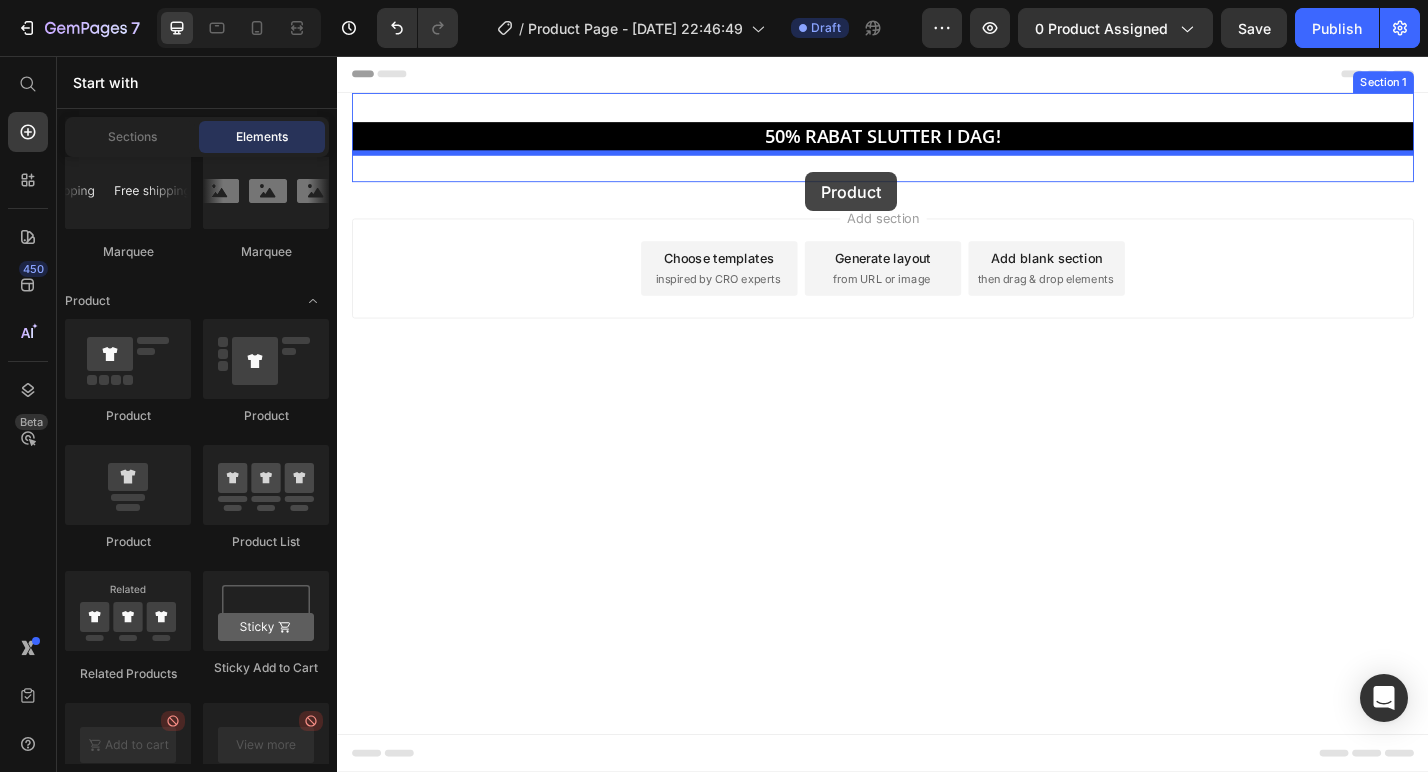 drag, startPoint x: 456, startPoint y: 433, endPoint x: 852, endPoint y: 184, distance: 467.7788 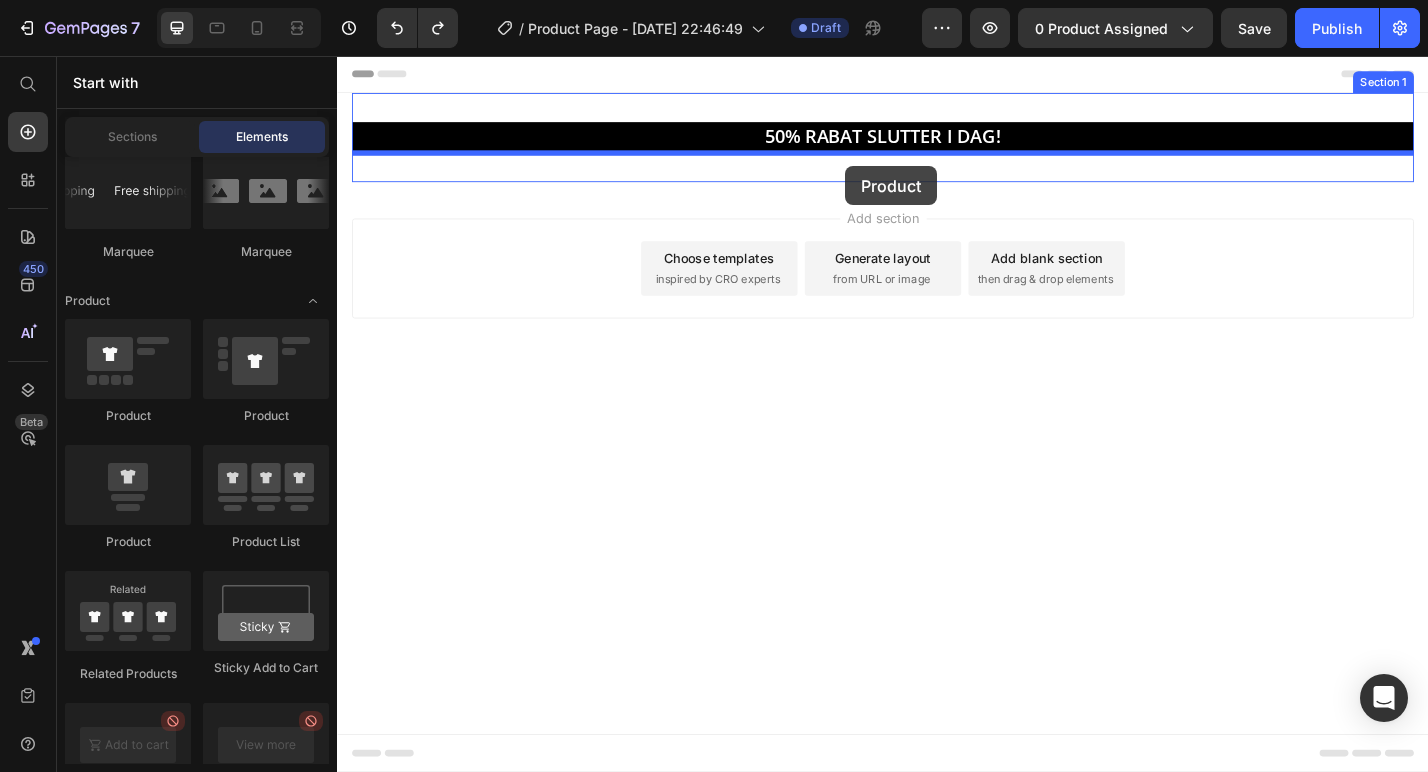drag, startPoint x: 469, startPoint y: 433, endPoint x: 896, endPoint y: 177, distance: 497.8604 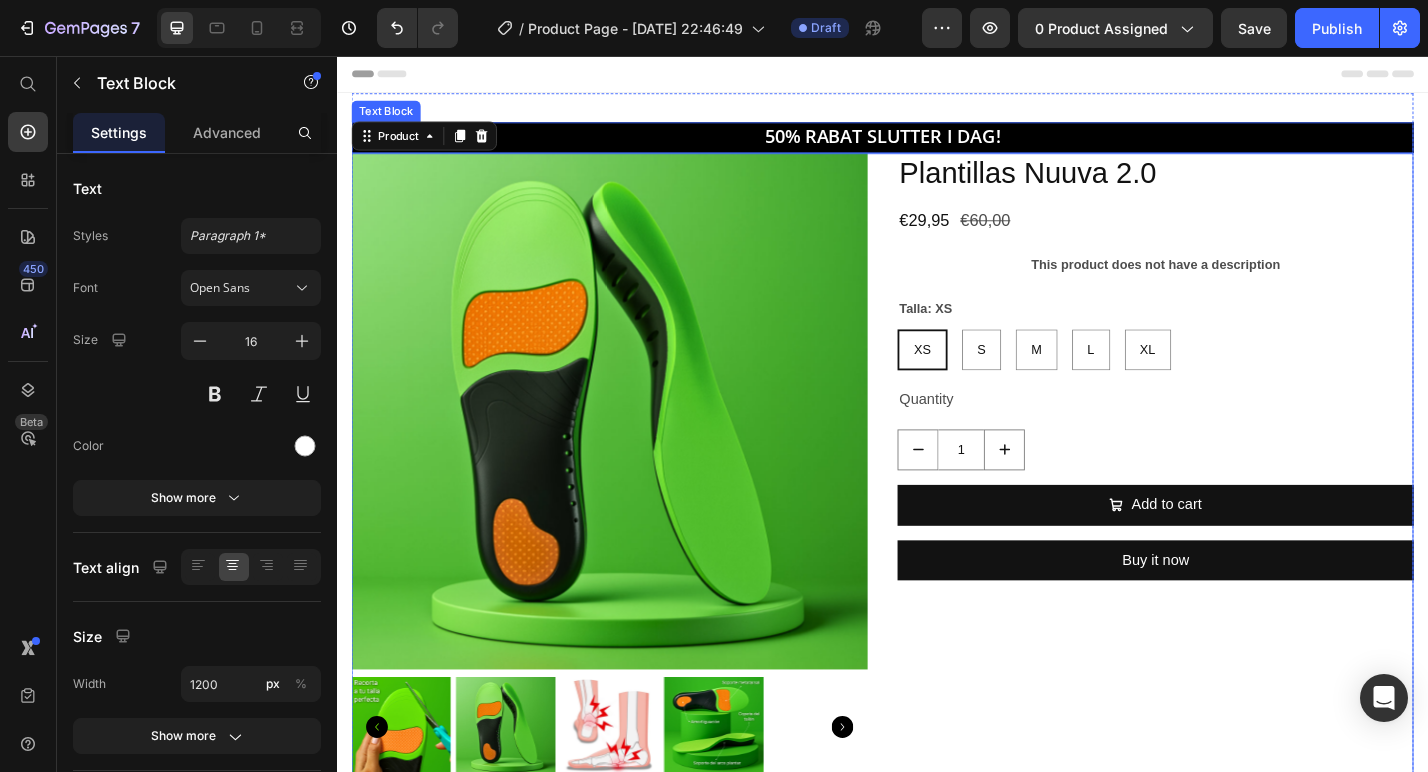click on "50% RABAT SLUTTER I DAG!" at bounding box center (937, 146) 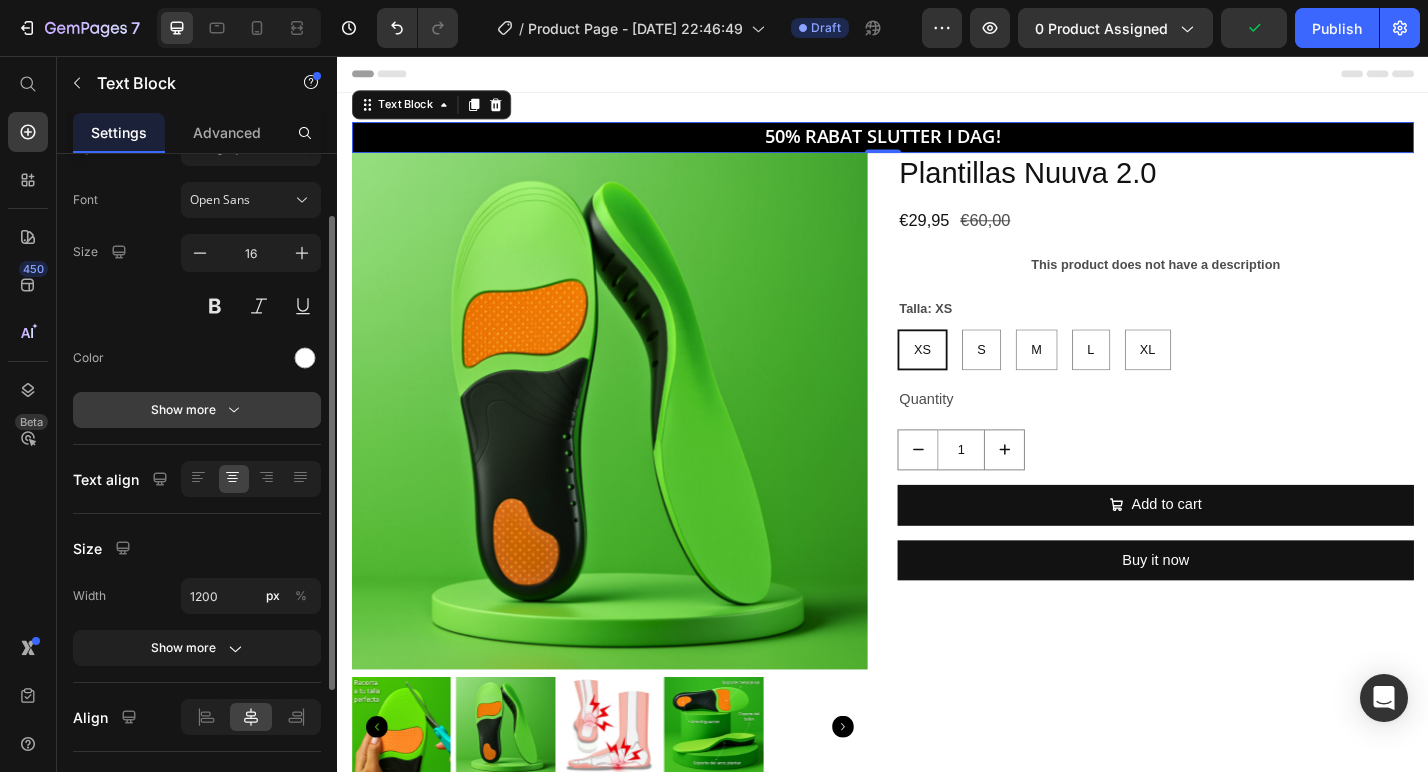 click on "Show more" at bounding box center (197, 410) 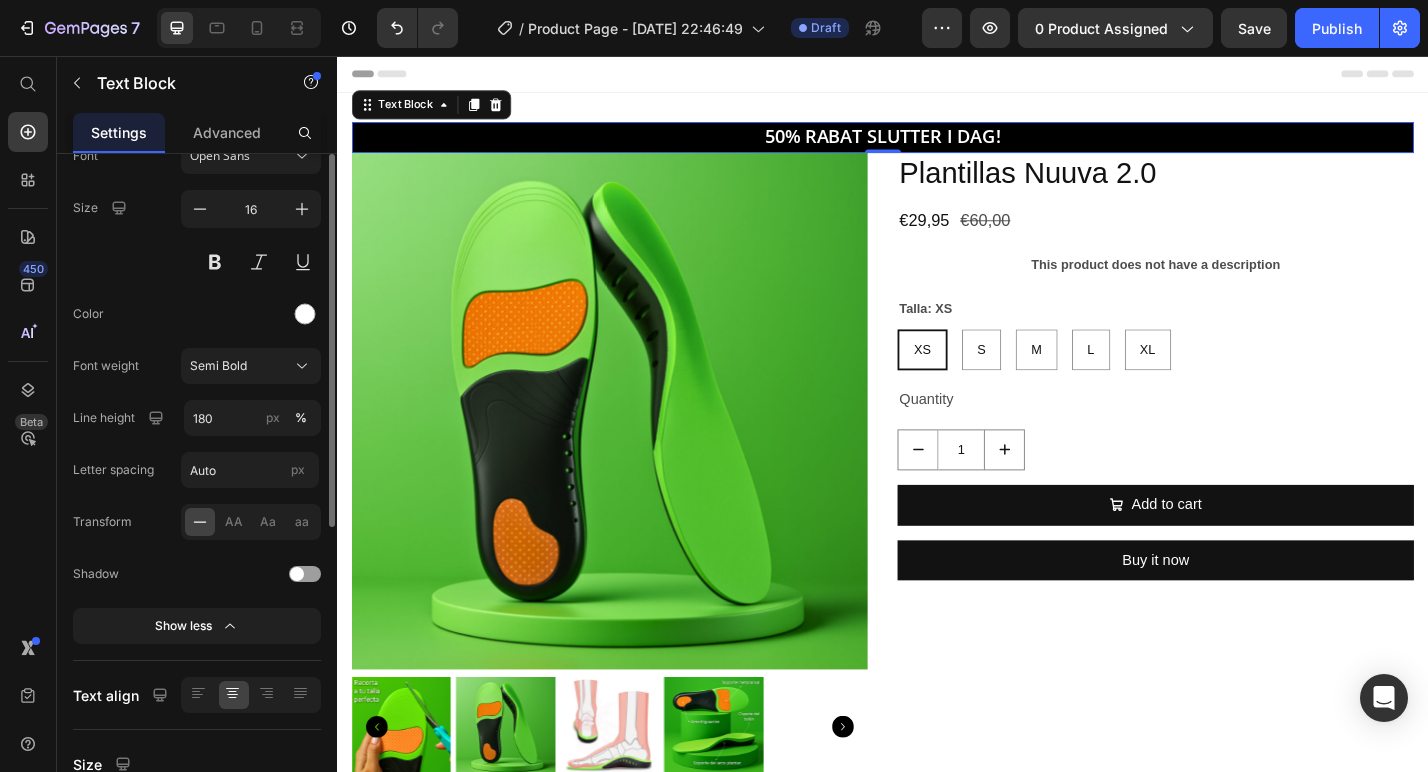 scroll, scrollTop: 64, scrollLeft: 0, axis: vertical 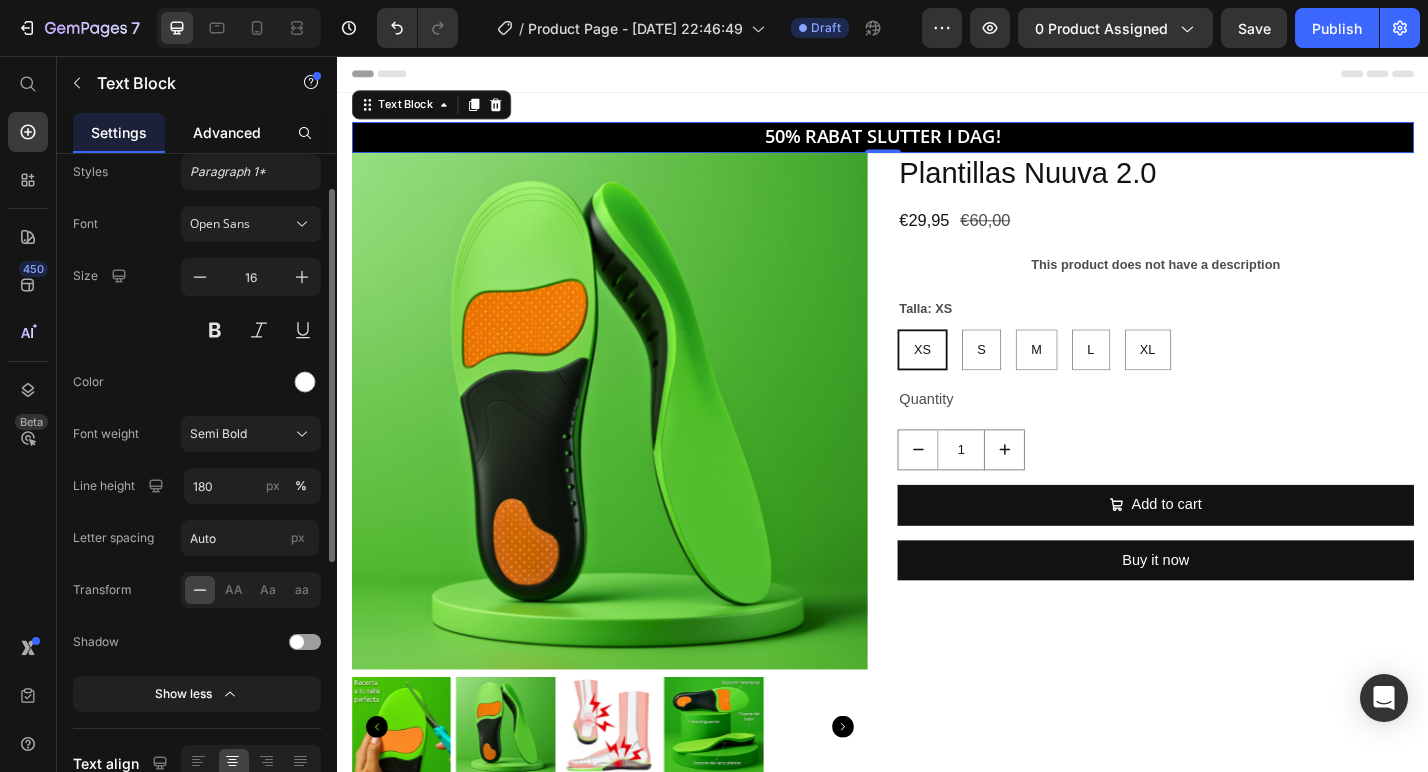 click on "Advanced" at bounding box center (227, 132) 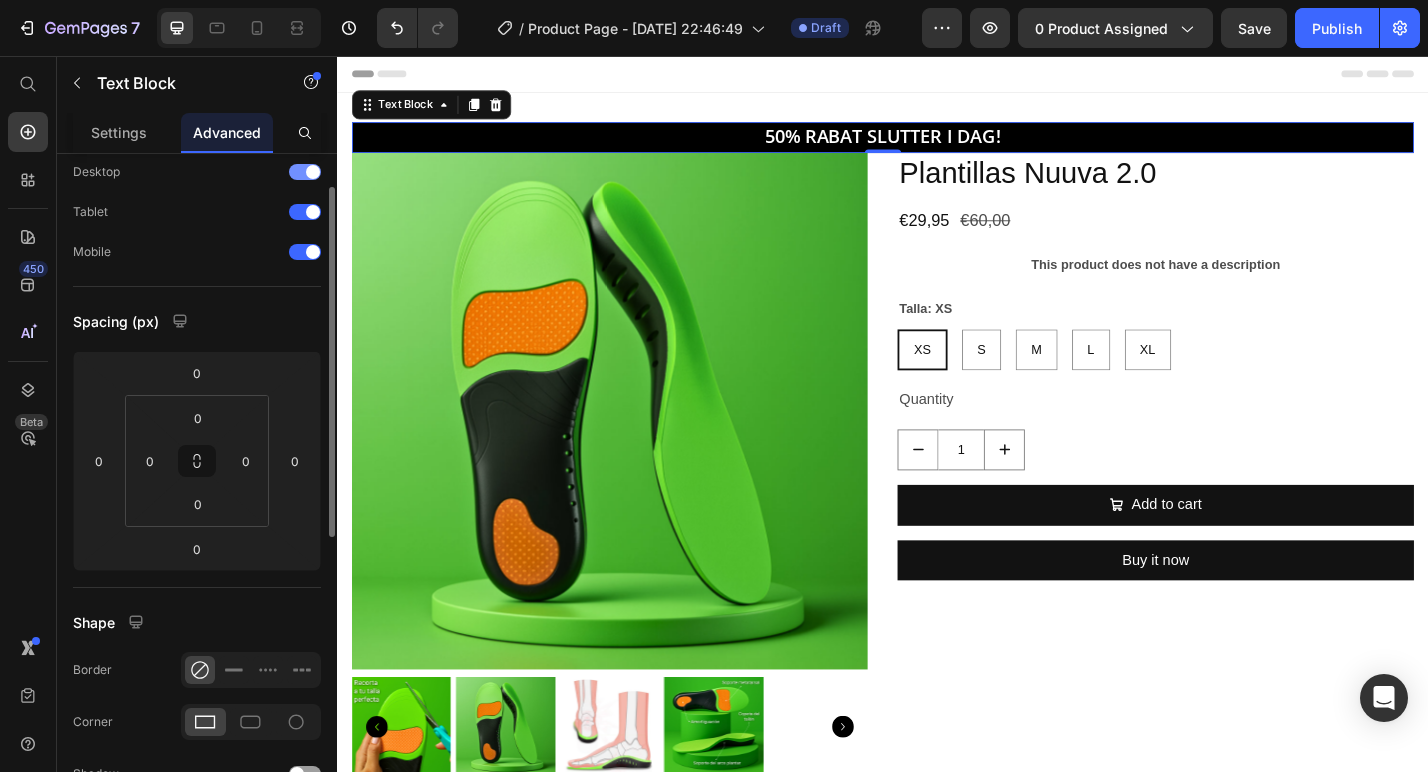 scroll, scrollTop: 0, scrollLeft: 0, axis: both 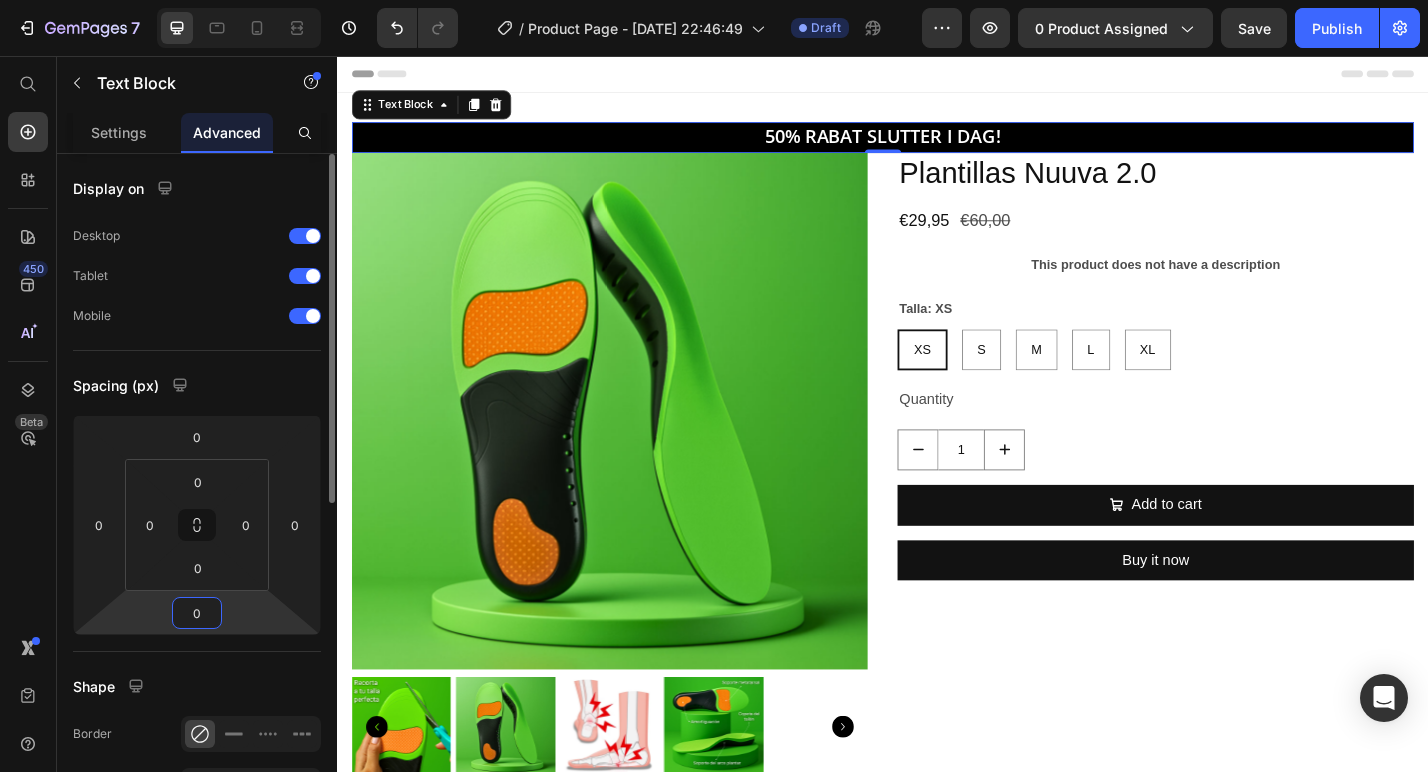 click on "0" at bounding box center (197, 613) 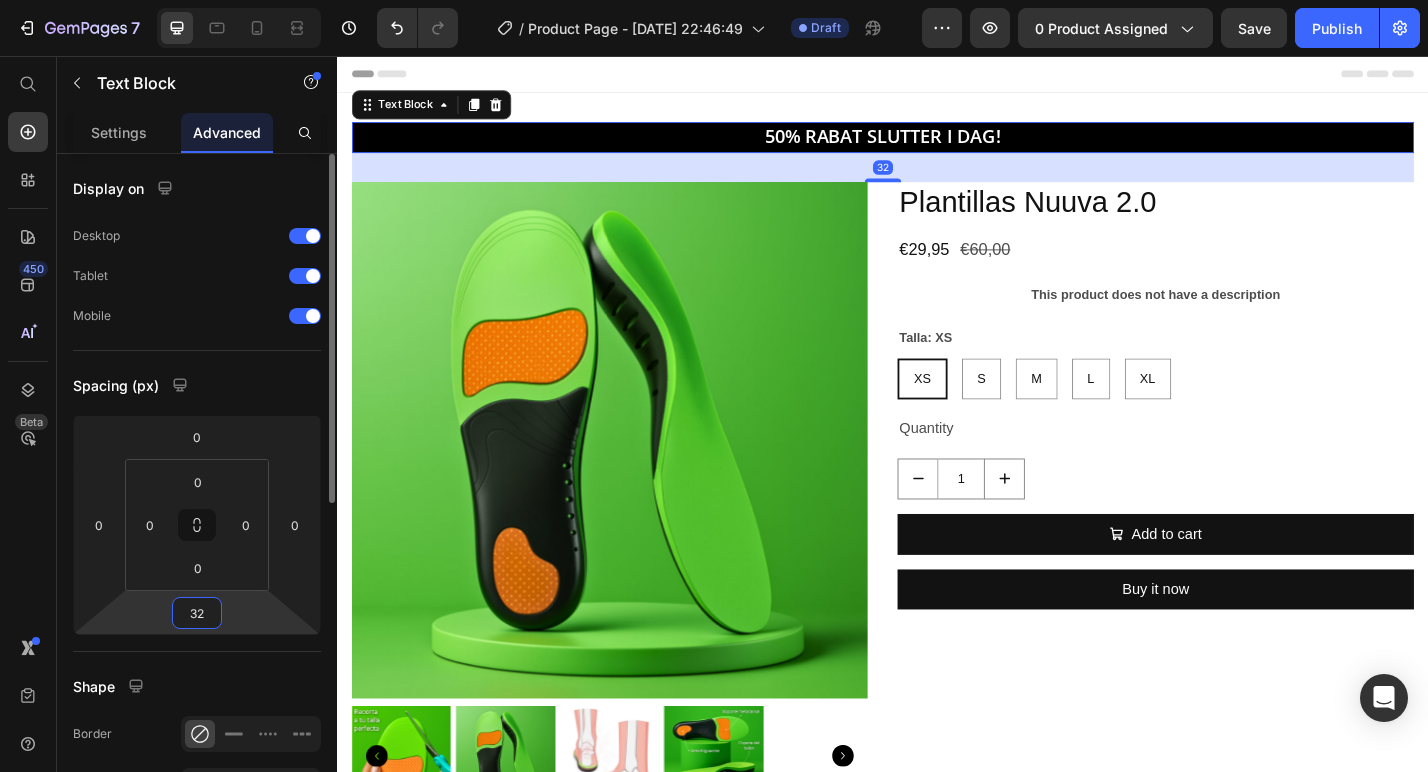 type on "32" 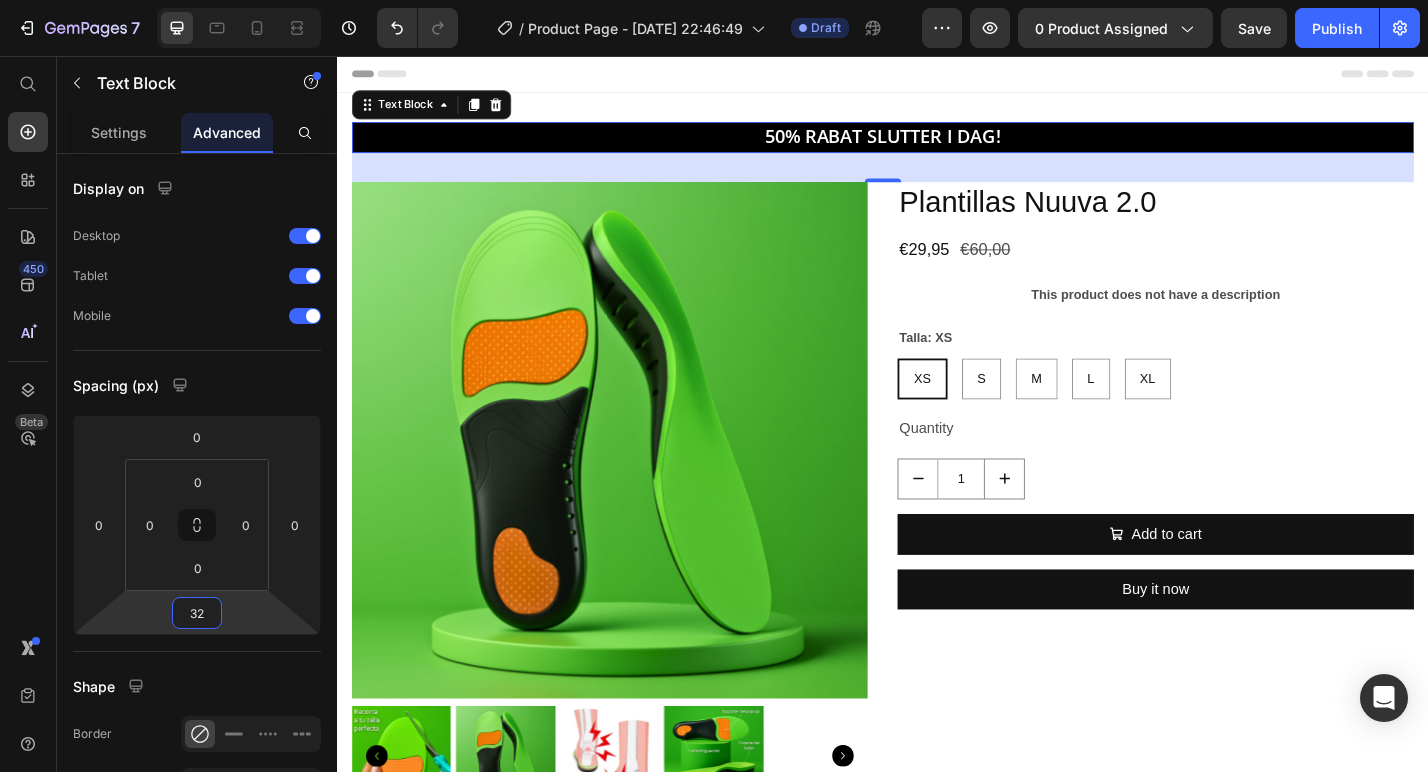click on "Header" at bounding box center [937, 76] 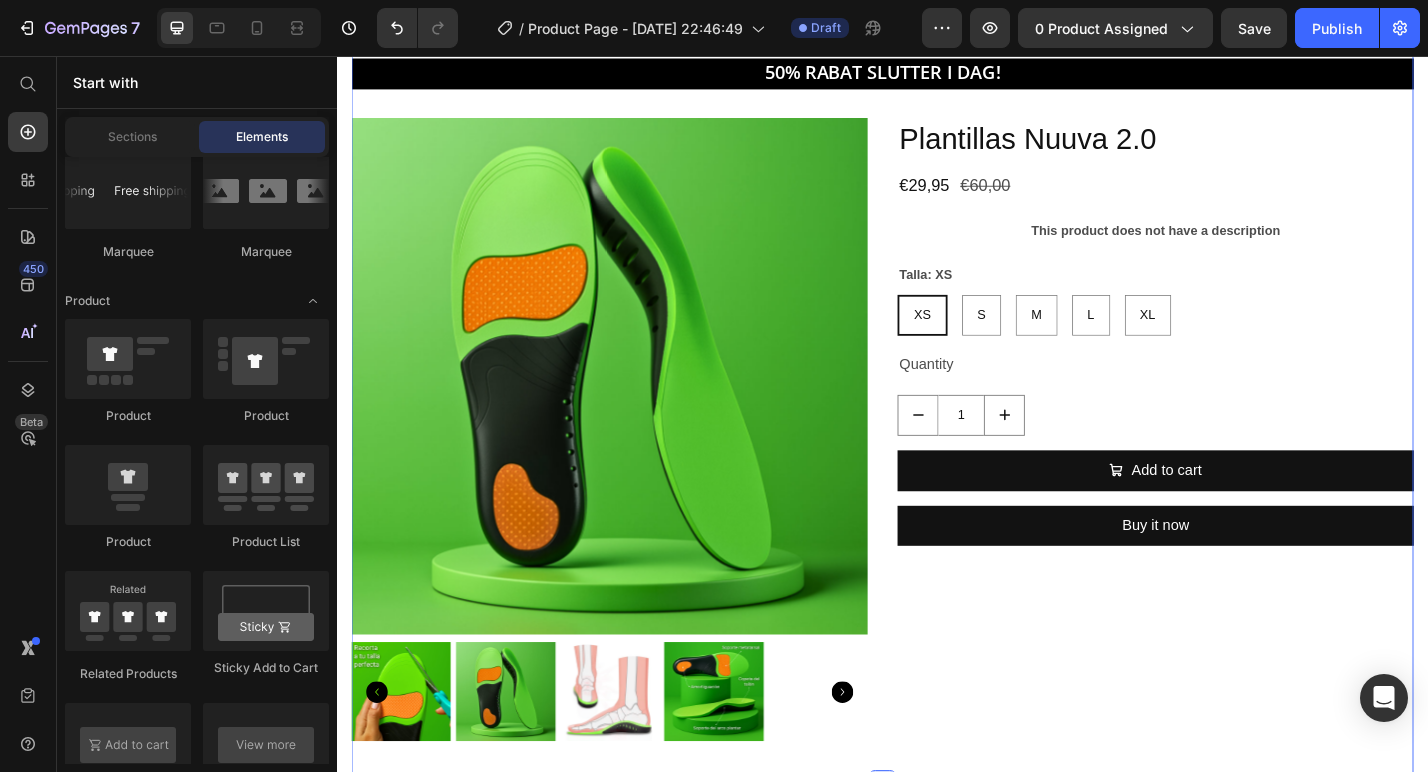 scroll, scrollTop: 86, scrollLeft: 0, axis: vertical 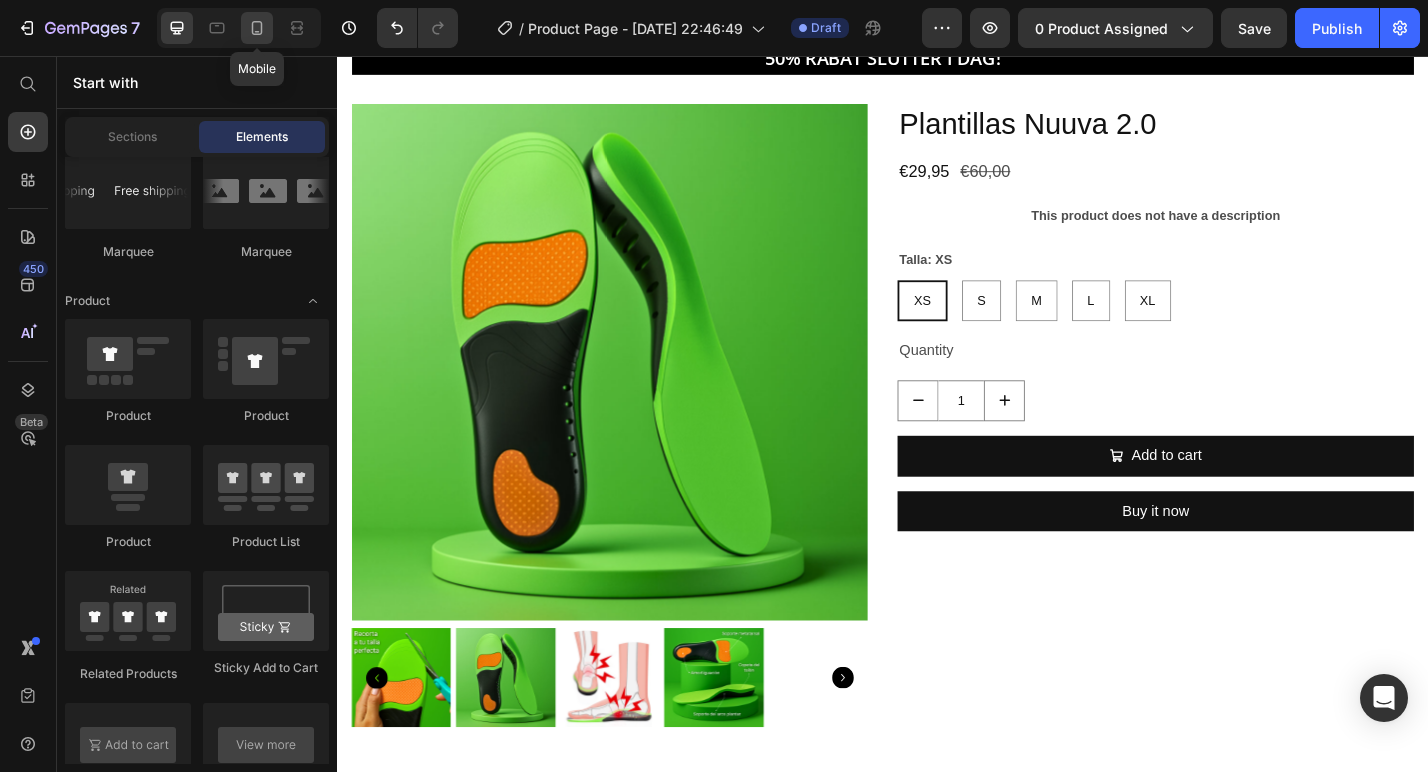 click 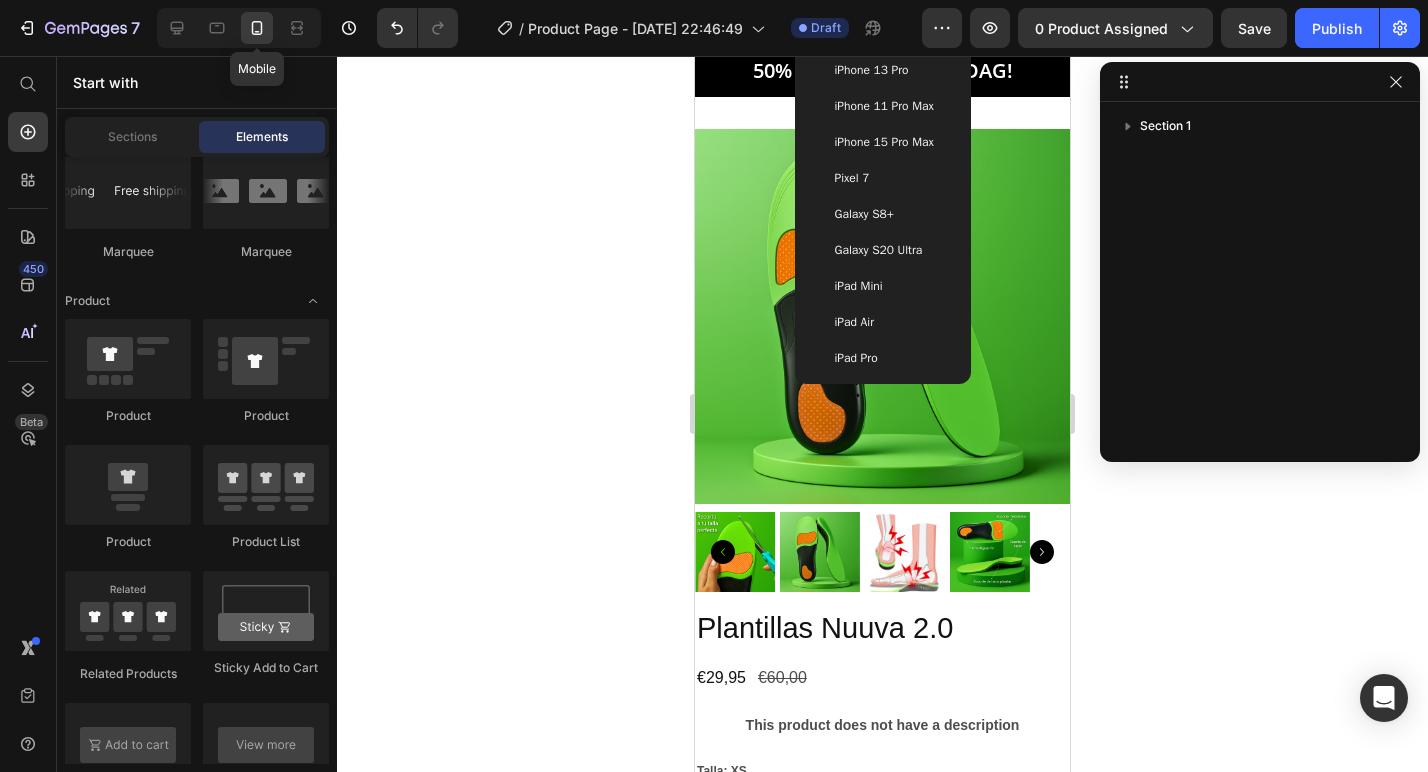 scroll, scrollTop: 96, scrollLeft: 0, axis: vertical 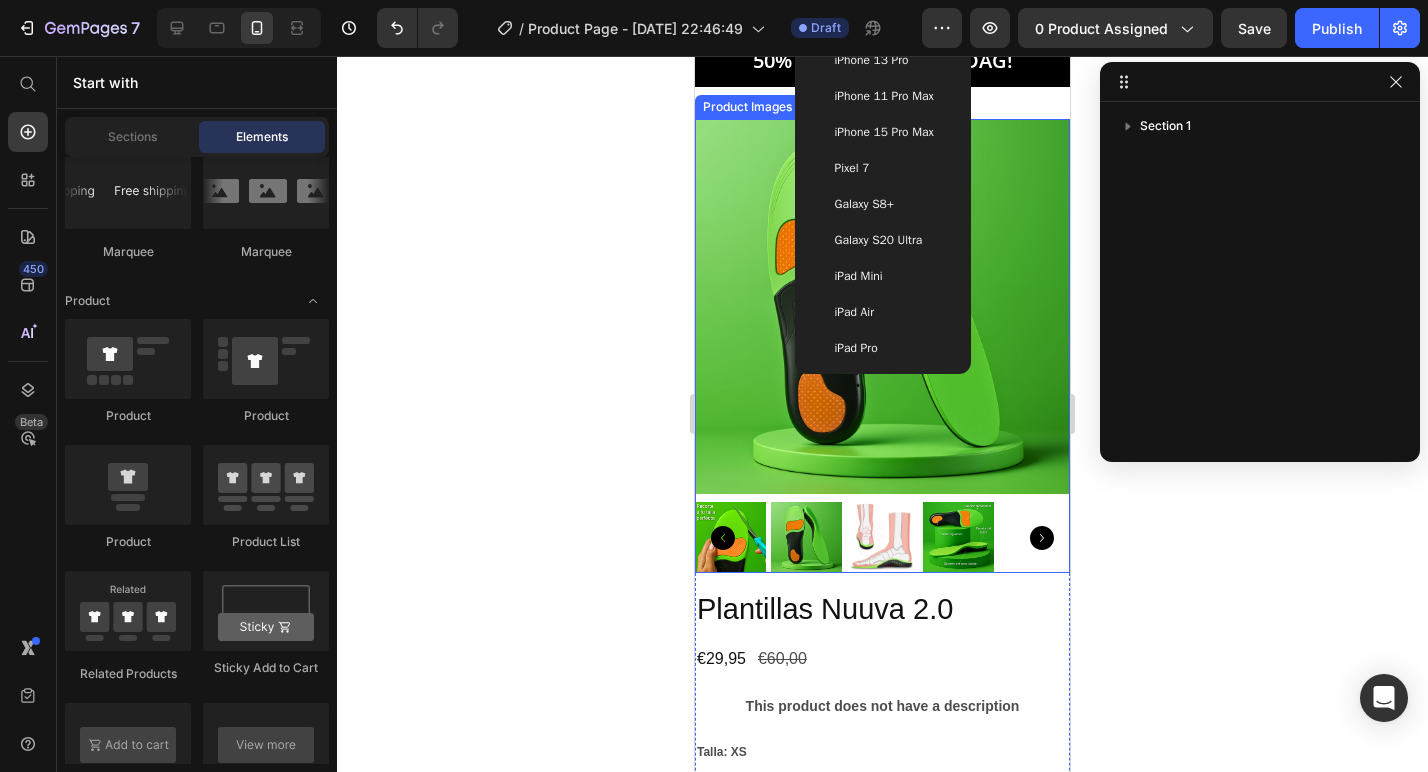 click 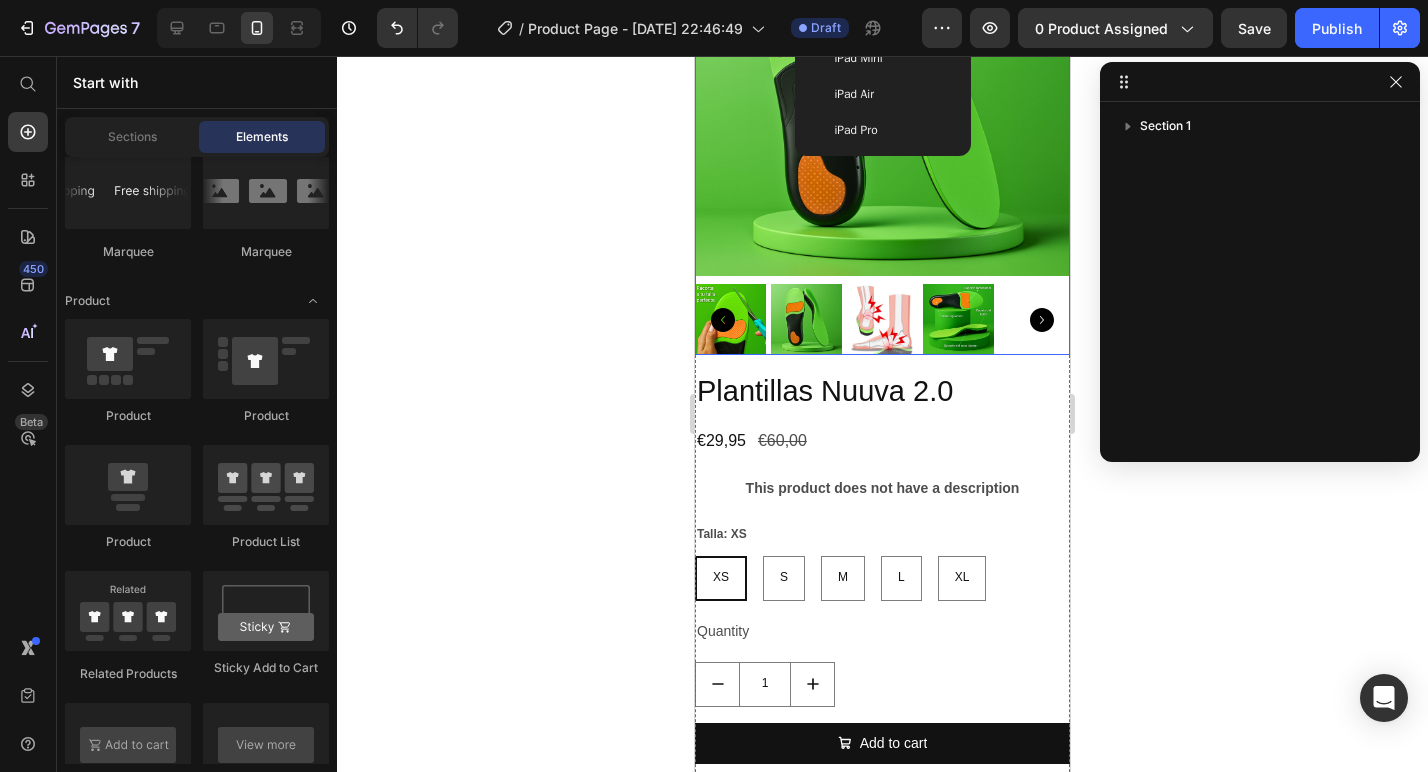 scroll, scrollTop: 0, scrollLeft: 0, axis: both 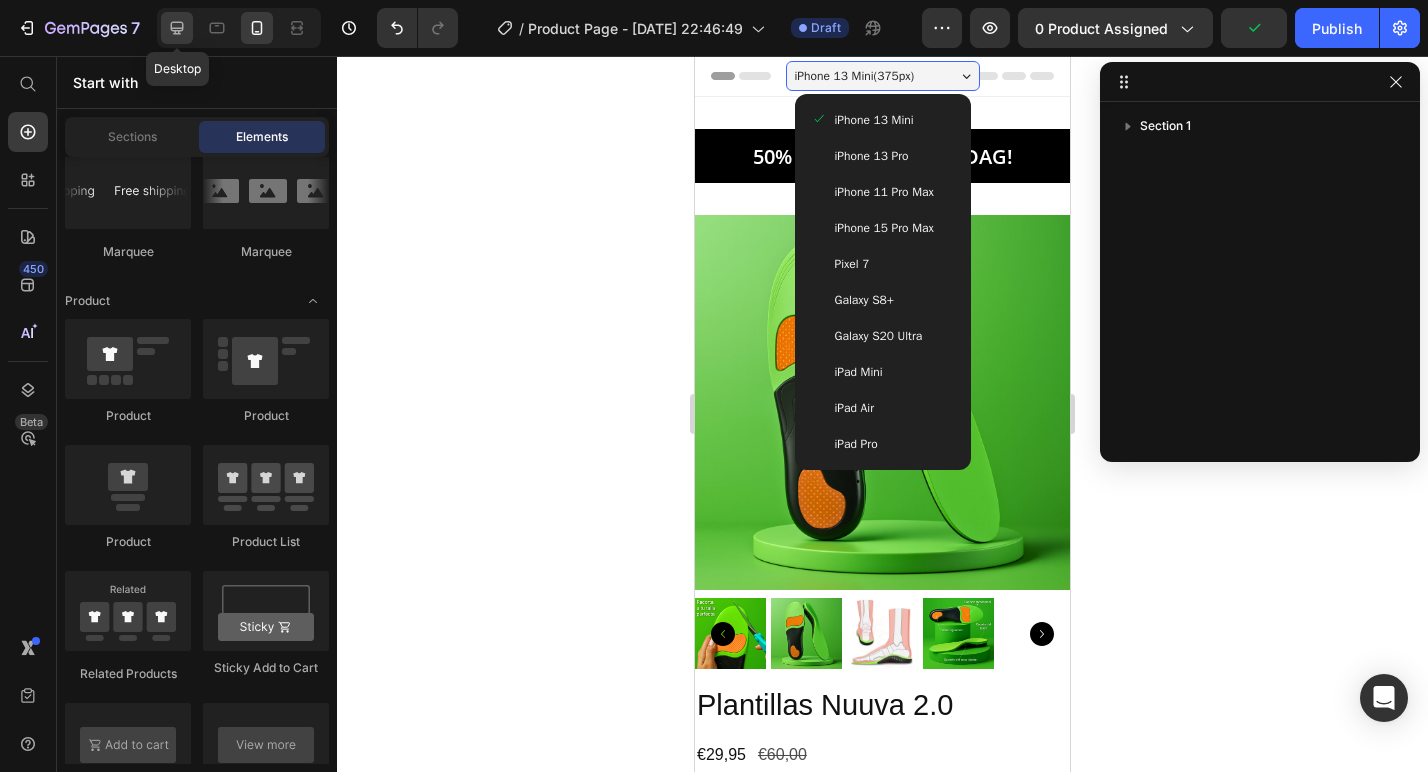 click 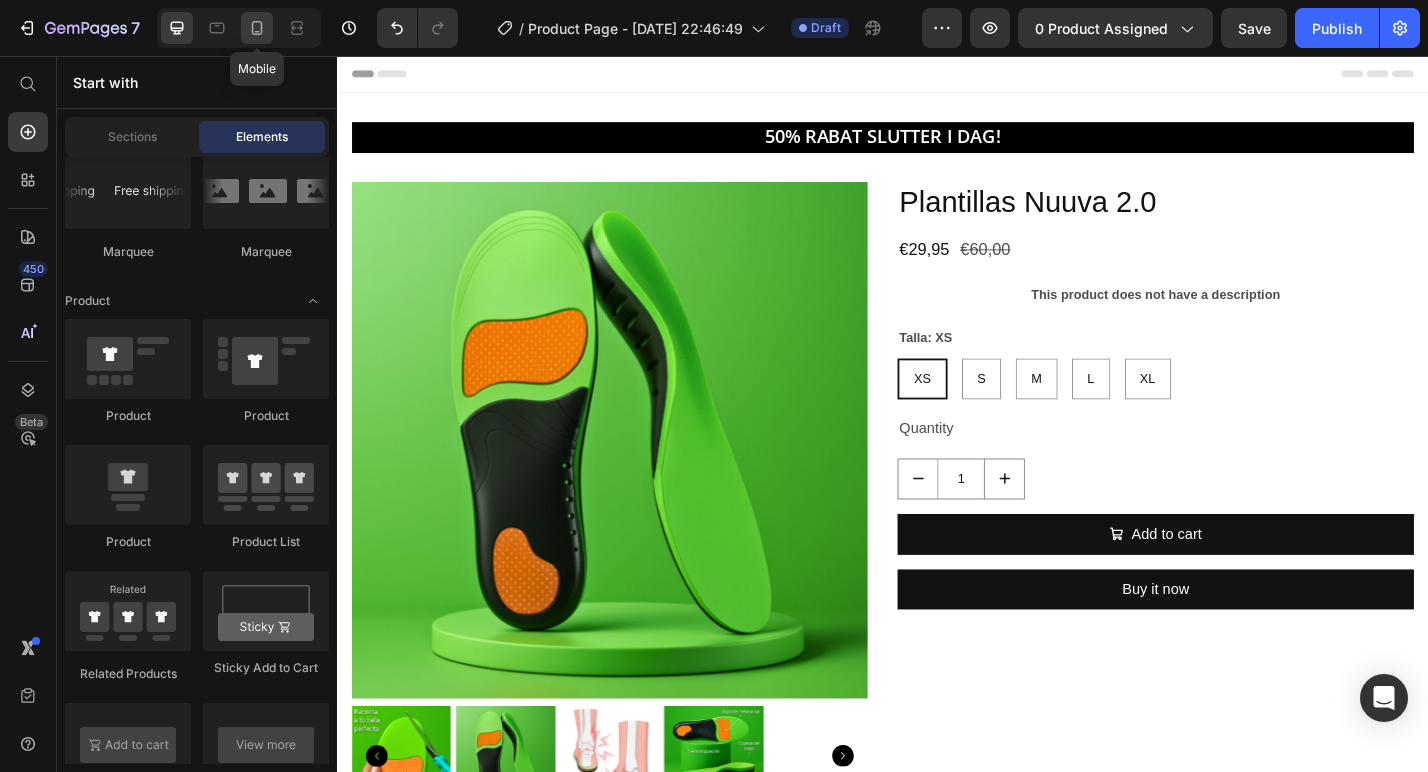 click 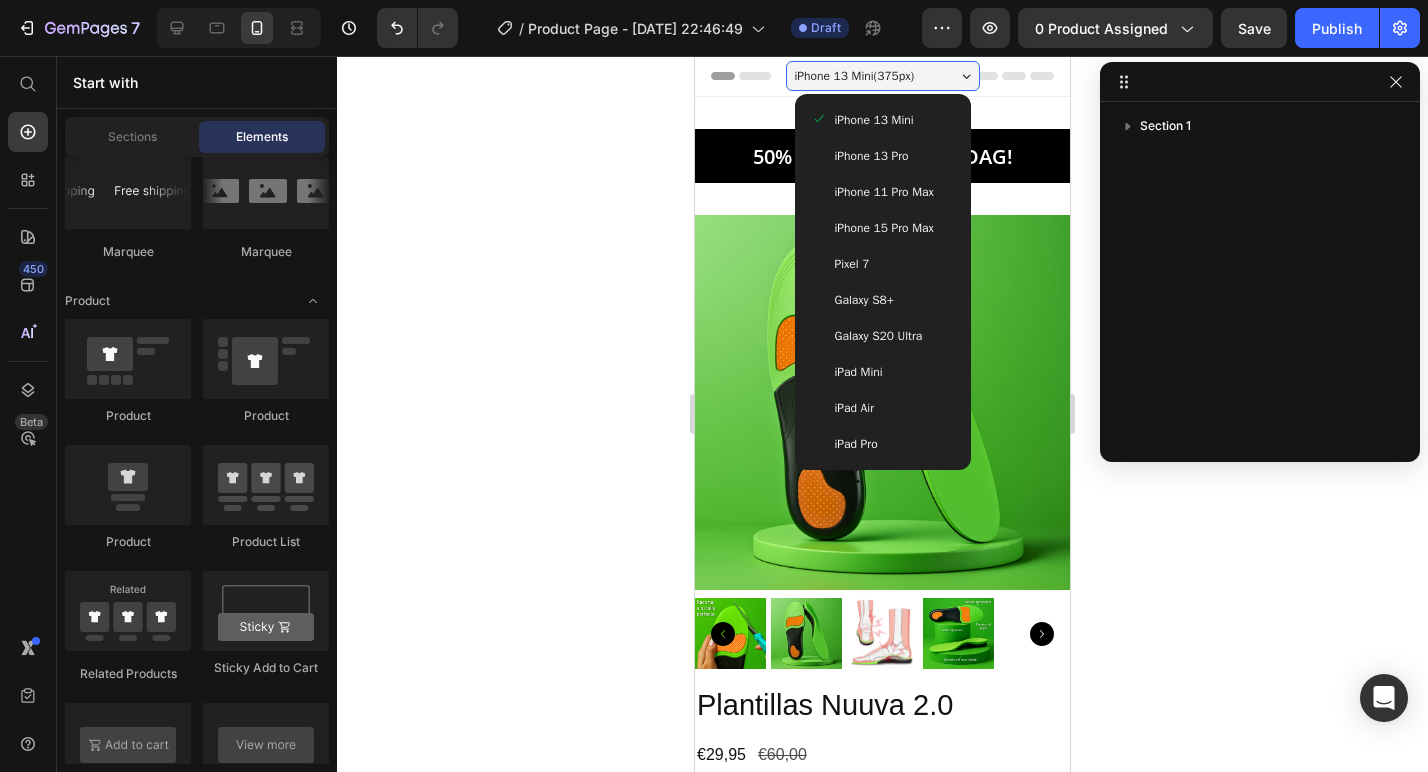 click 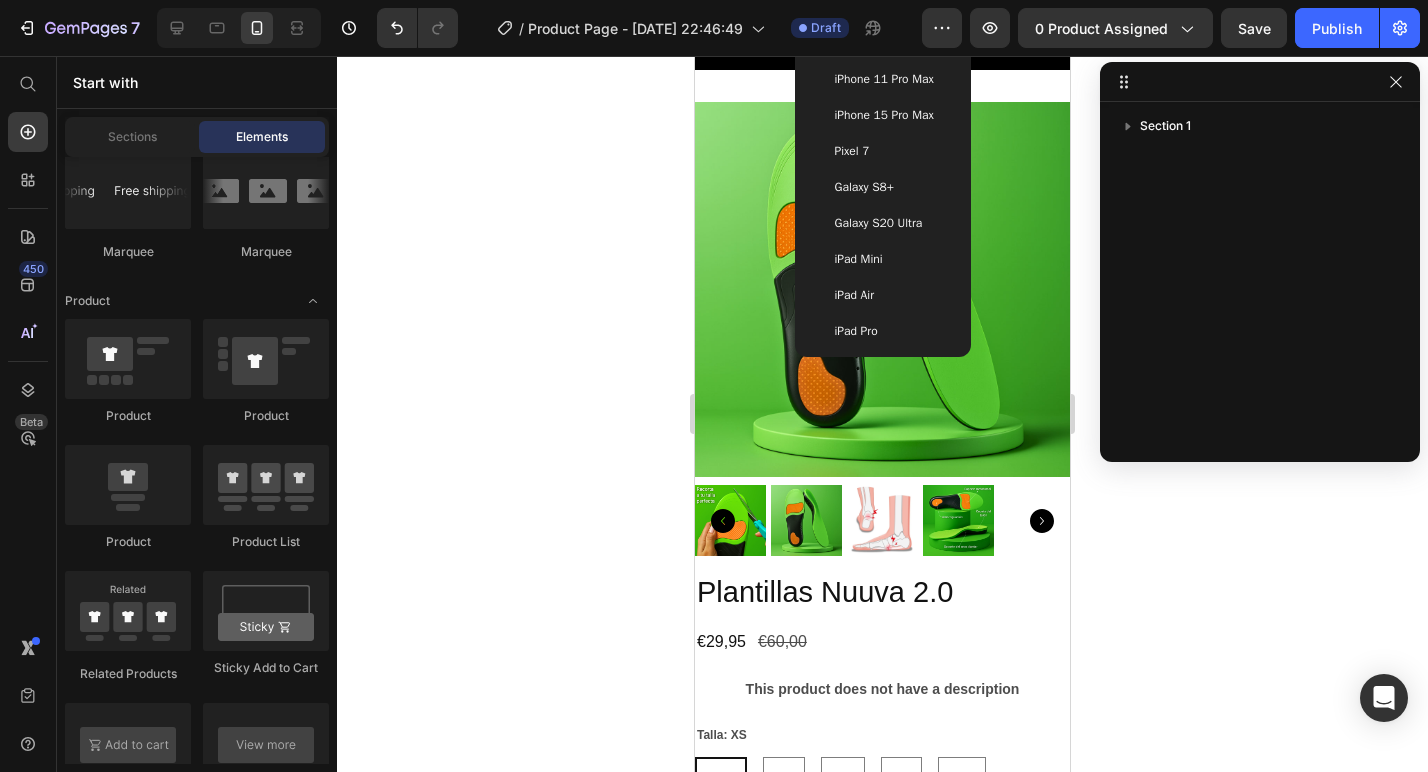 scroll, scrollTop: 132, scrollLeft: 0, axis: vertical 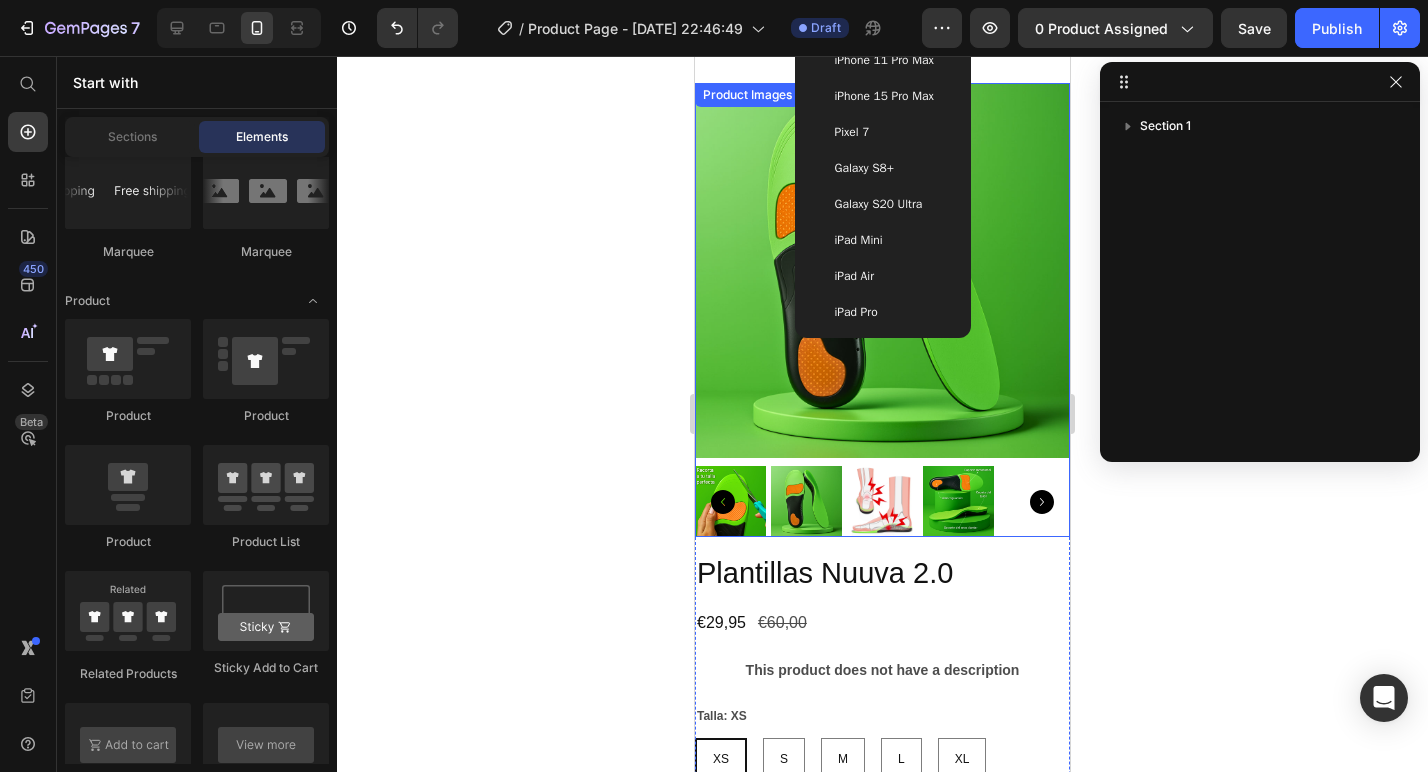 click 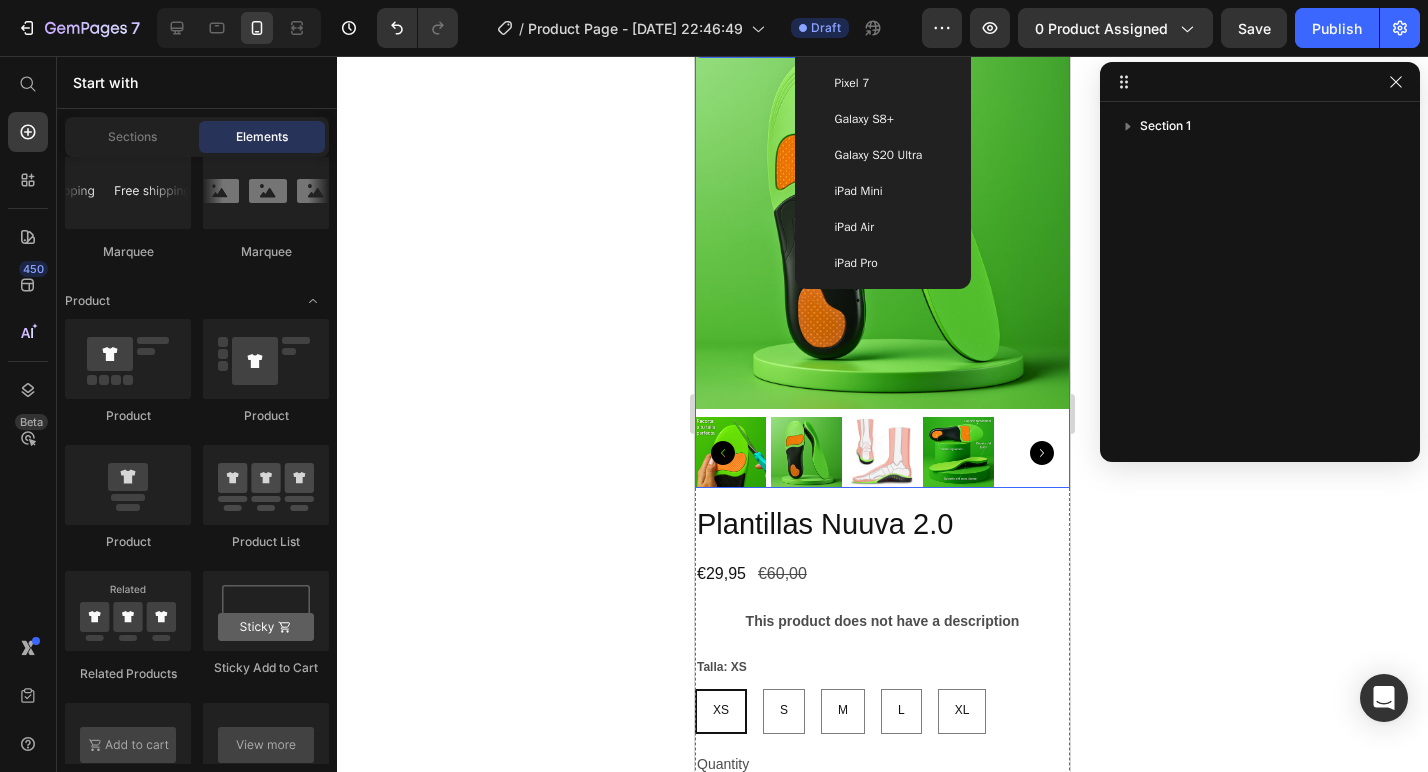scroll, scrollTop: 182, scrollLeft: 0, axis: vertical 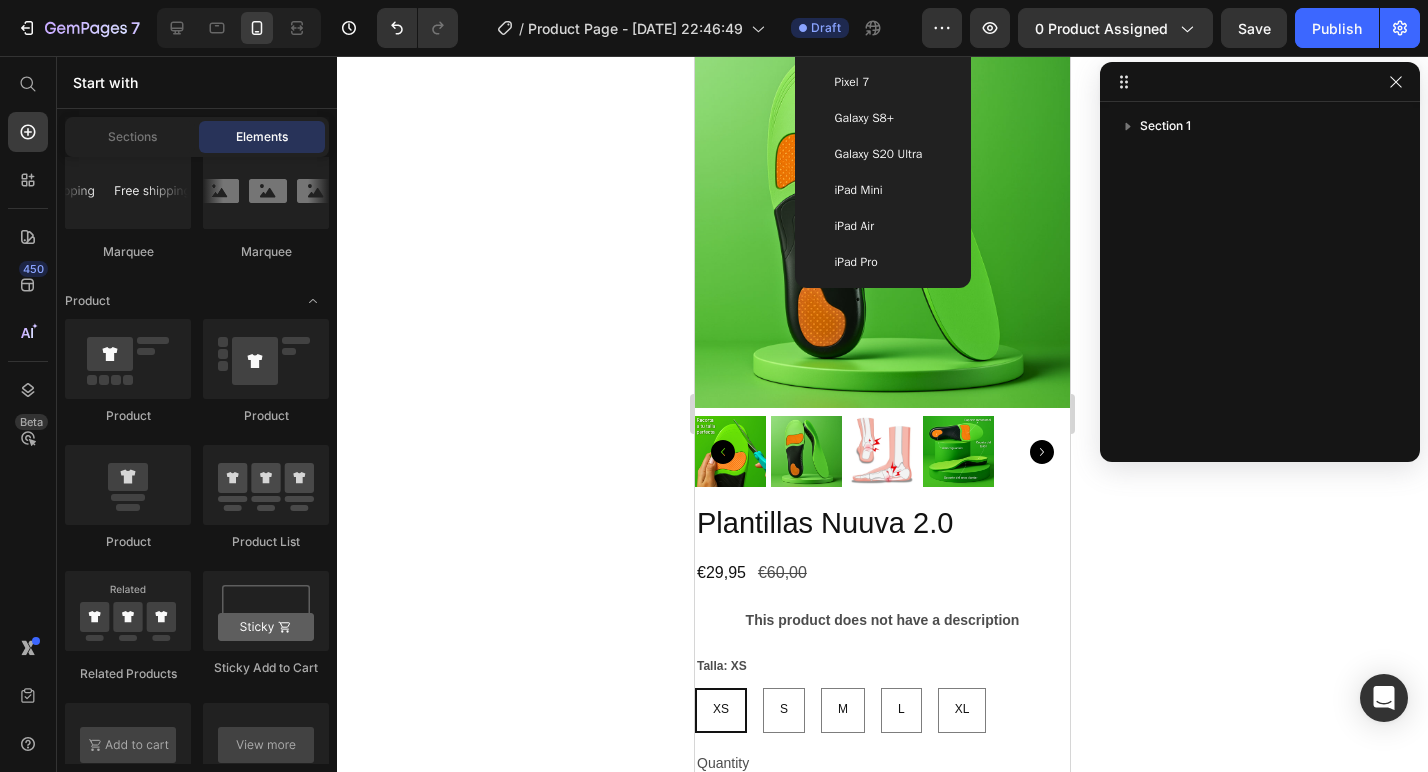 click 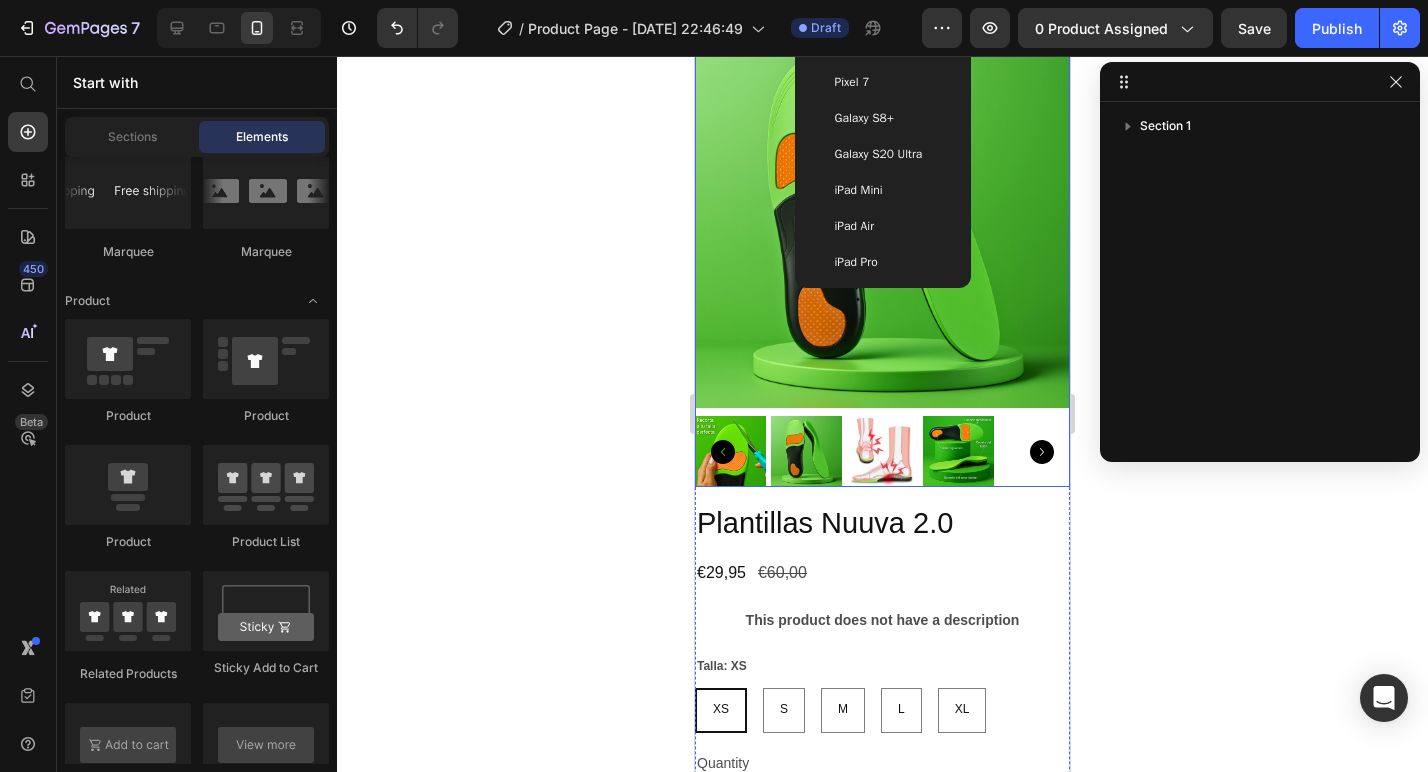 scroll, scrollTop: 0, scrollLeft: 0, axis: both 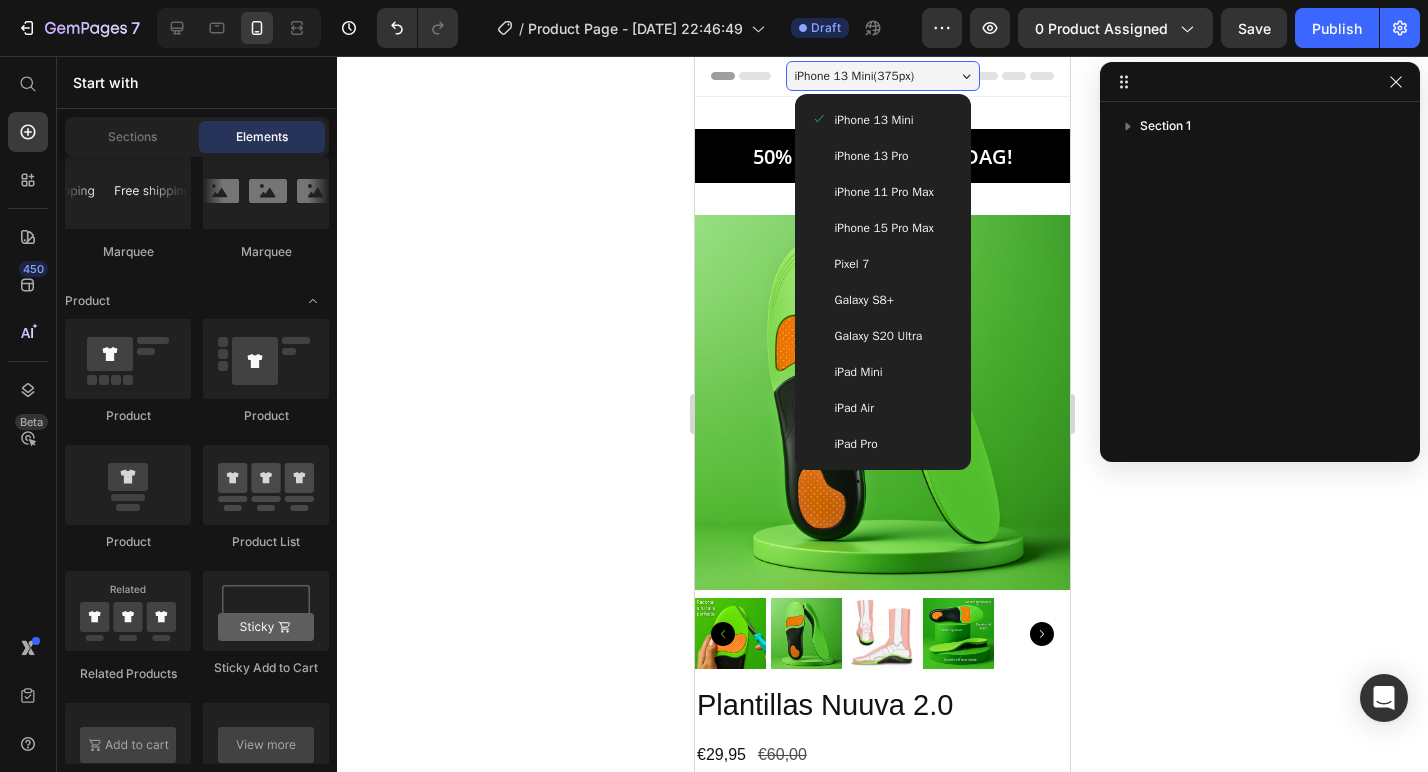 click on "iPhone 13 Mini  ( 375 px)" at bounding box center [855, 76] 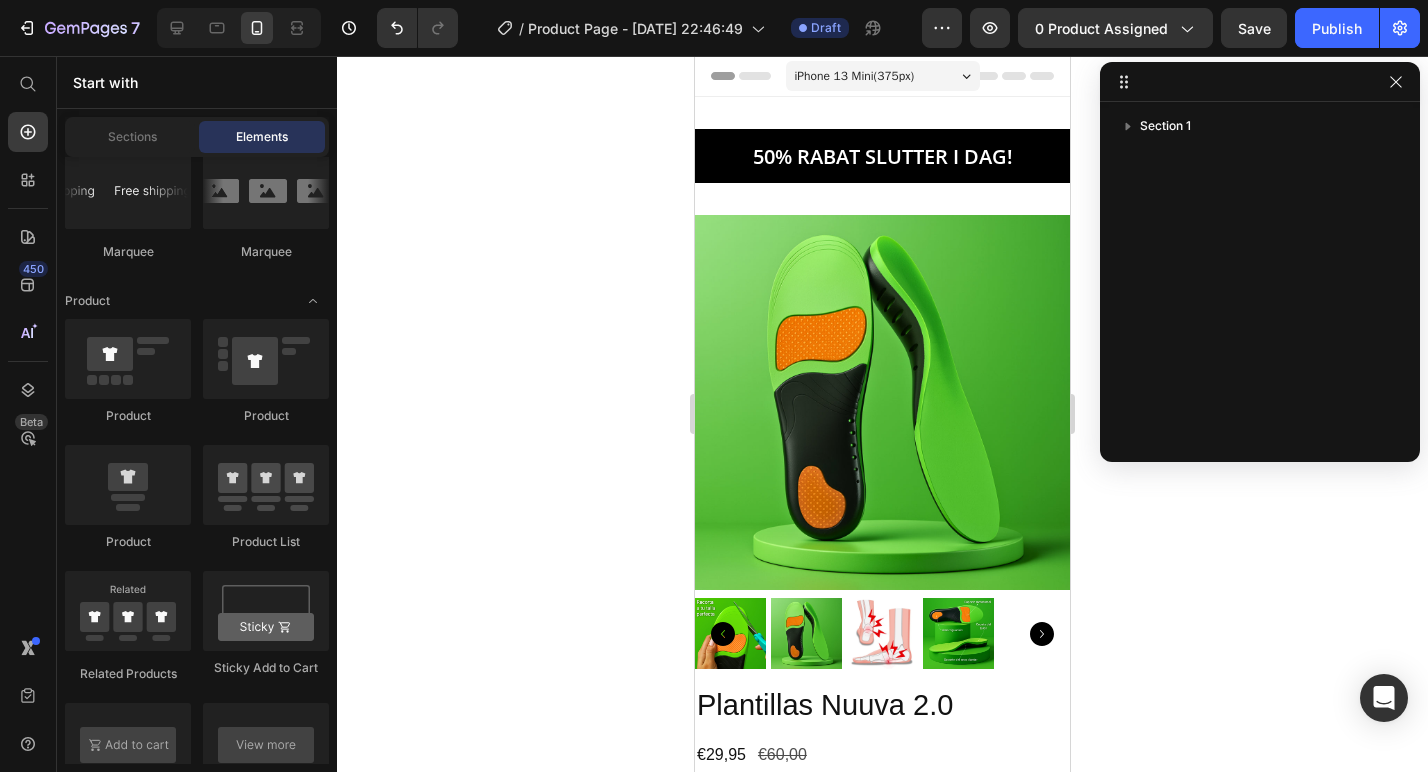 click on "iPhone 13 Mini  ( 375 px)" at bounding box center (855, 76) 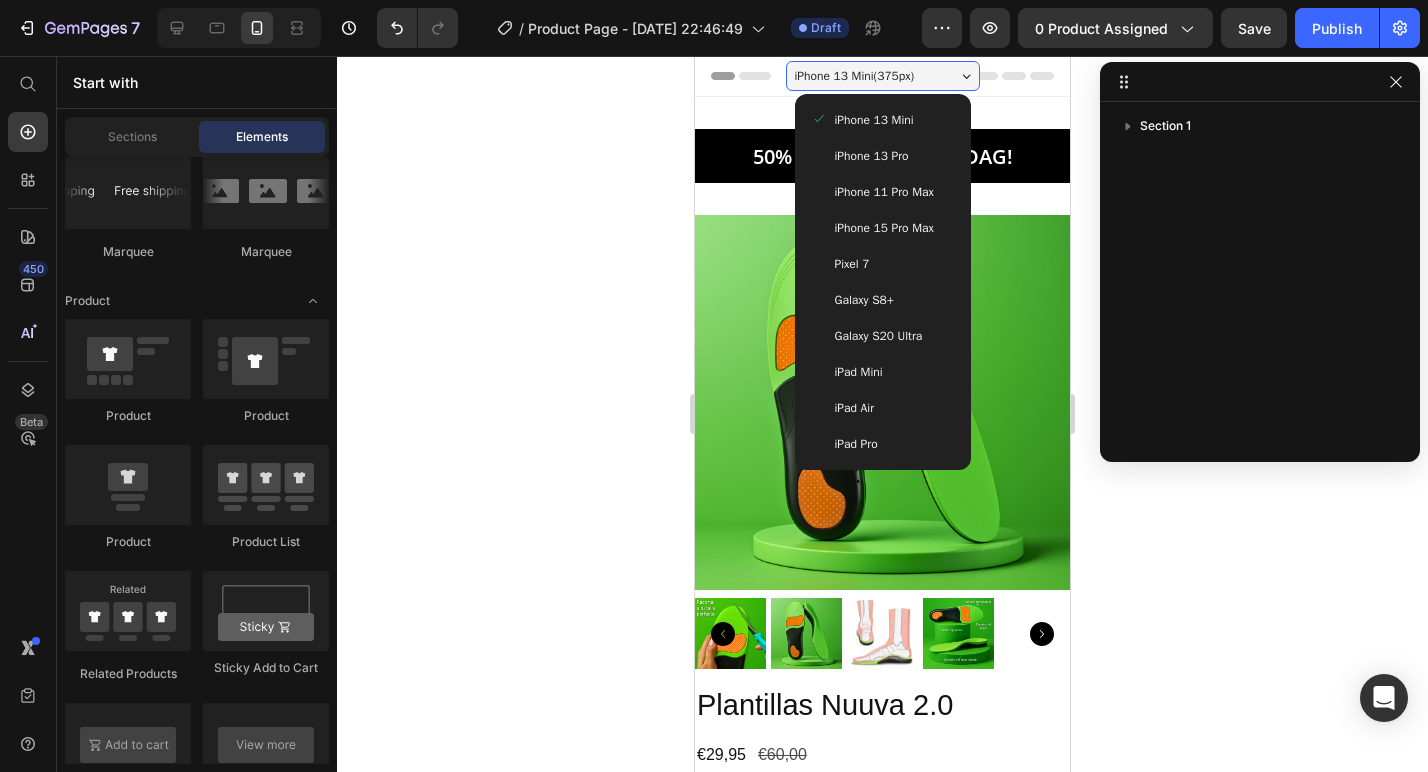 click on "iPhone 13 Pro" at bounding box center (883, 156) 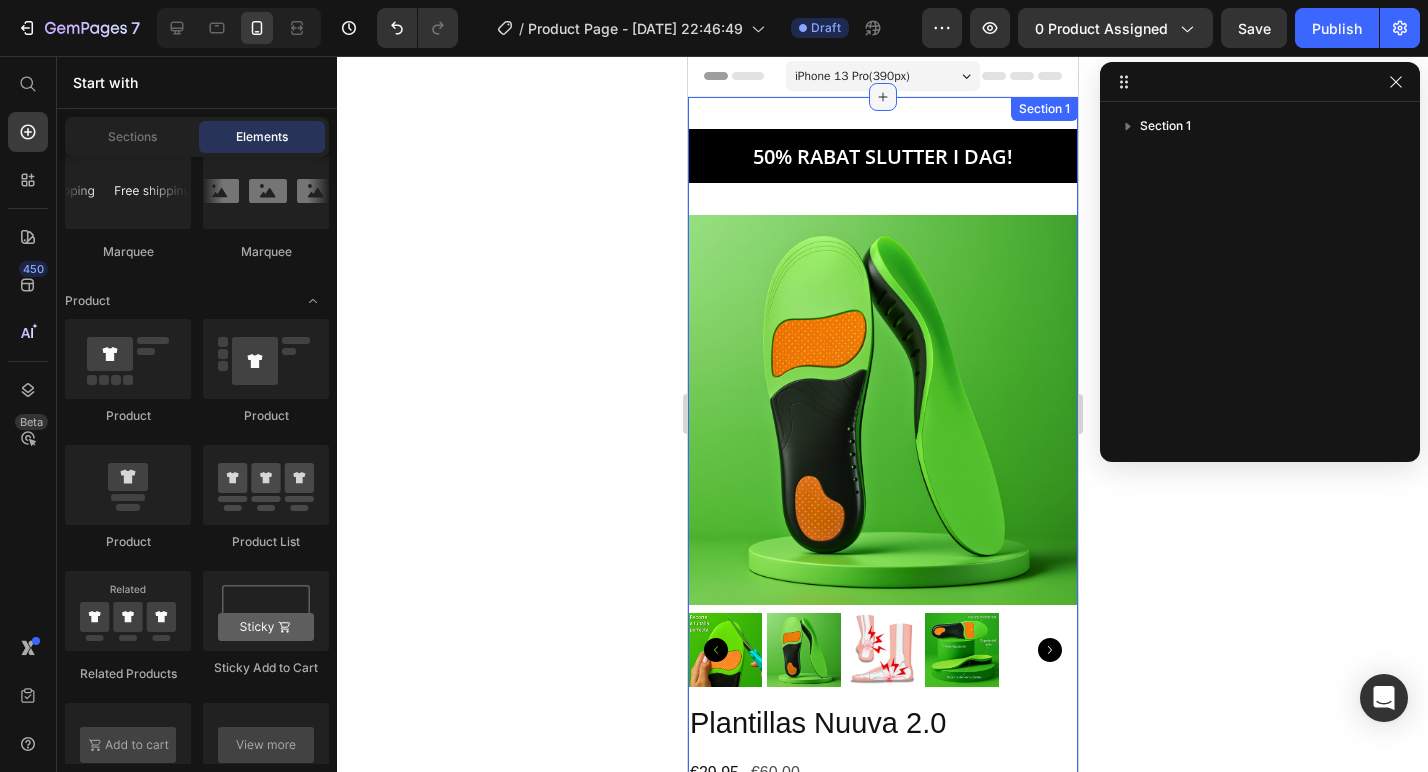 click at bounding box center (882, 97) 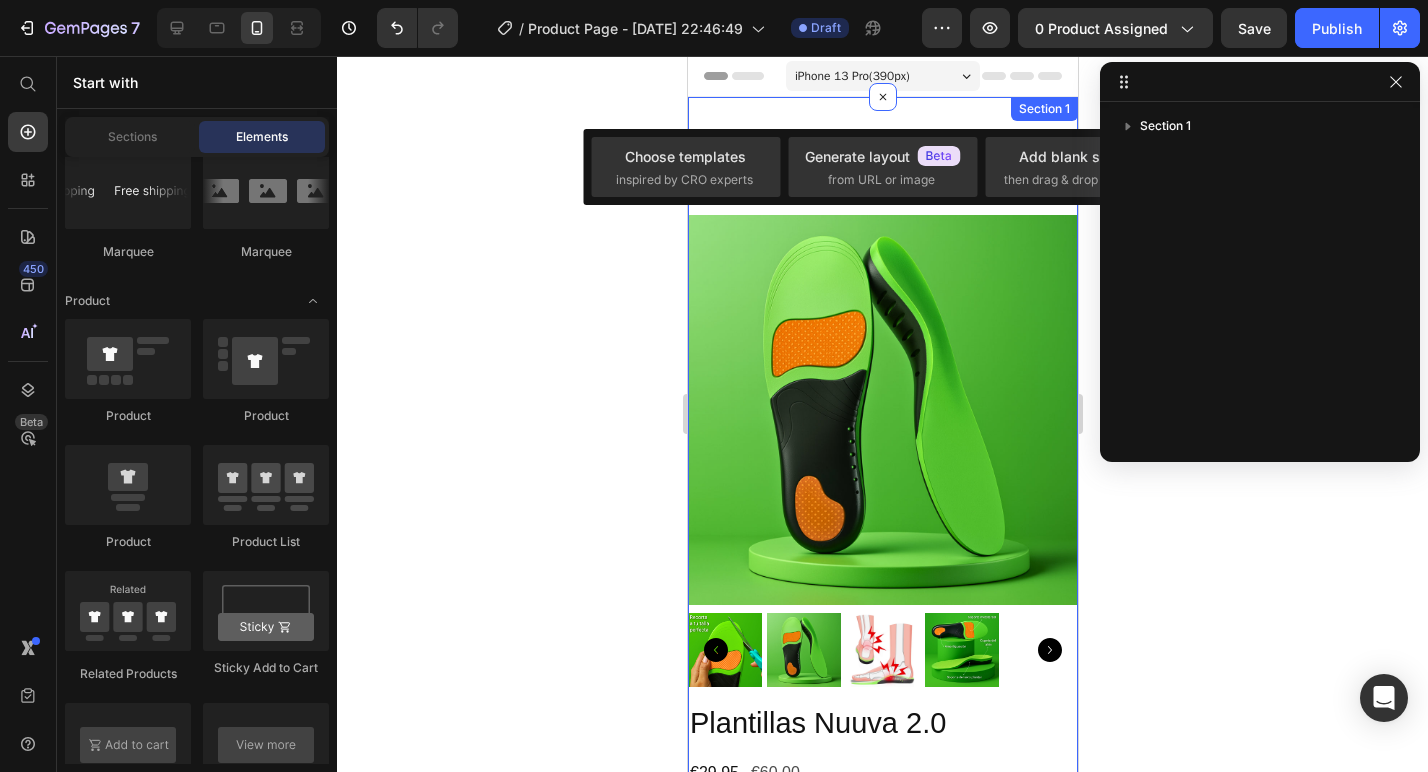 click on "iPhone 13 Pro  ( 390 px)" at bounding box center [851, 76] 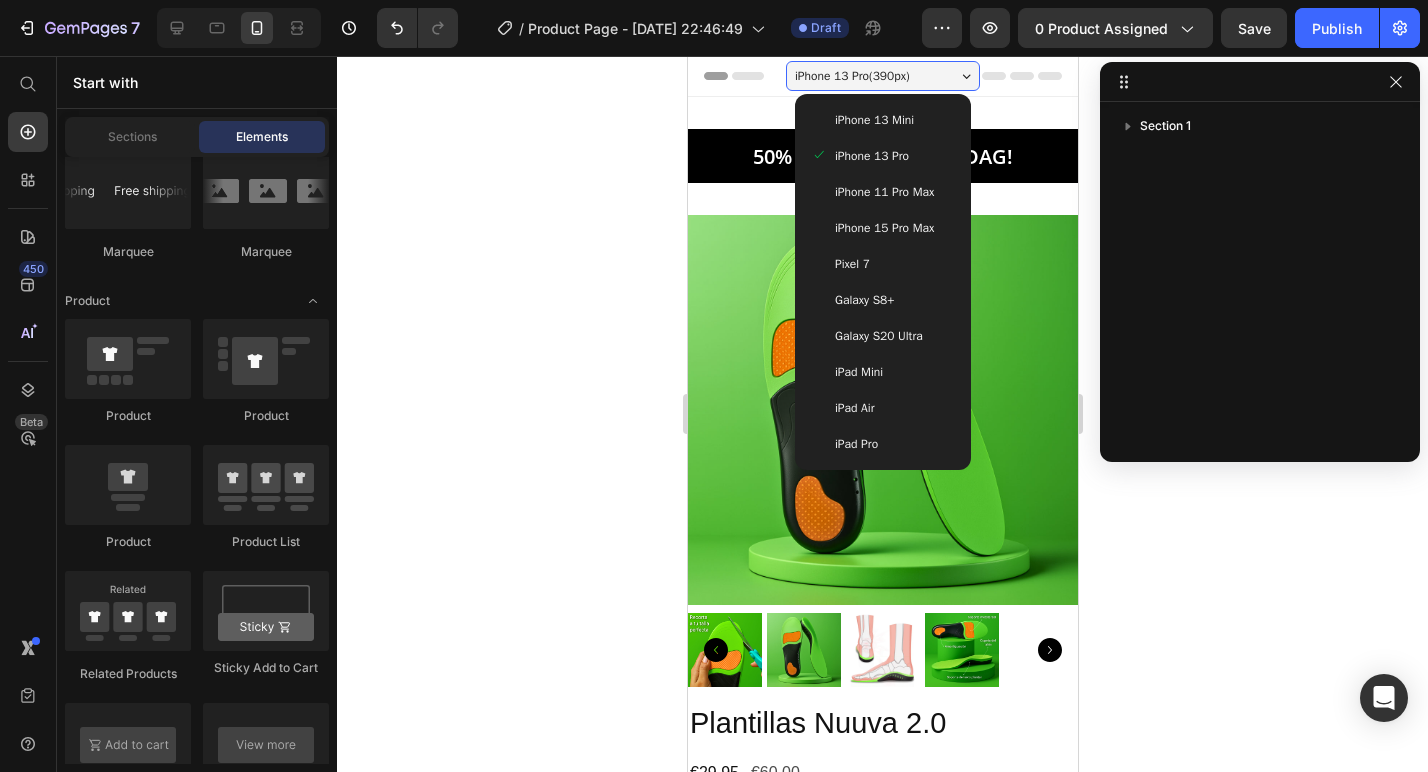 click 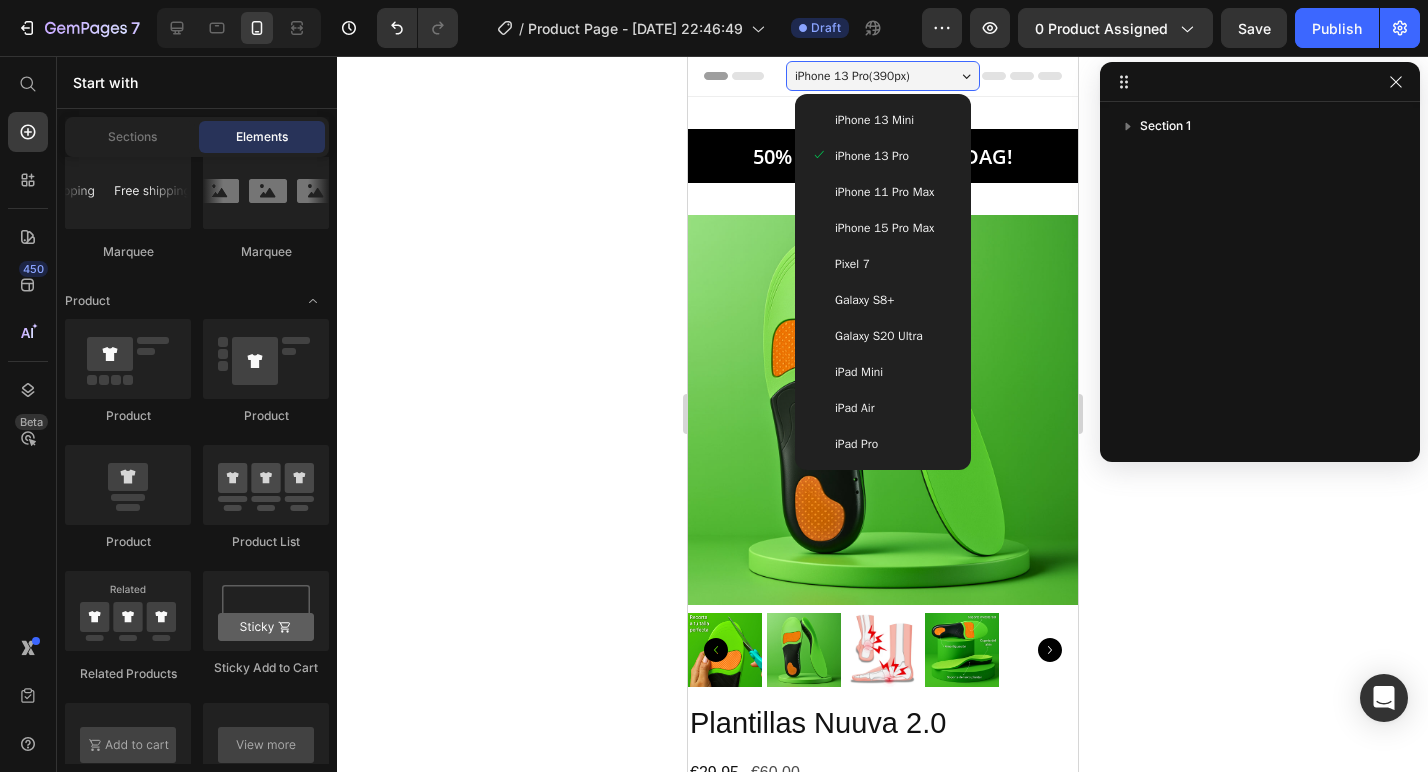 click on "iPhone 15 Pro Max" at bounding box center (883, 228) 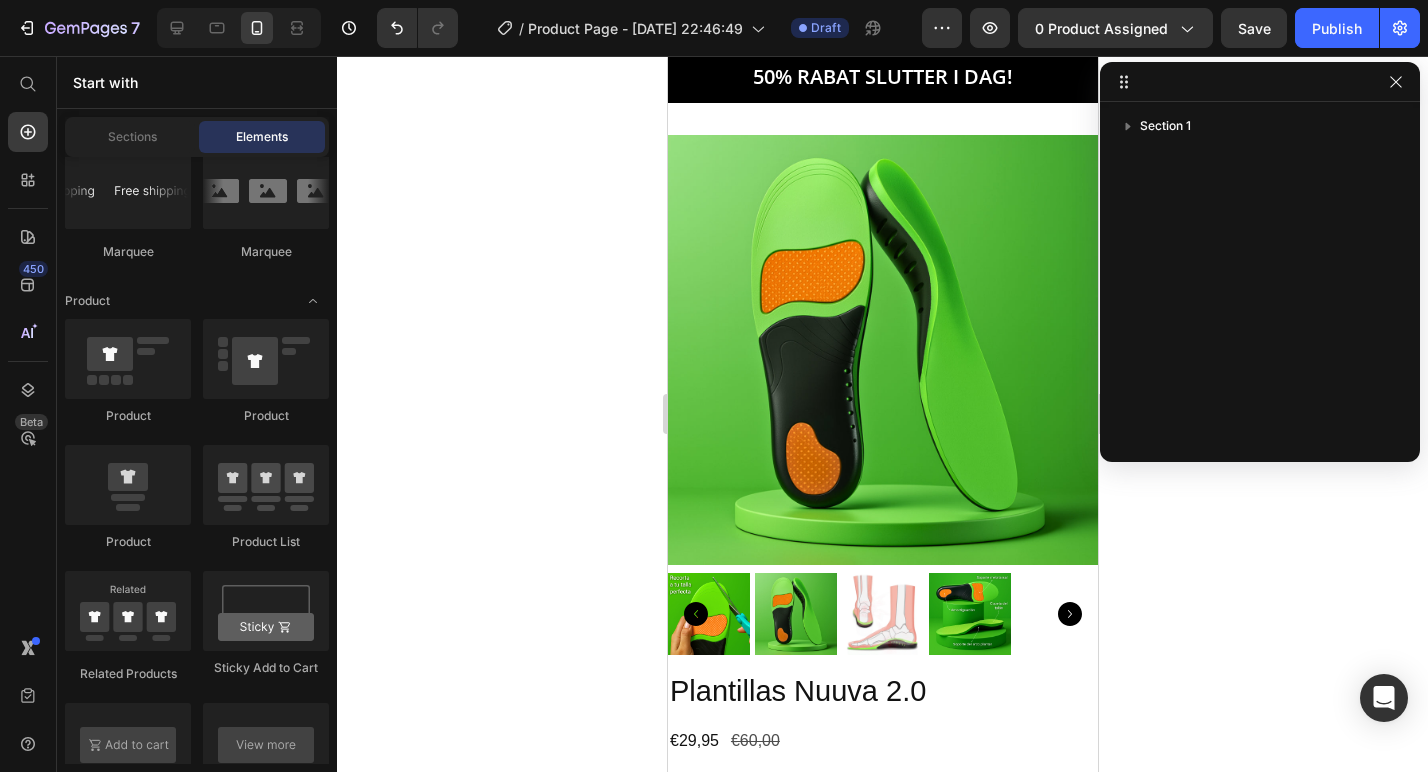 scroll, scrollTop: 0, scrollLeft: 0, axis: both 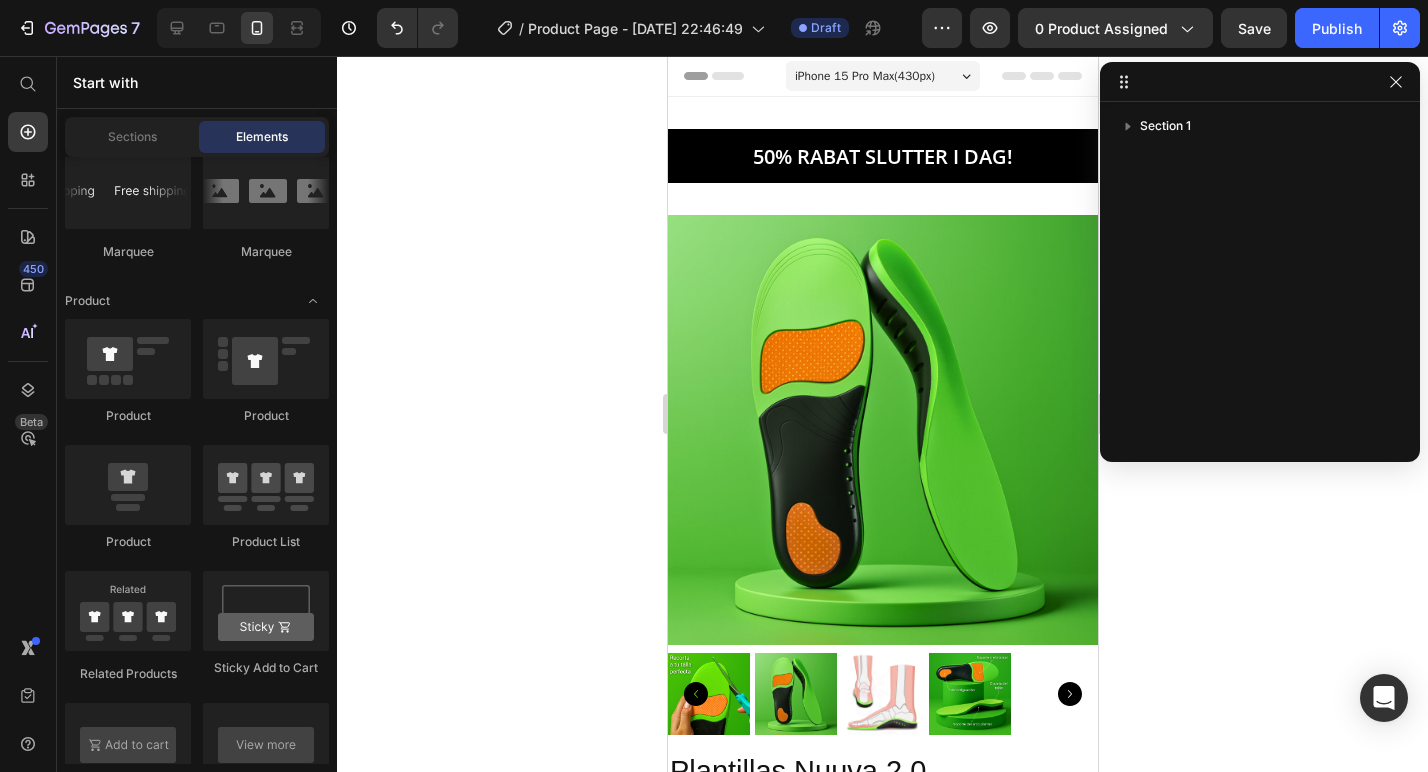 click on "iPhone 15 Pro Max  ( 430 px)" at bounding box center [864, 76] 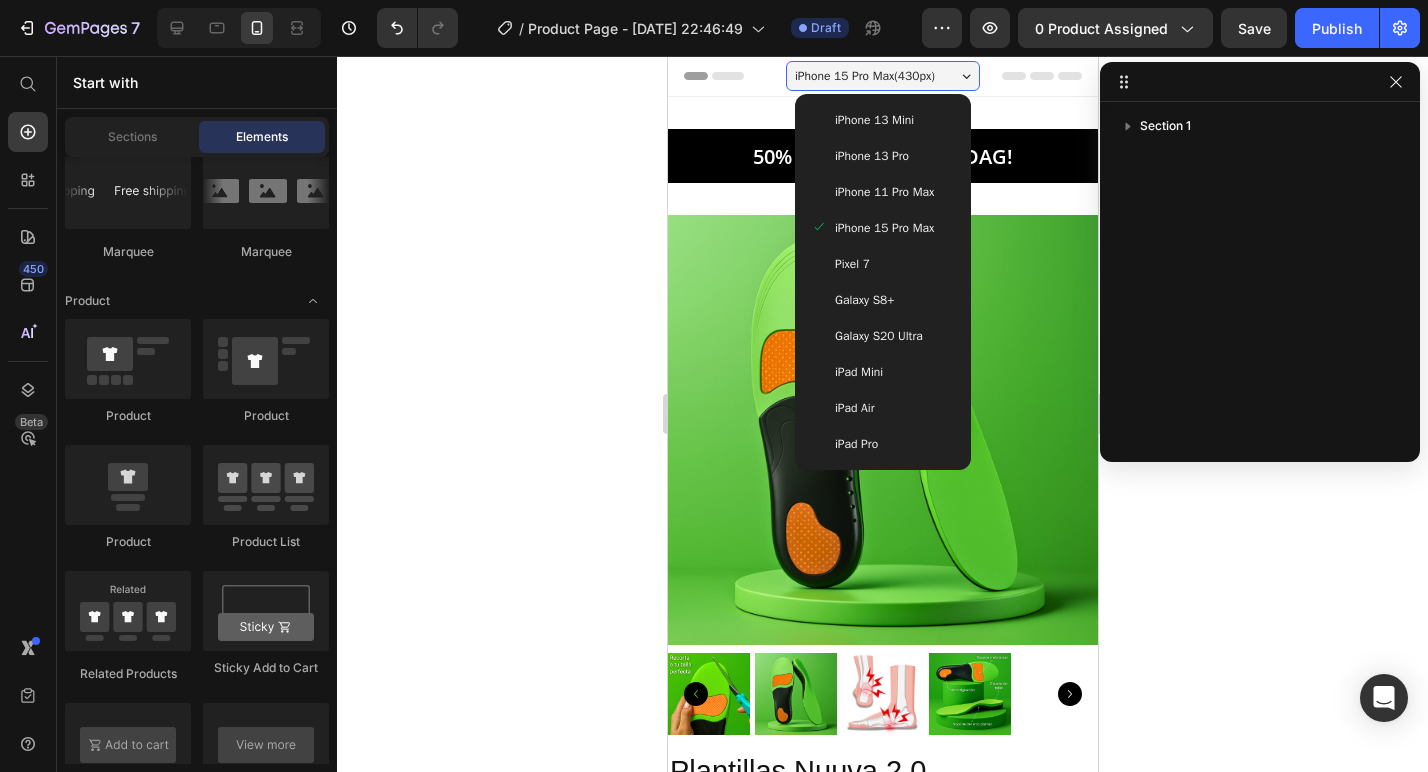 click on "iPhone 13 Mini" at bounding box center [882, 120] 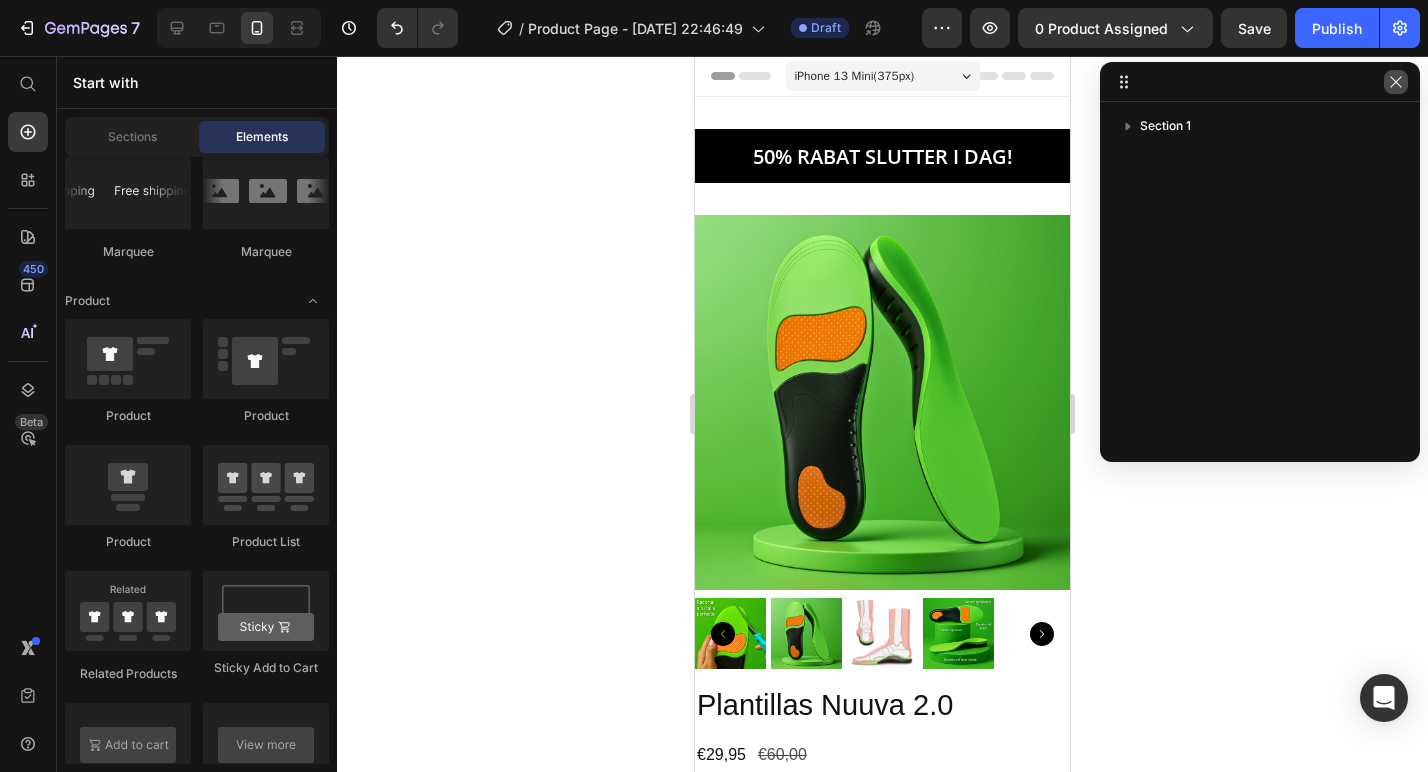 click 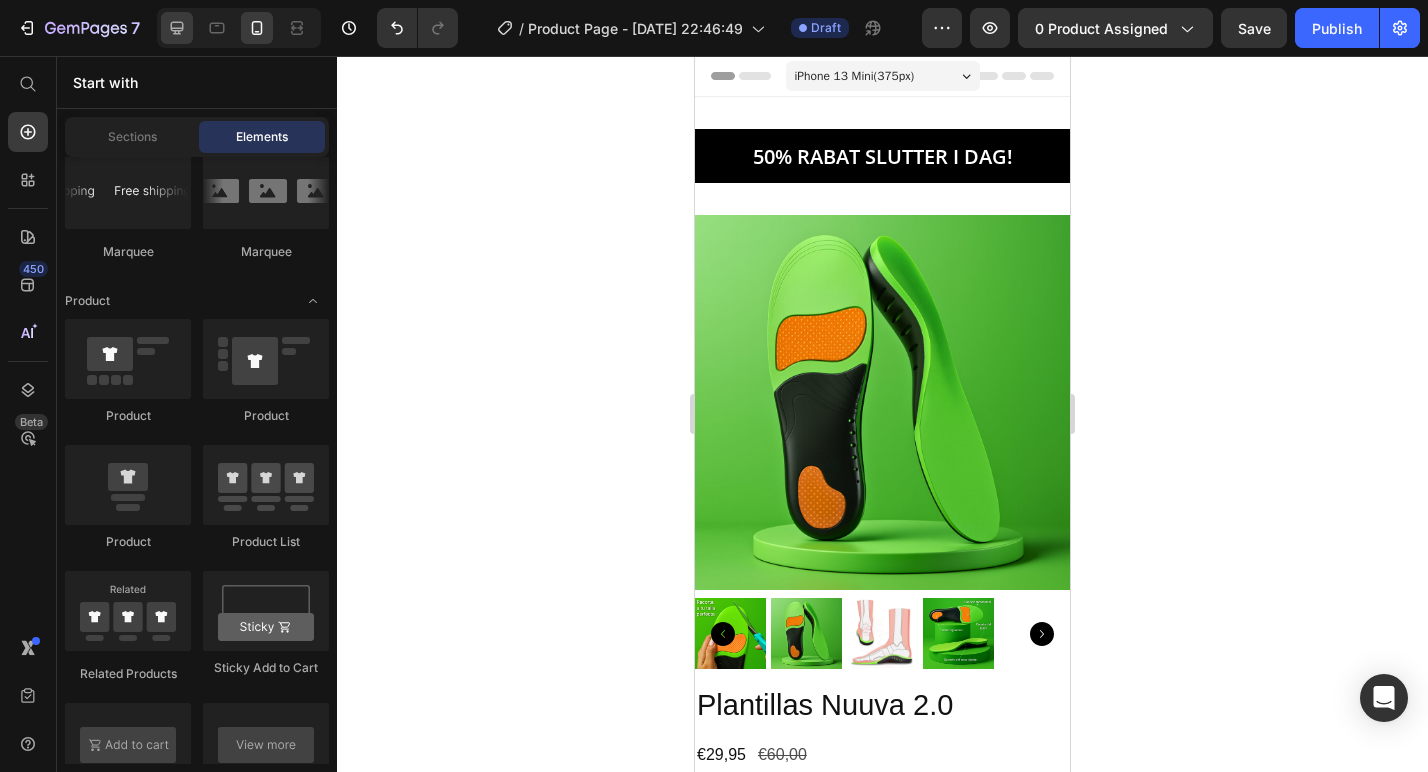 click 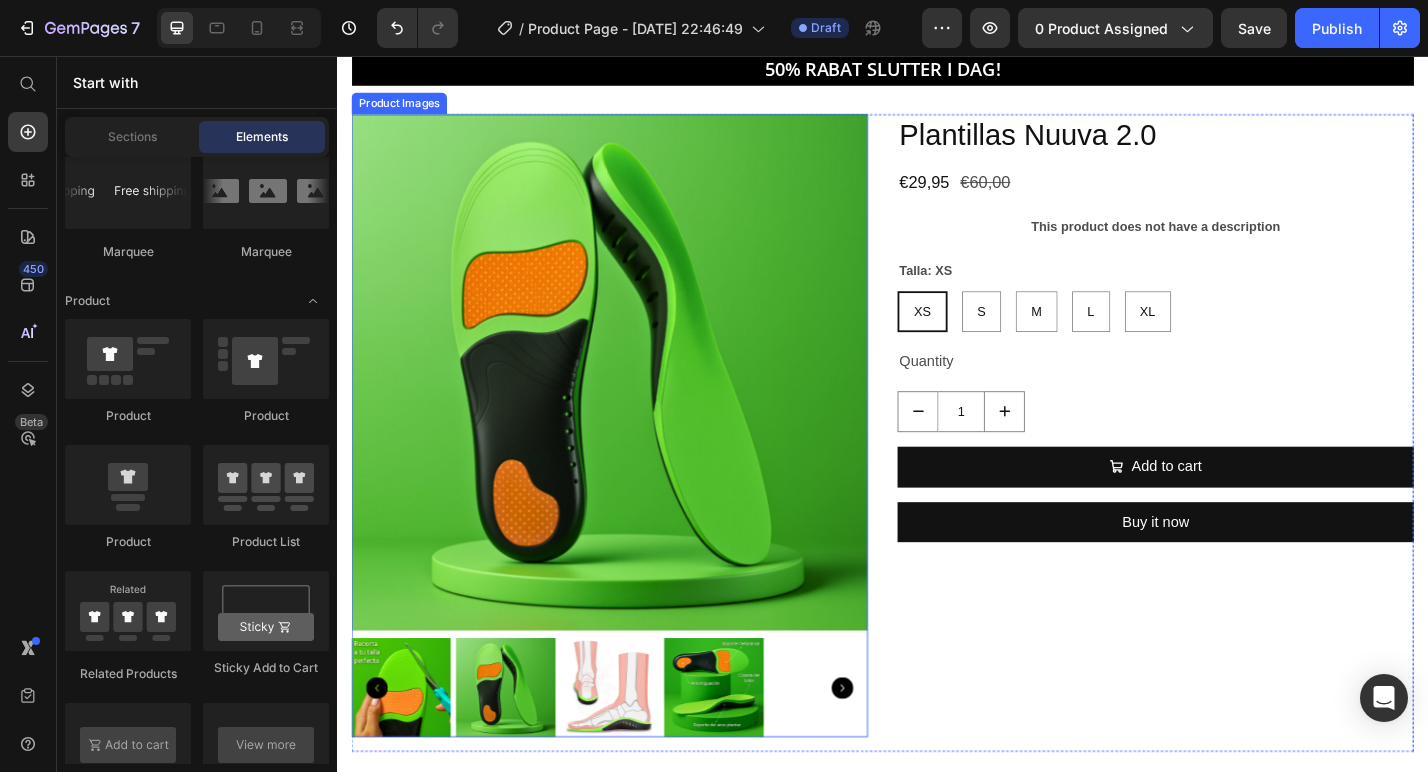 scroll, scrollTop: 53, scrollLeft: 0, axis: vertical 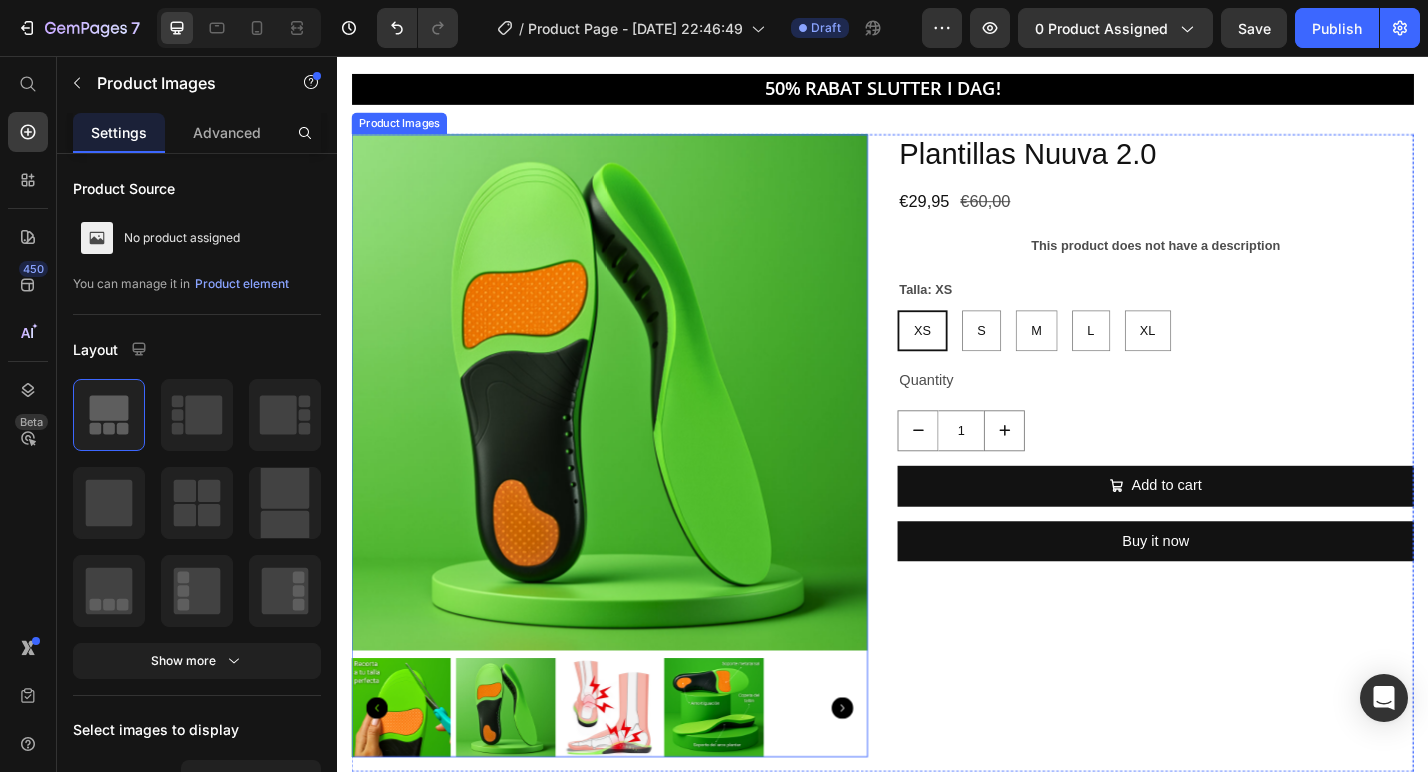 click at bounding box center [637, 426] 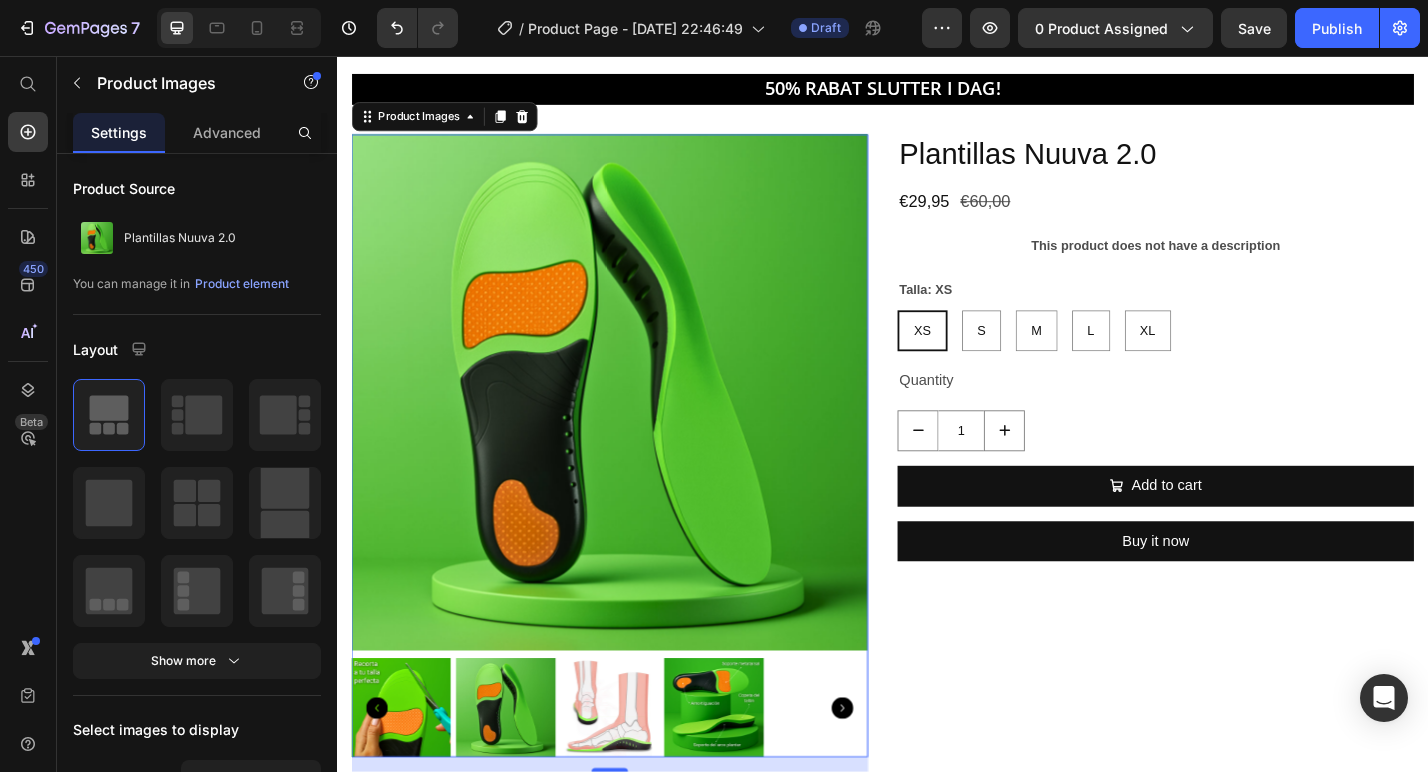 click at bounding box center [408, 773] 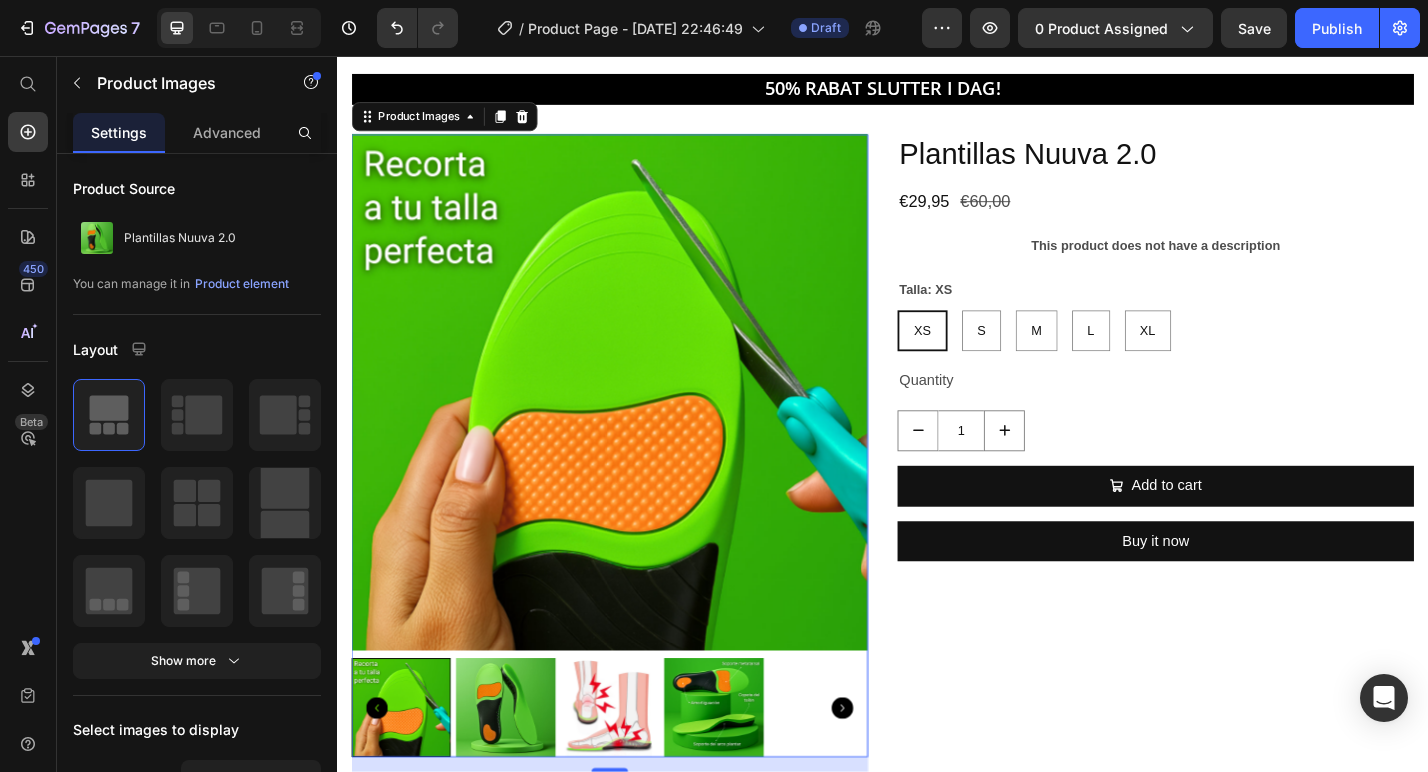 click at bounding box center [523, 773] 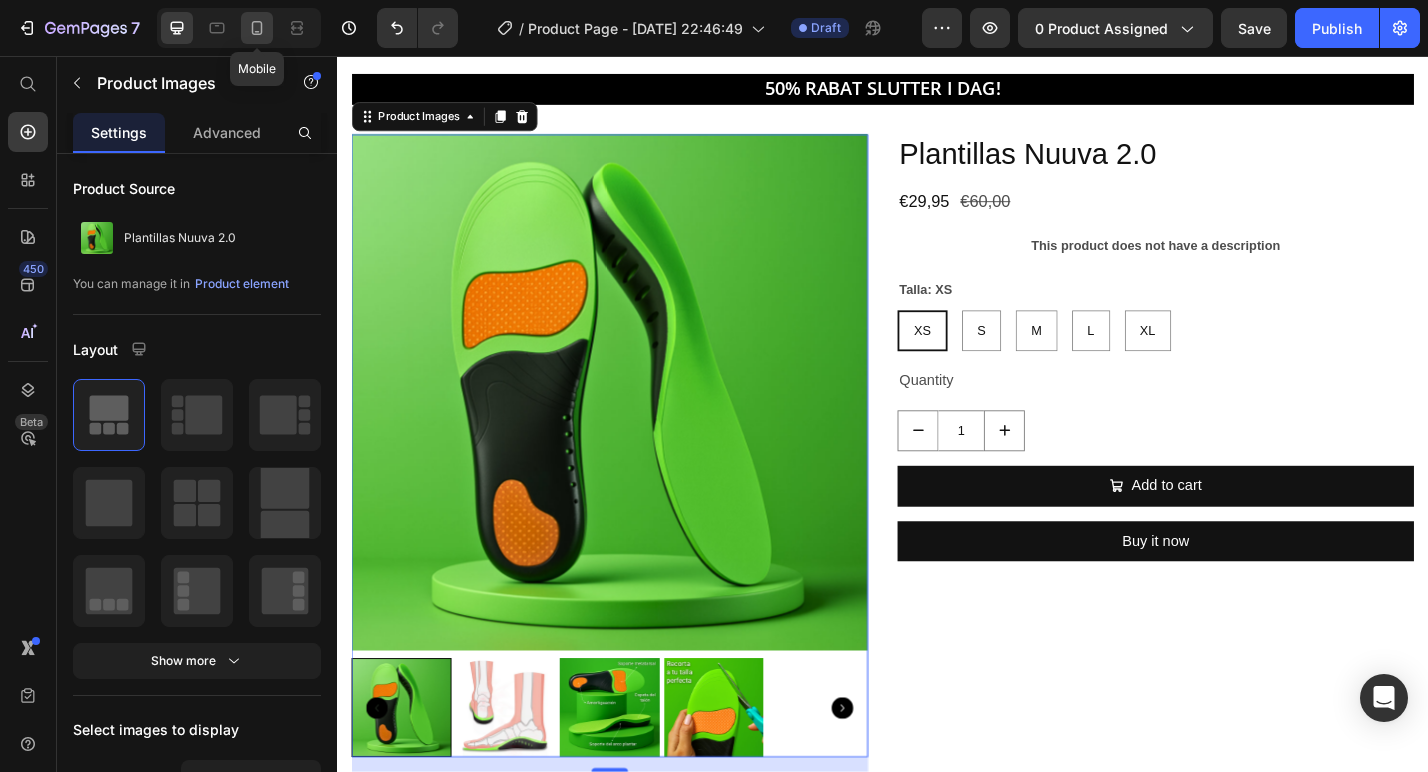 click 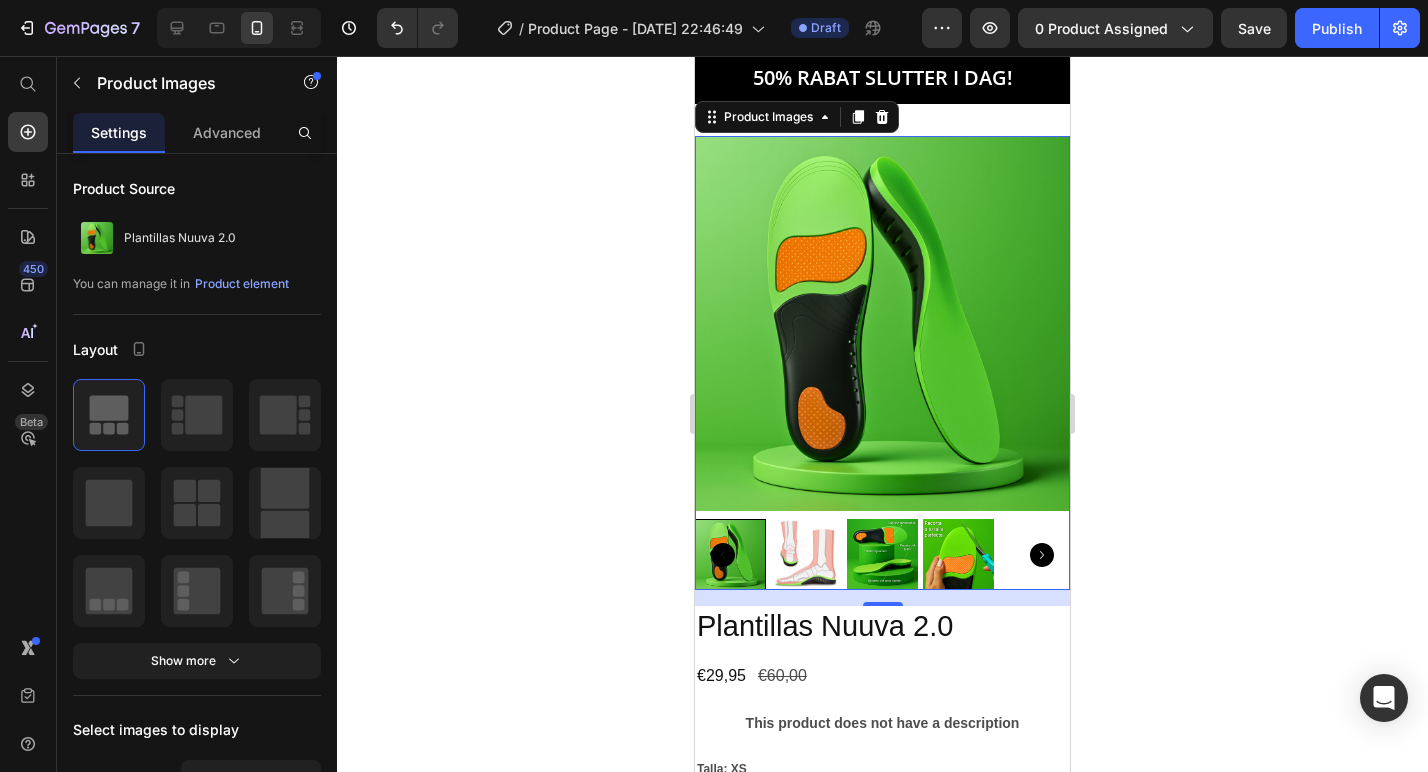 scroll, scrollTop: 88, scrollLeft: 0, axis: vertical 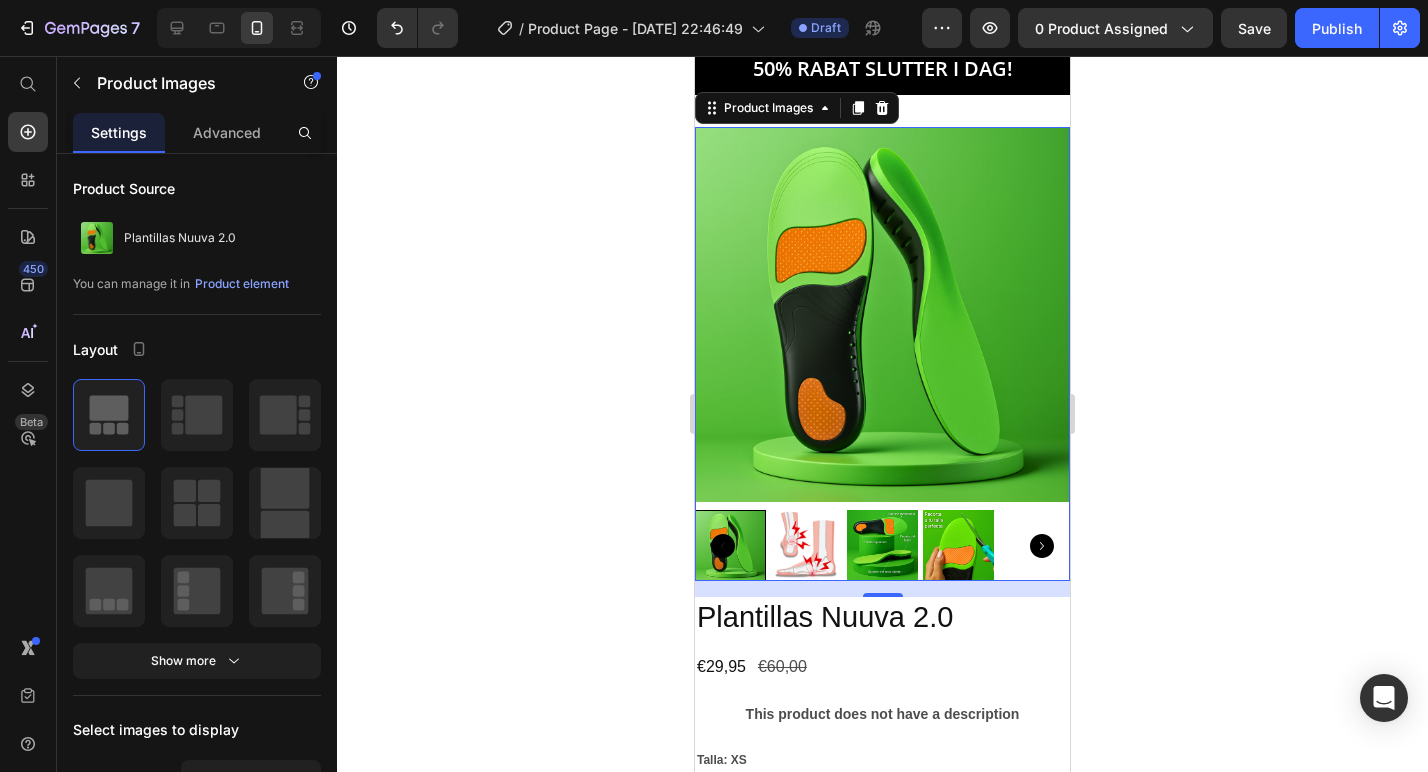 click at bounding box center (806, 545) 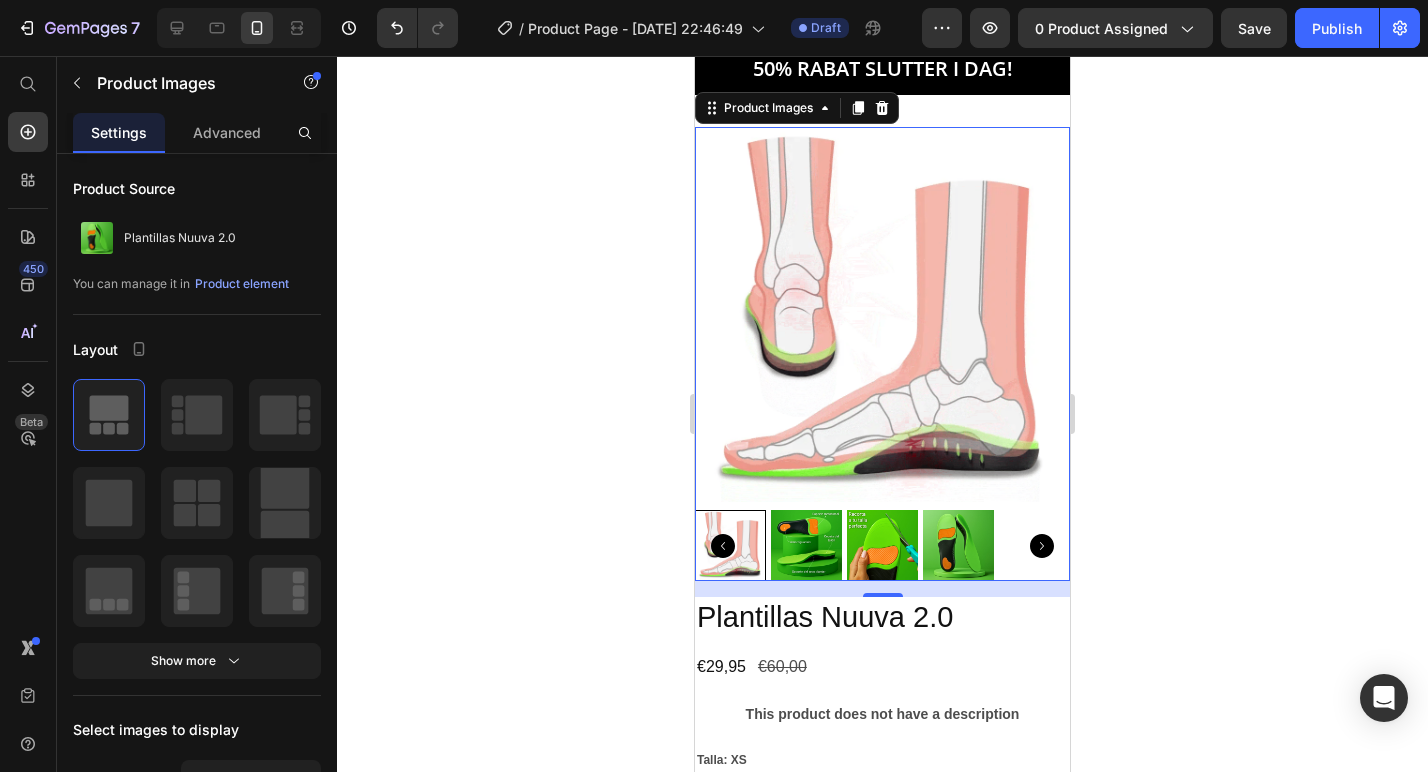 click at bounding box center [806, 545] 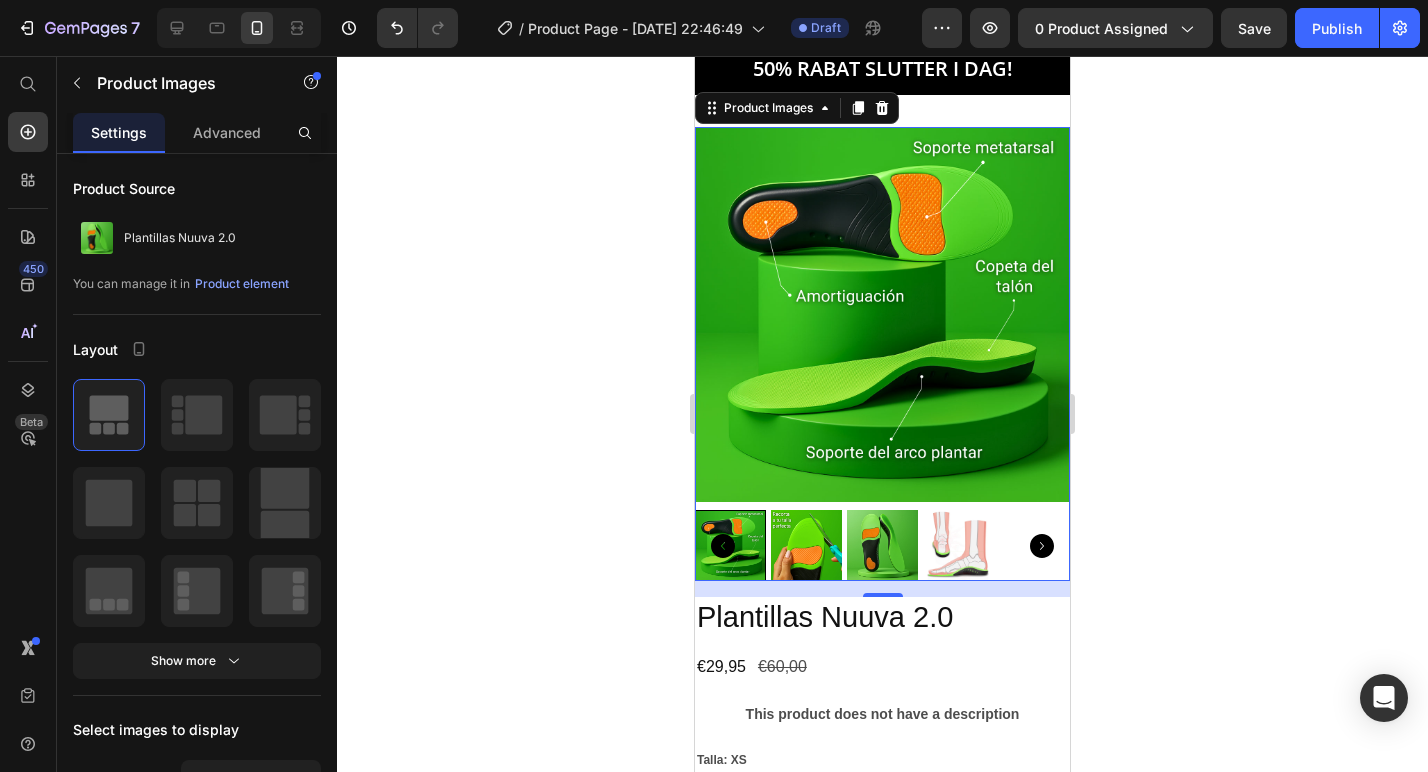 click at bounding box center (806, 545) 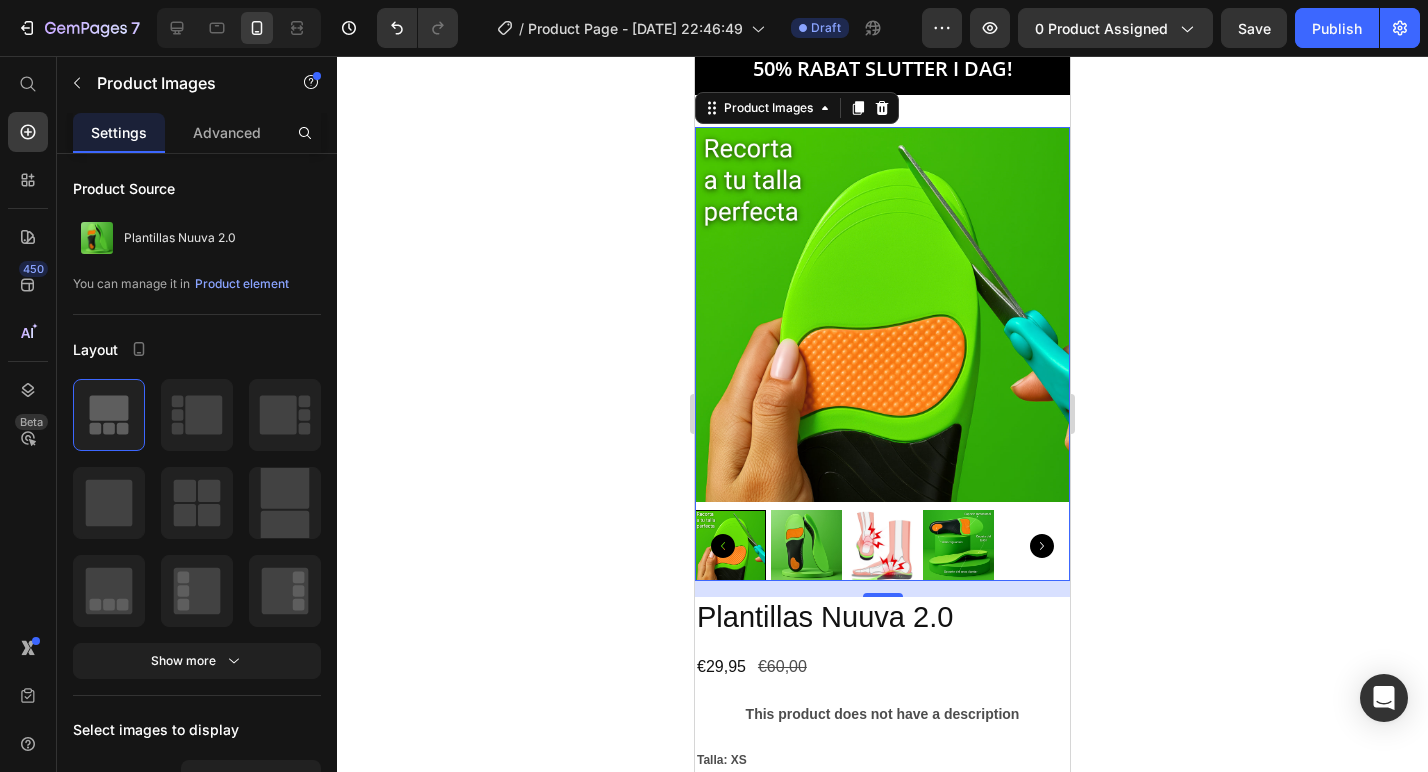 click at bounding box center (806, 545) 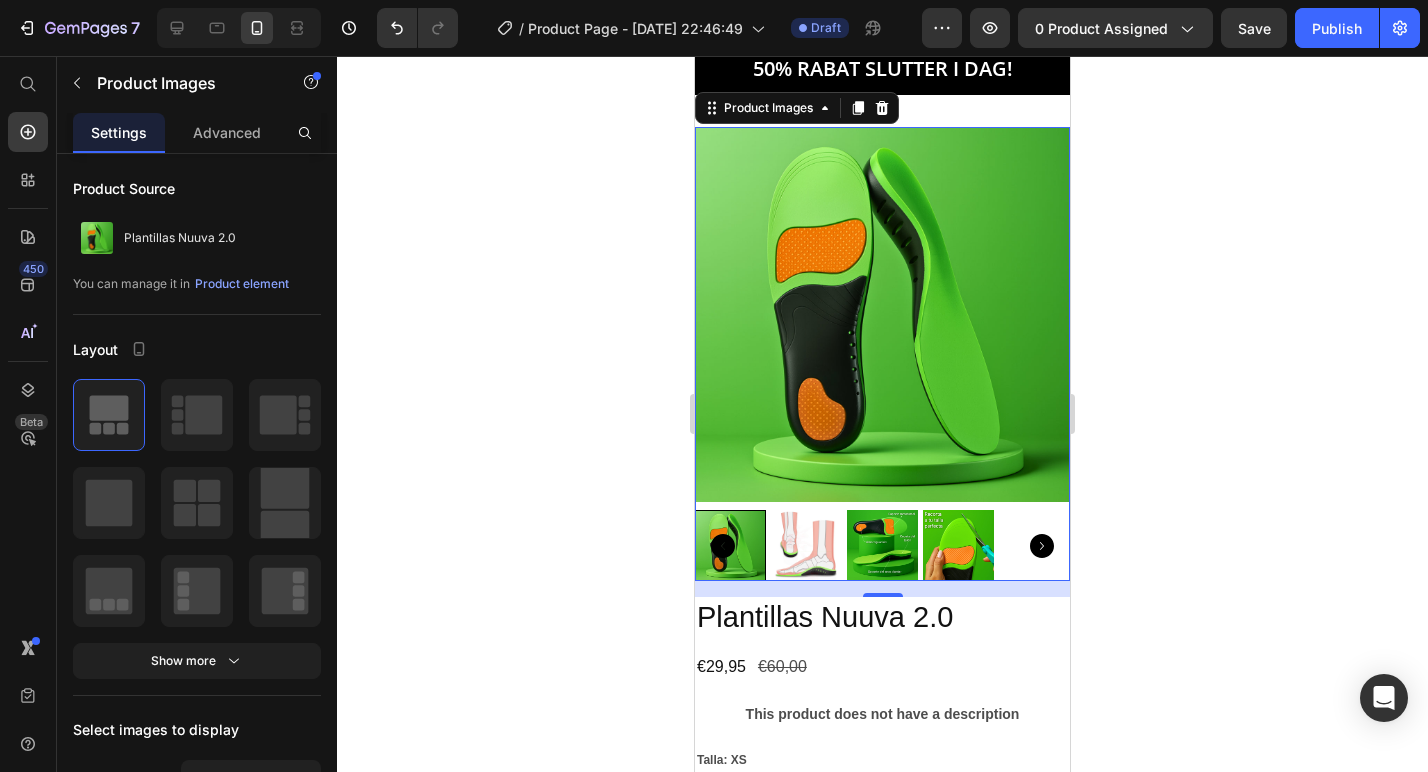 click at bounding box center (806, 545) 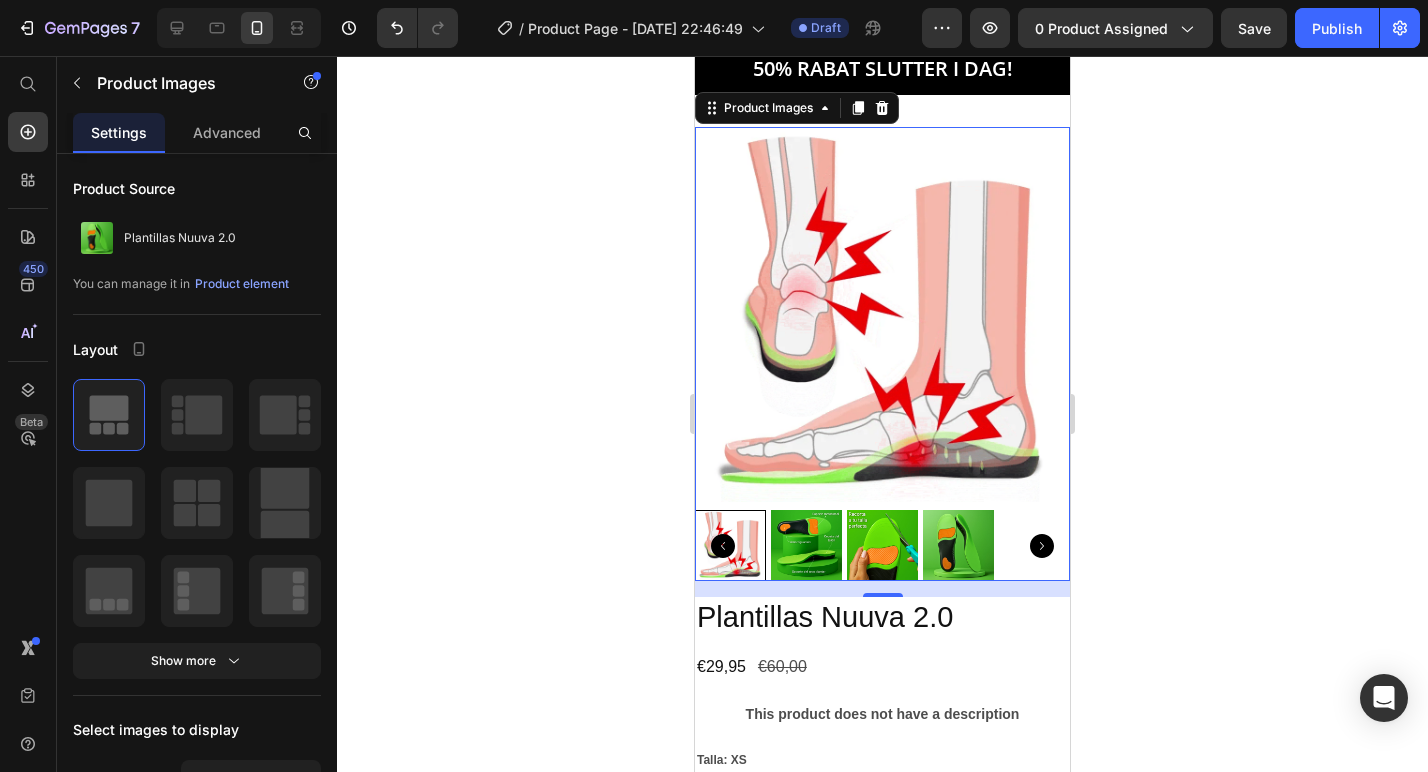 click at bounding box center (806, 545) 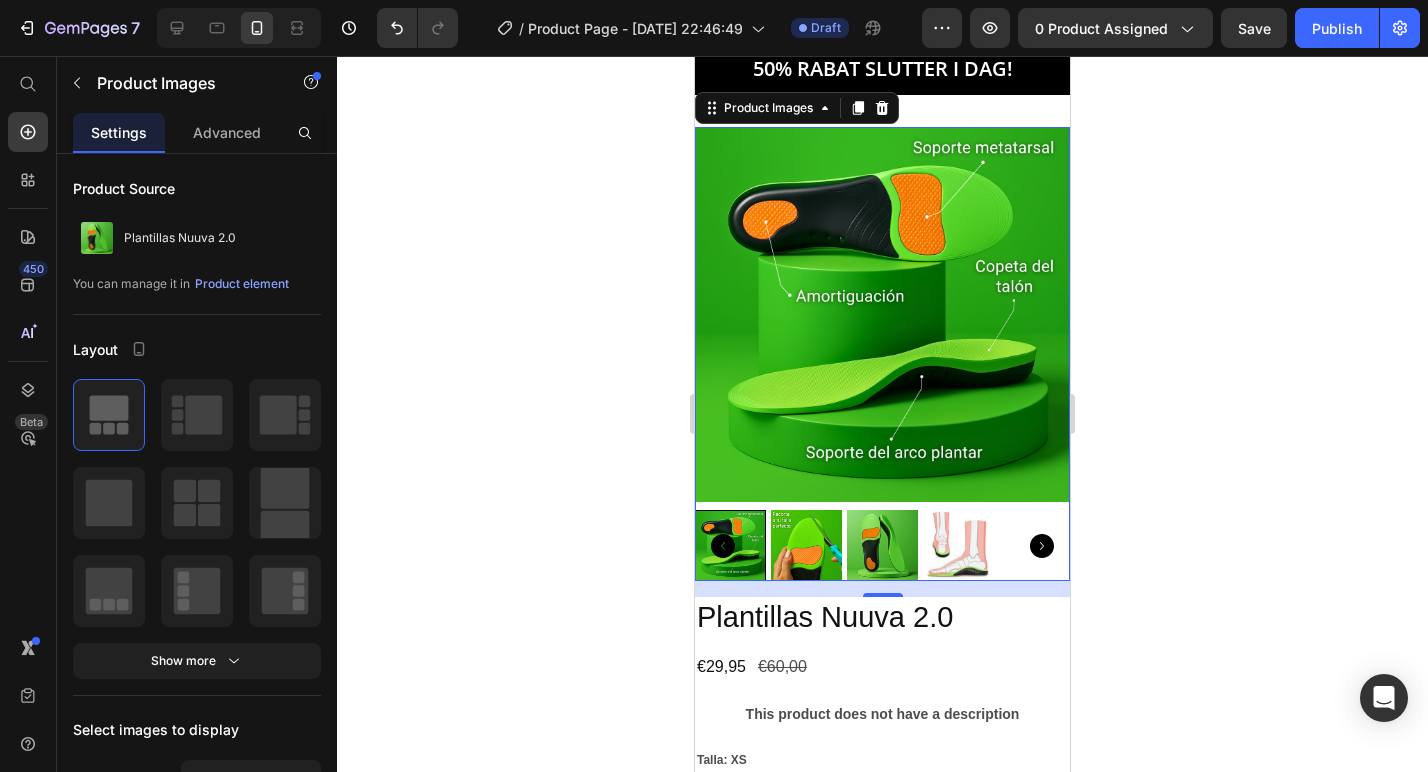 click at bounding box center (806, 545) 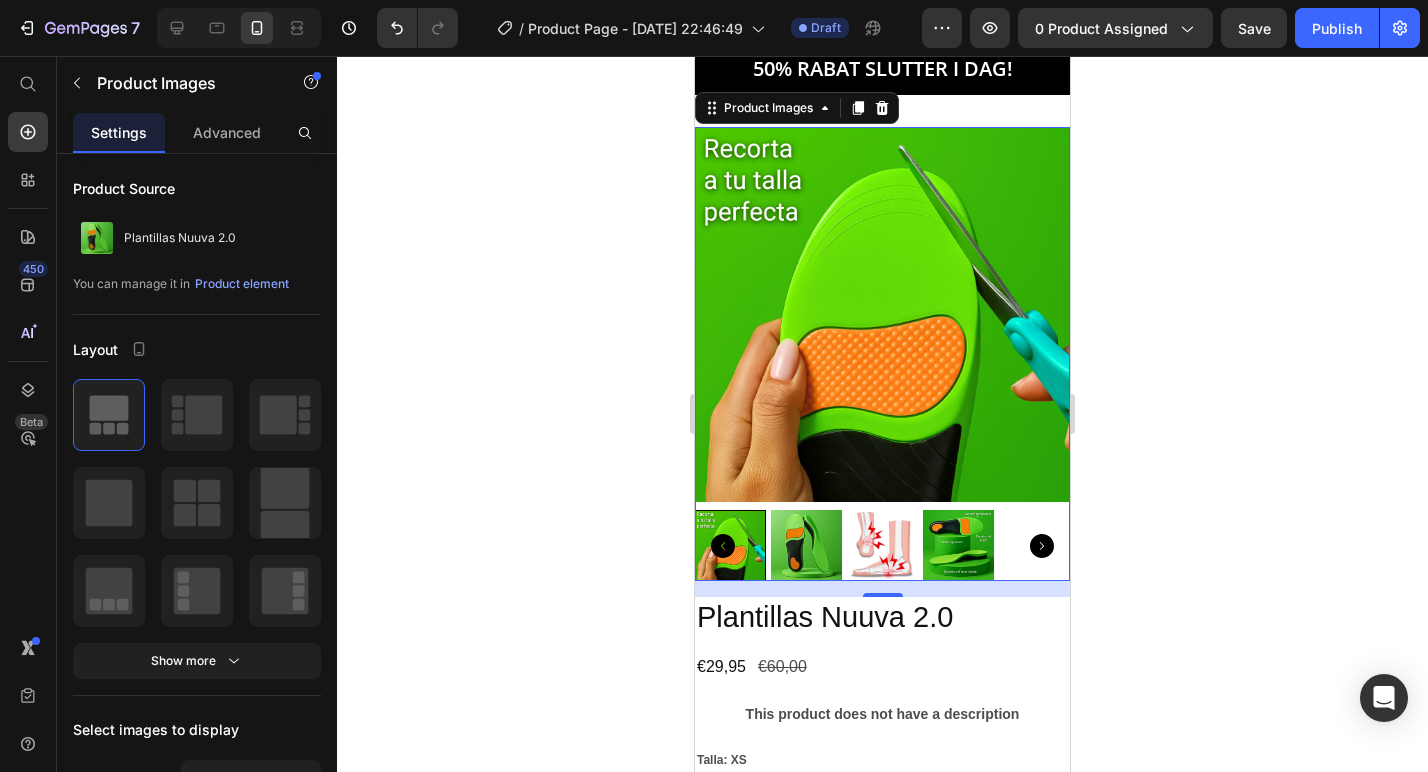 click at bounding box center (806, 545) 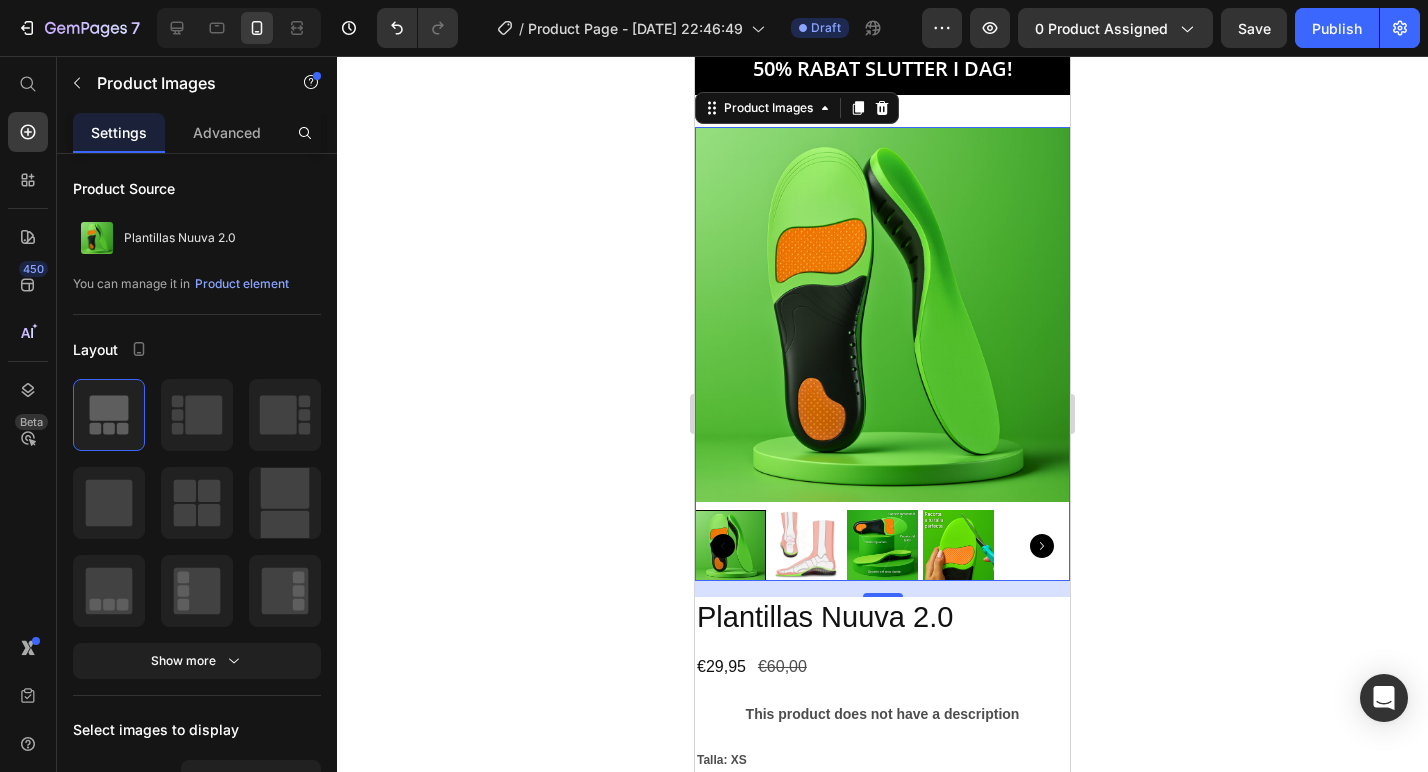 click 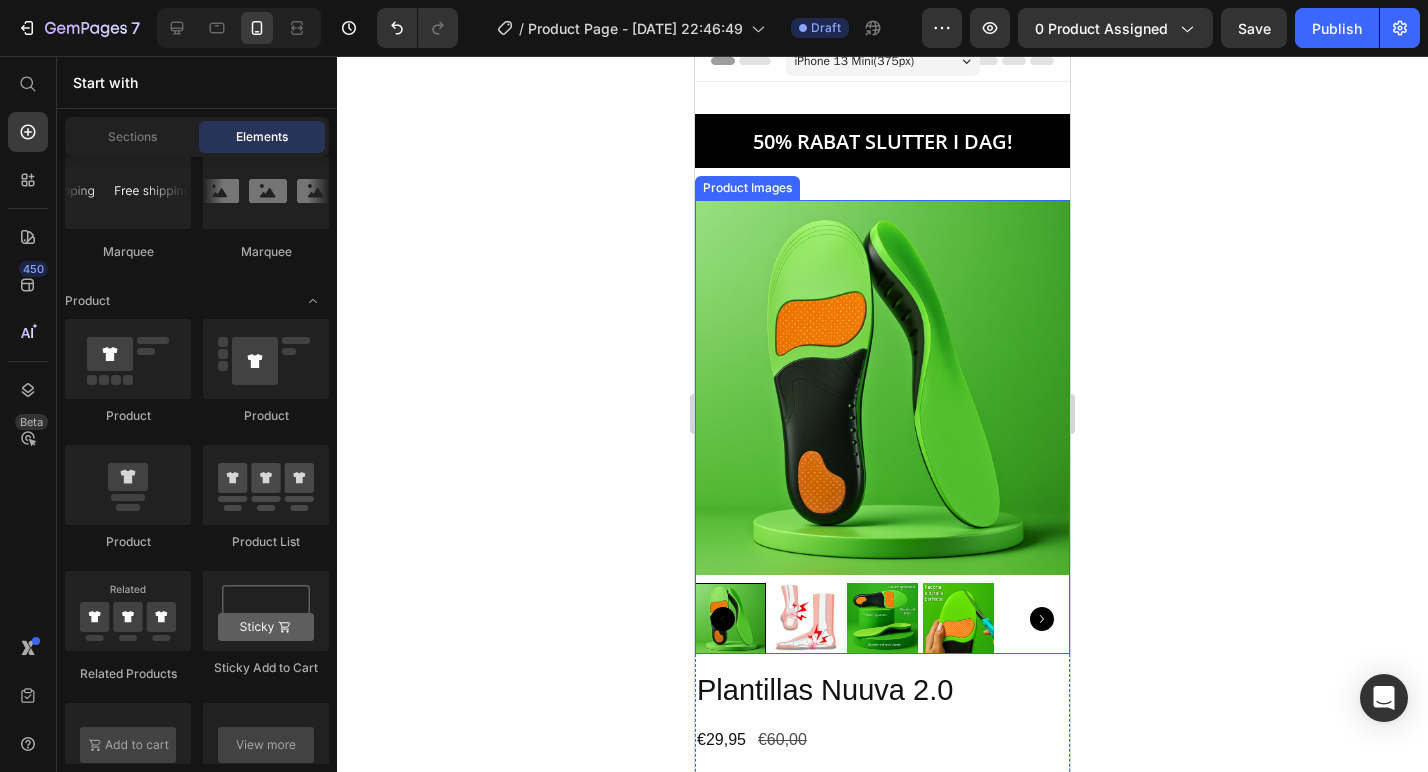 scroll, scrollTop: 0, scrollLeft: 0, axis: both 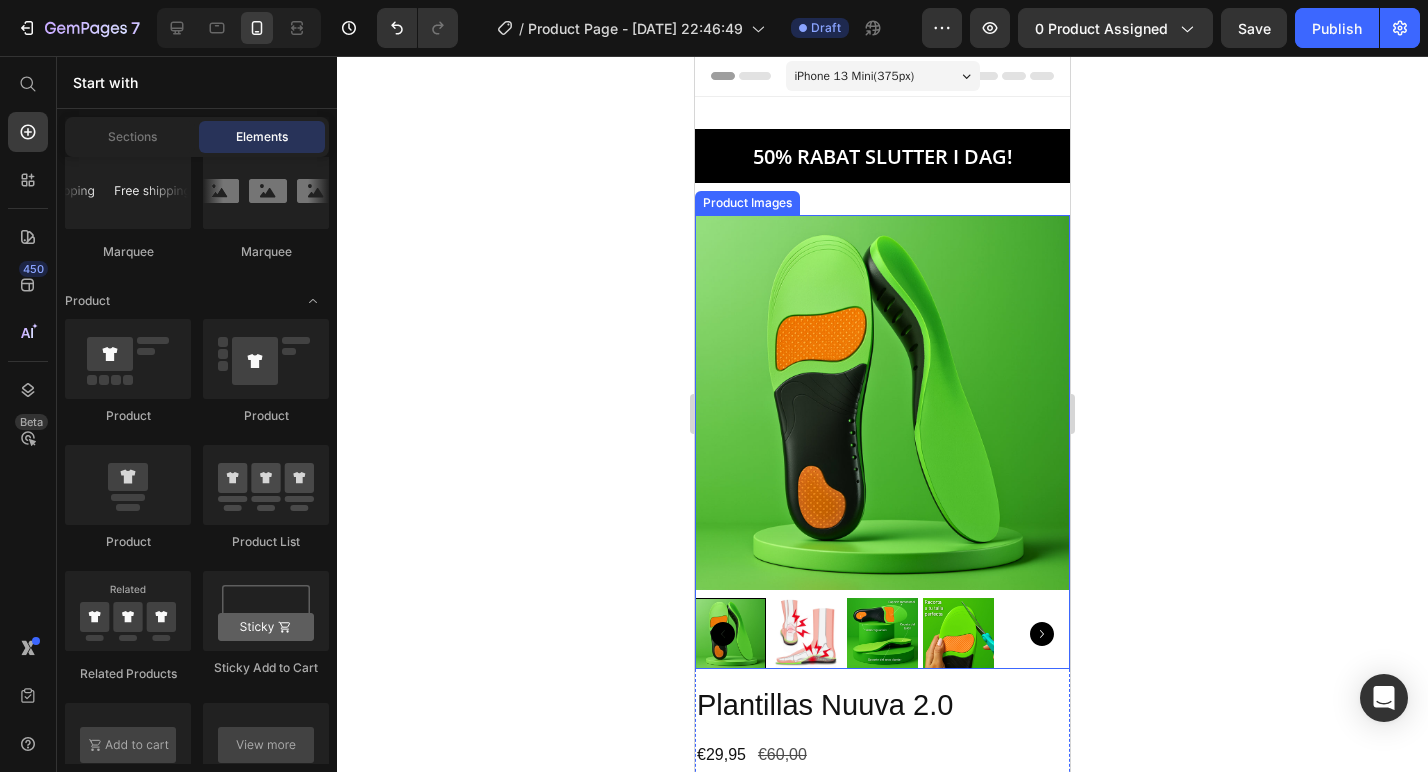 click 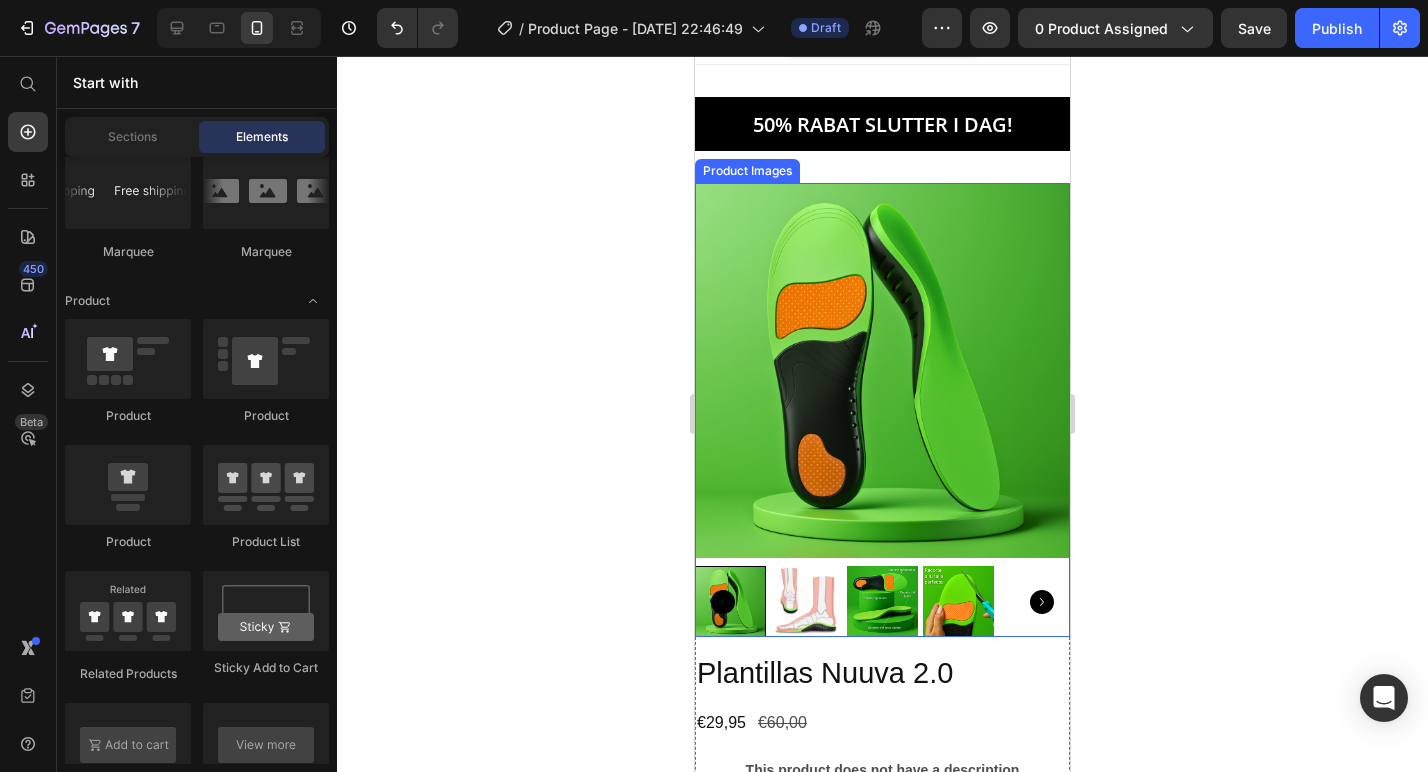 scroll, scrollTop: 53, scrollLeft: 0, axis: vertical 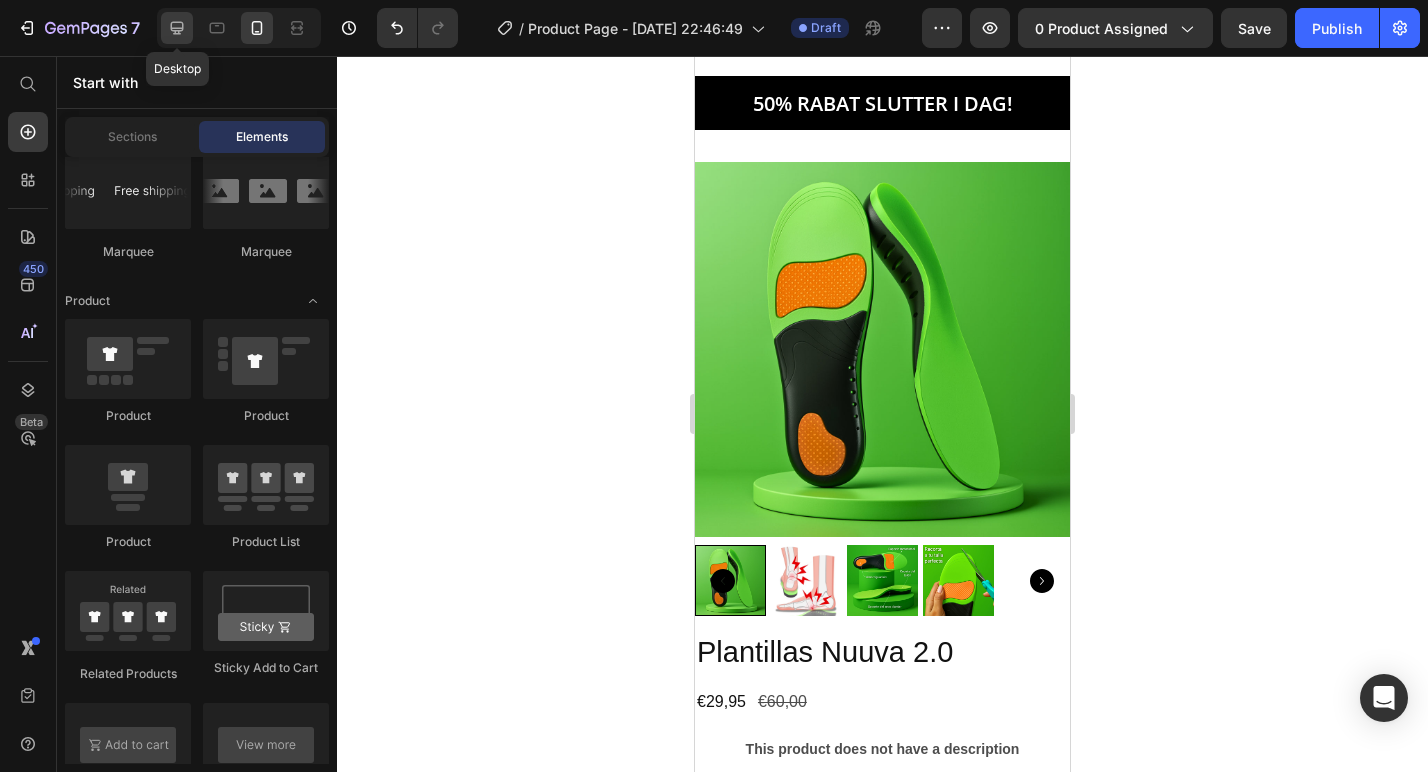 click 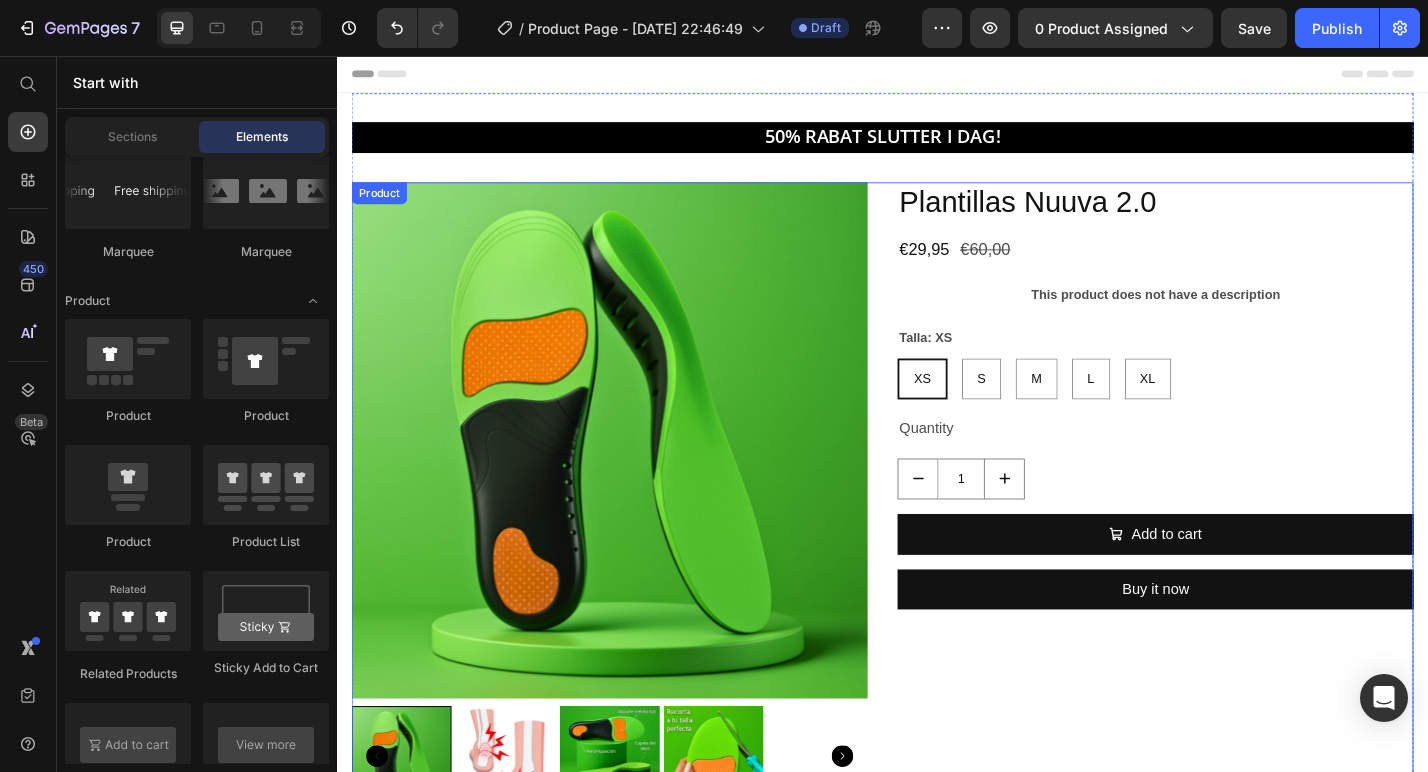 scroll, scrollTop: 1, scrollLeft: 0, axis: vertical 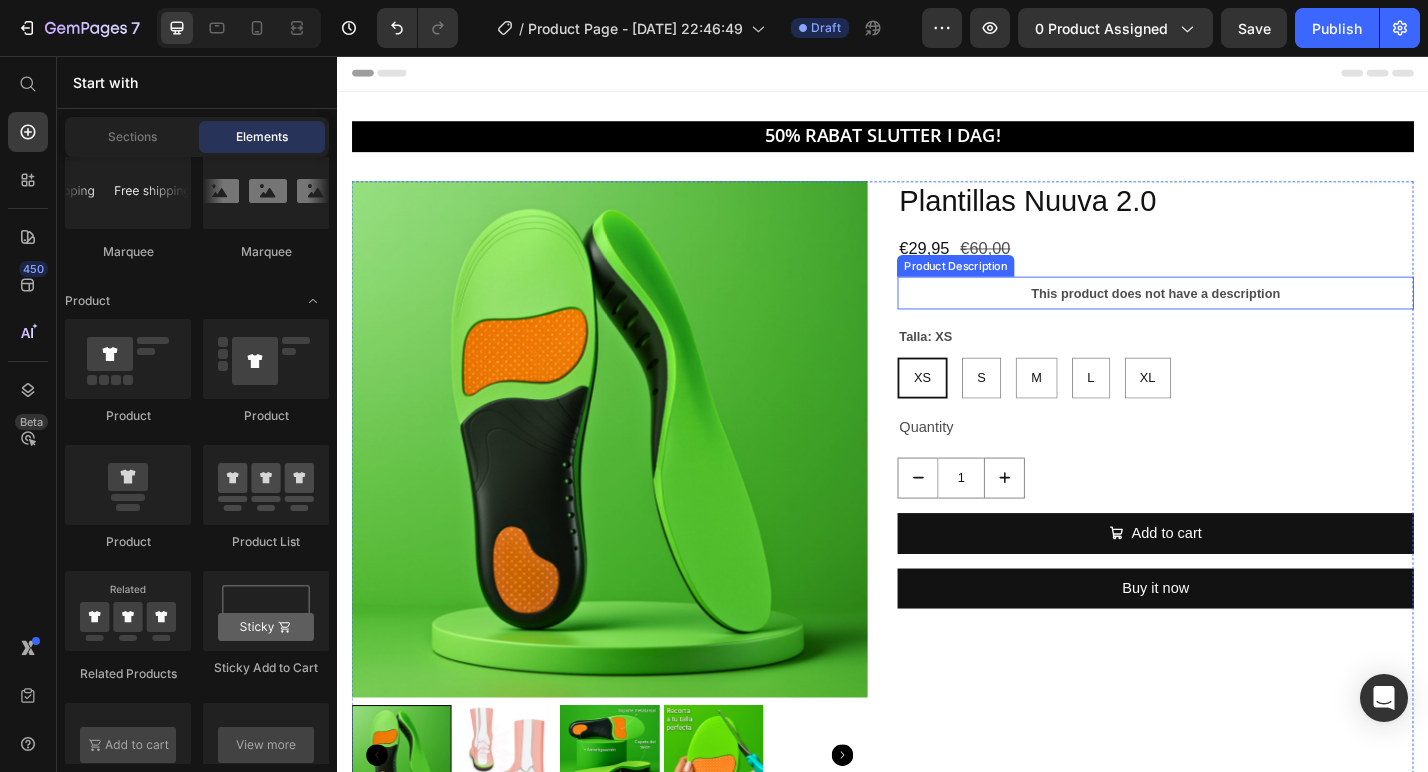 click on "This product does not have a description" at bounding box center [1237, 317] 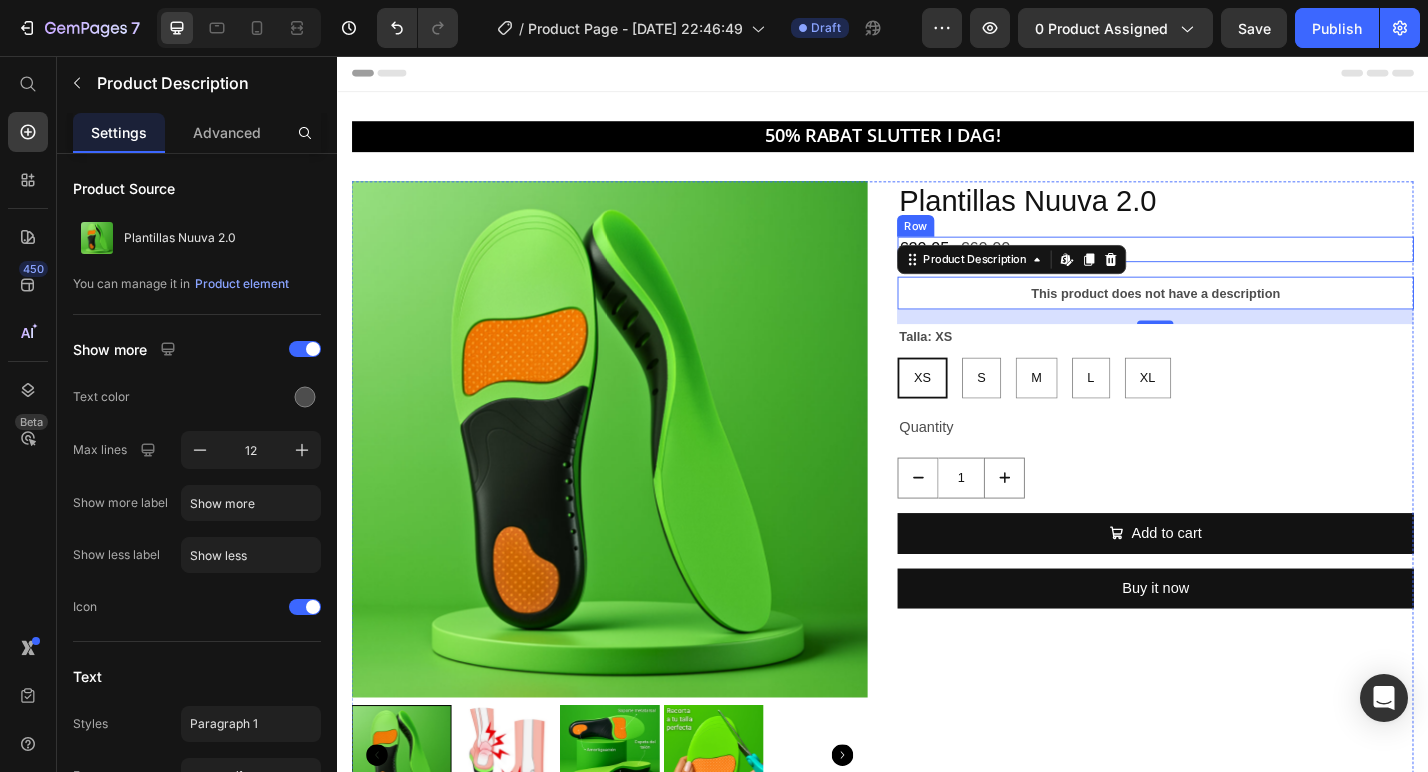 click on "€29,95 Product Price €60,00 Product Price Row" at bounding box center (1237, 268) 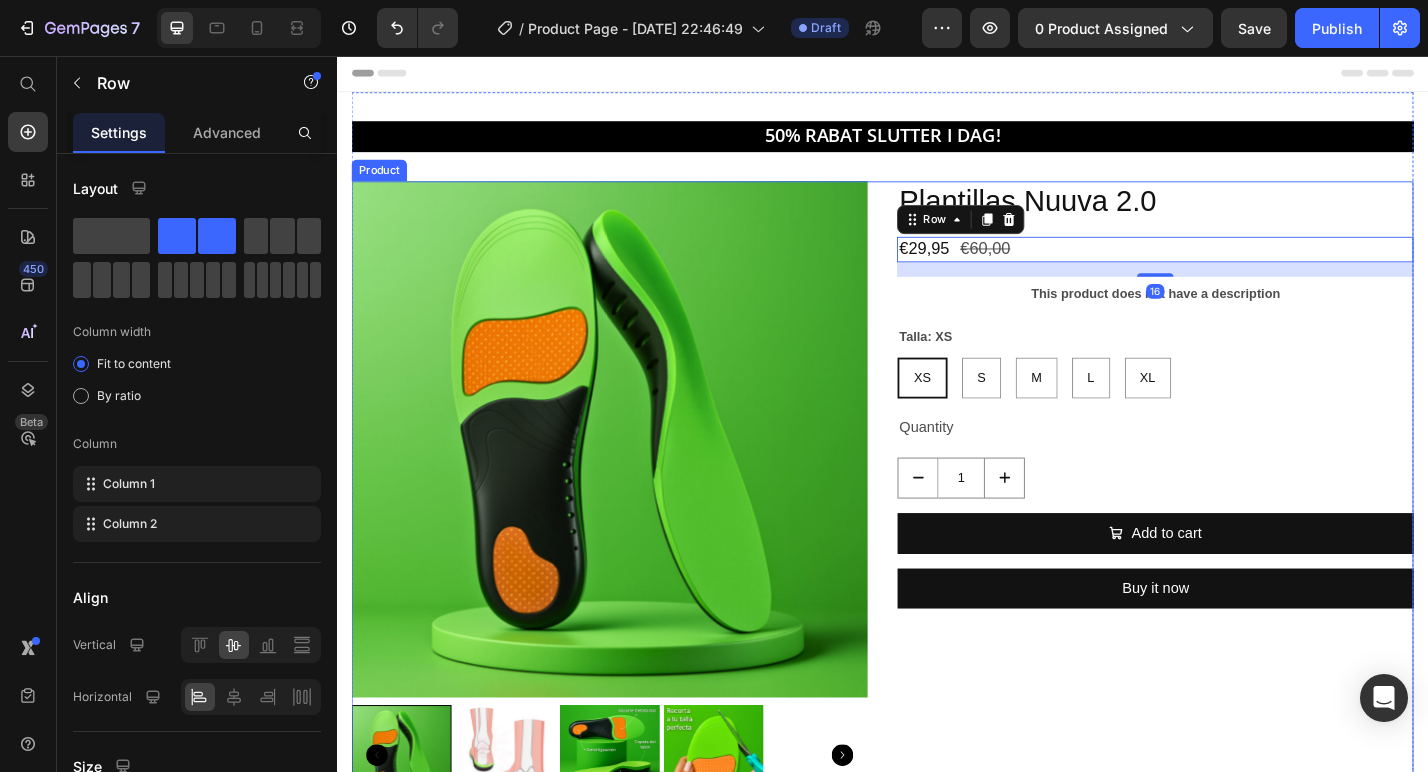 click on "Product Images Plantillas Nuuva 2.0 Product Title €29,95 Product Price €60,00 Product Price Row   16 This product does not have a description Product Description Talla: XS XS XS XS S S S M M M L L L XL XL XL Product Variants & Swatches Quantity Text Block 1 Product Quantity
Add to cart Add to Cart Buy it now Dynamic Checkout Product" at bounding box center [937, 545] 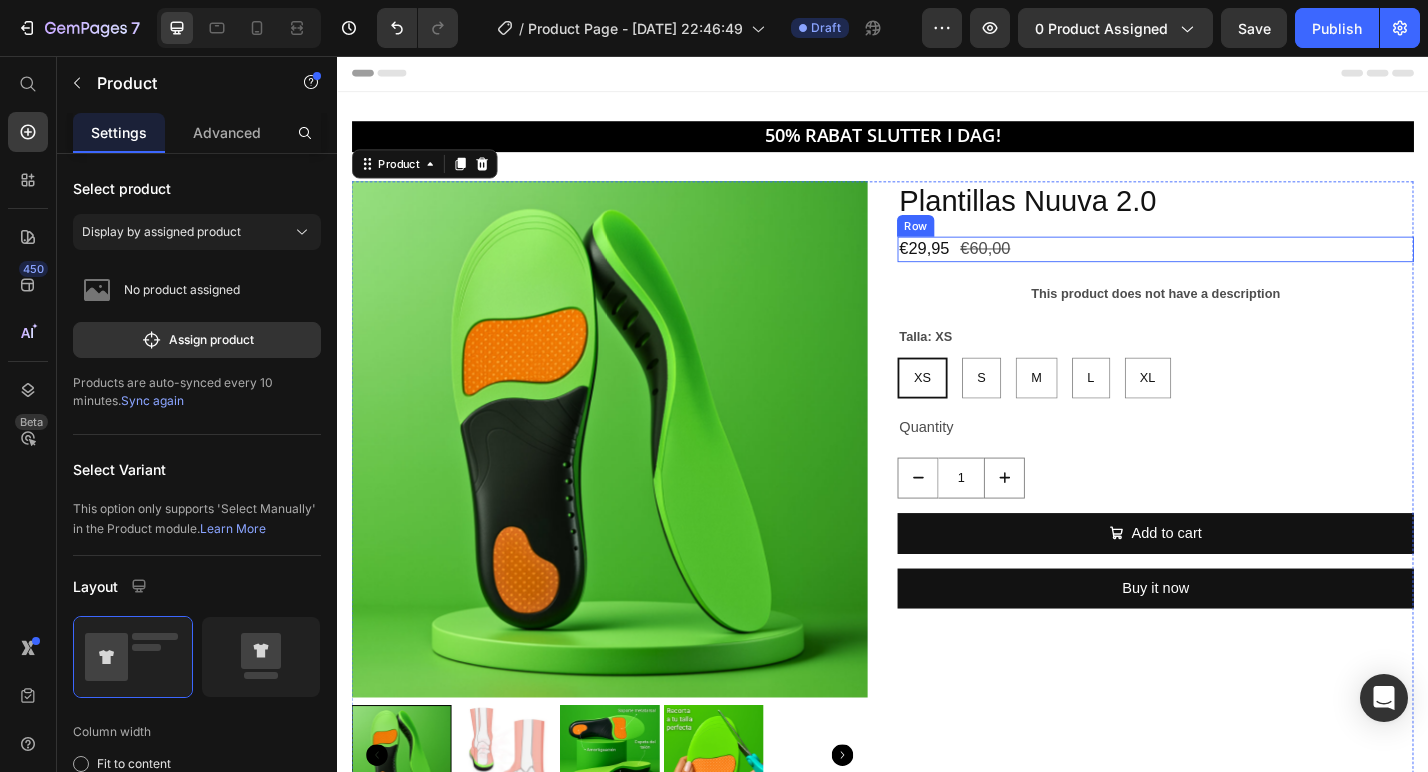 click on "€29,95 Product Price €60,00 Product Price Row" at bounding box center (1237, 268) 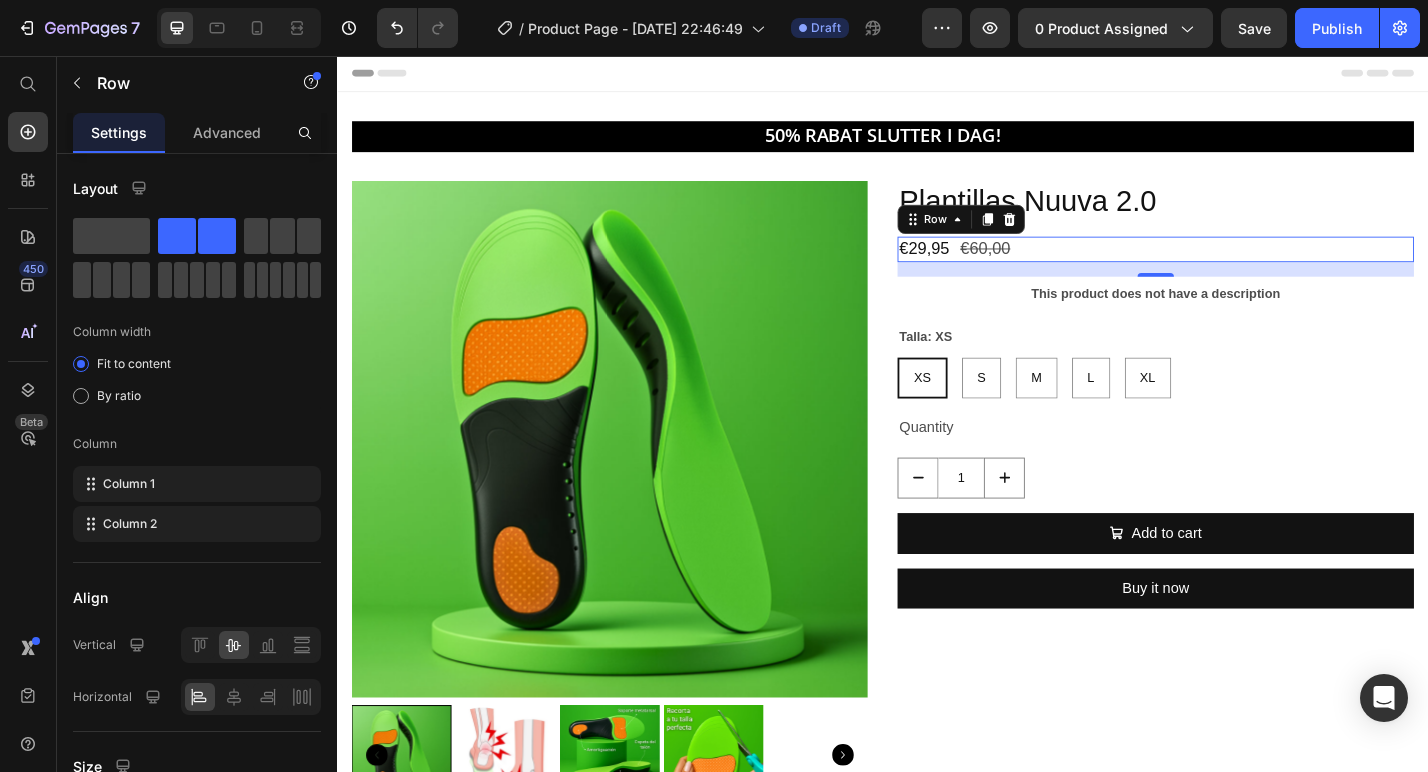 click on "€29,95 Product Price €60,00 Product Price Row   16" at bounding box center [1237, 268] 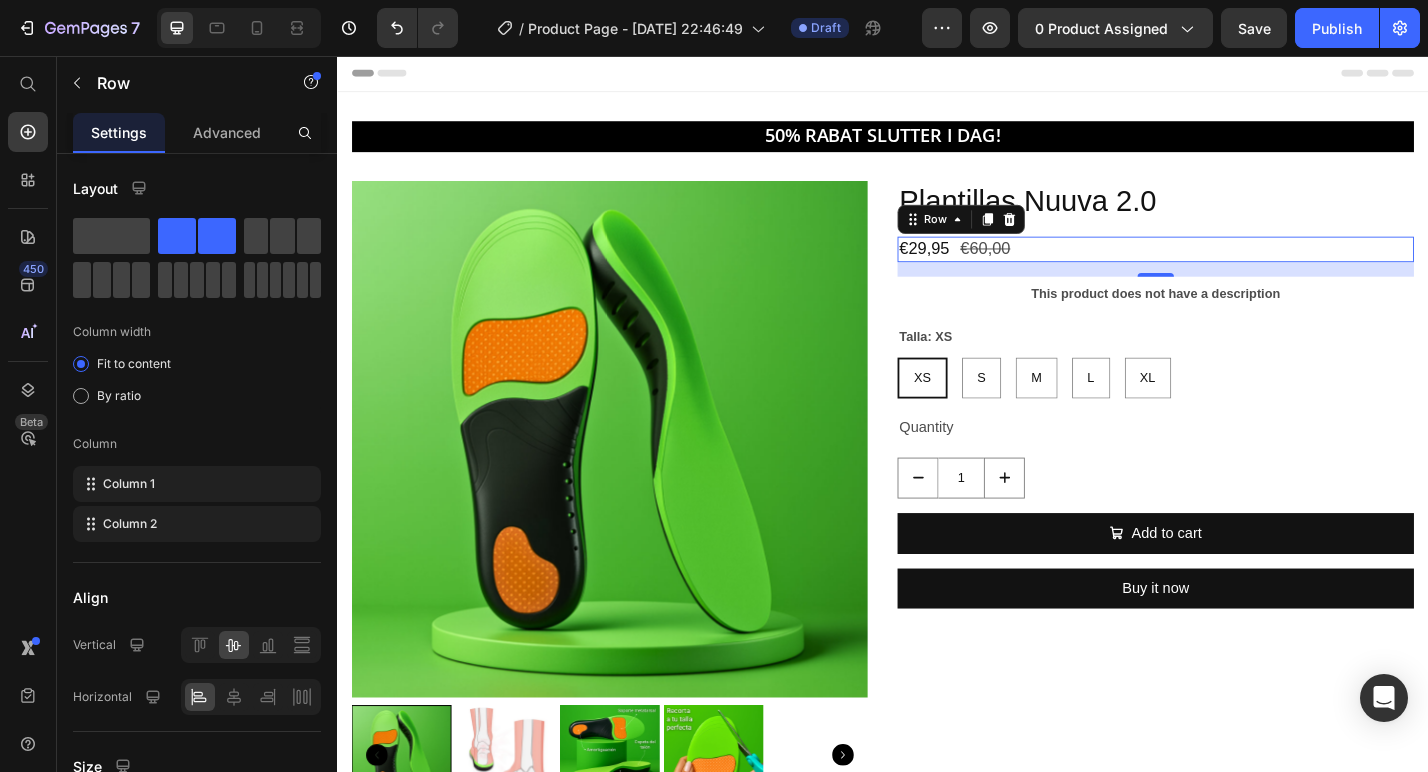 click on "€29,95 Product Price €60,00 Product Price Row   16" at bounding box center (1237, 268) 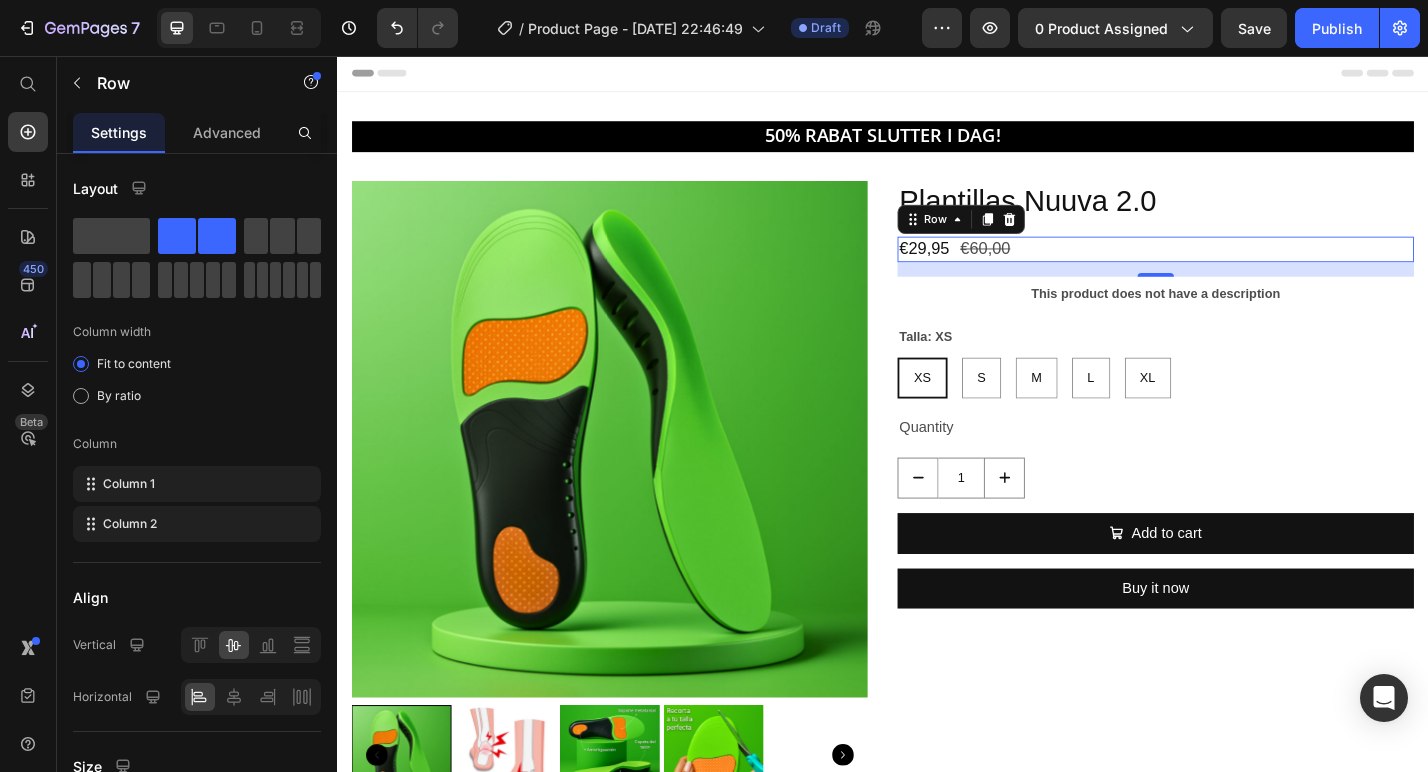 click on "€29,95 Product Price €60,00 Product Price Row   16" at bounding box center [1237, 268] 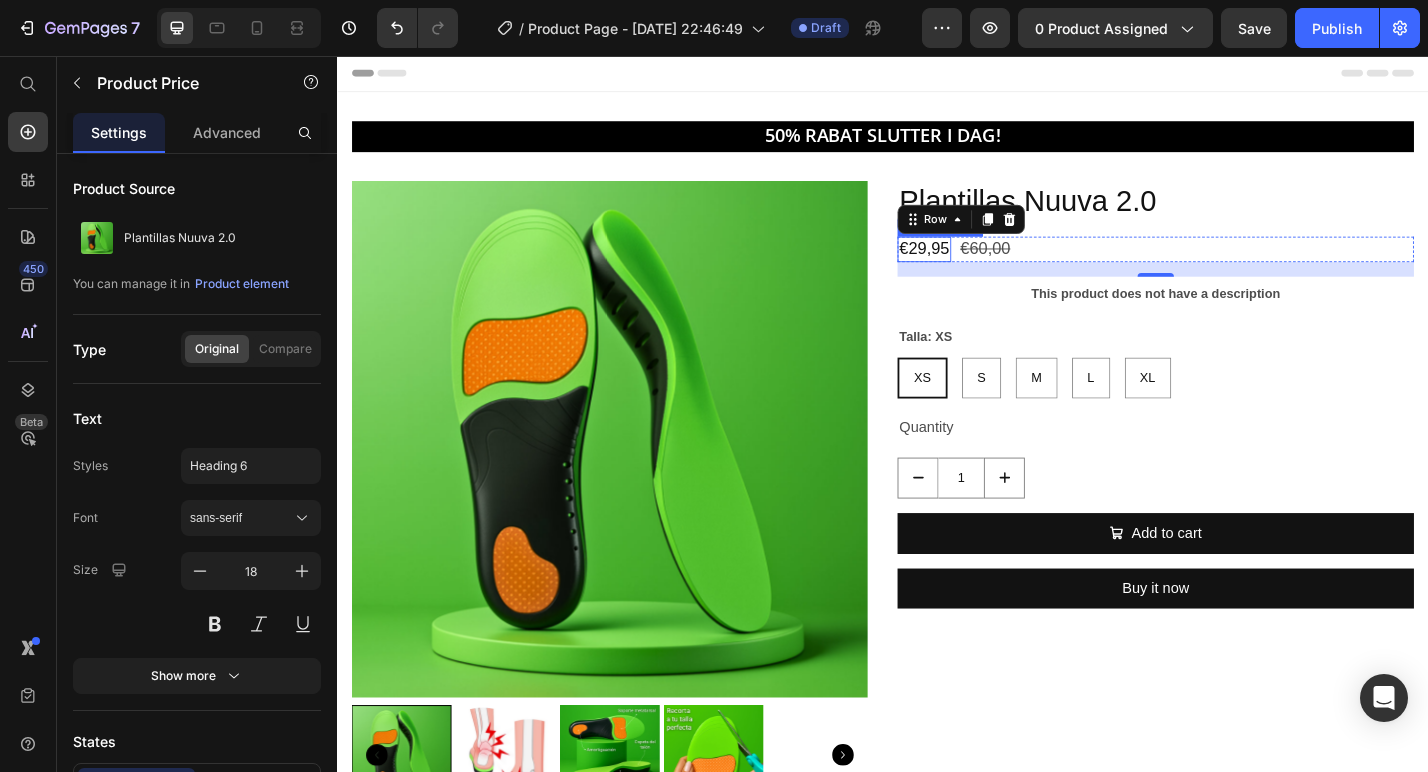 click on "€29,95" at bounding box center (982, 268) 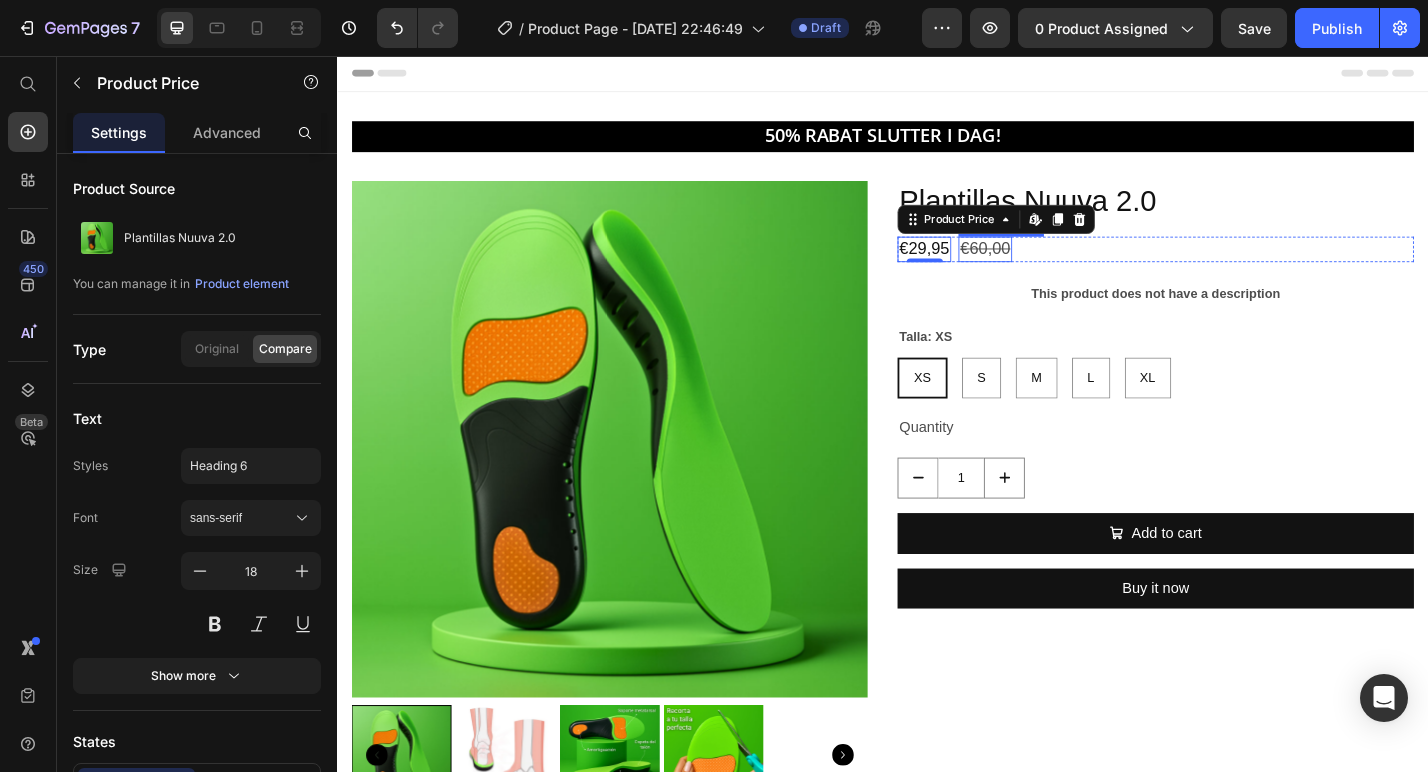 click on "€60,00" at bounding box center [1049, 268] 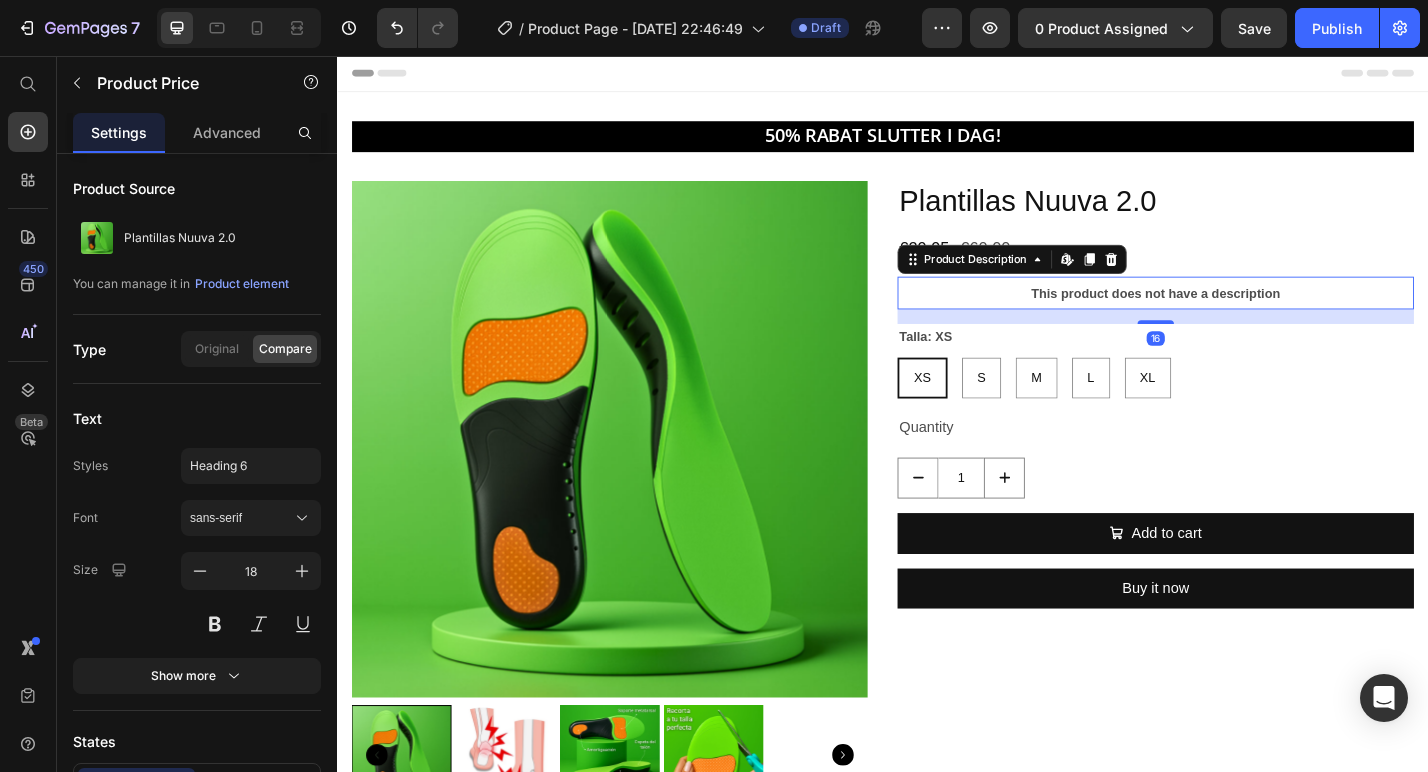 click on "This product does not have a description" at bounding box center (1237, 317) 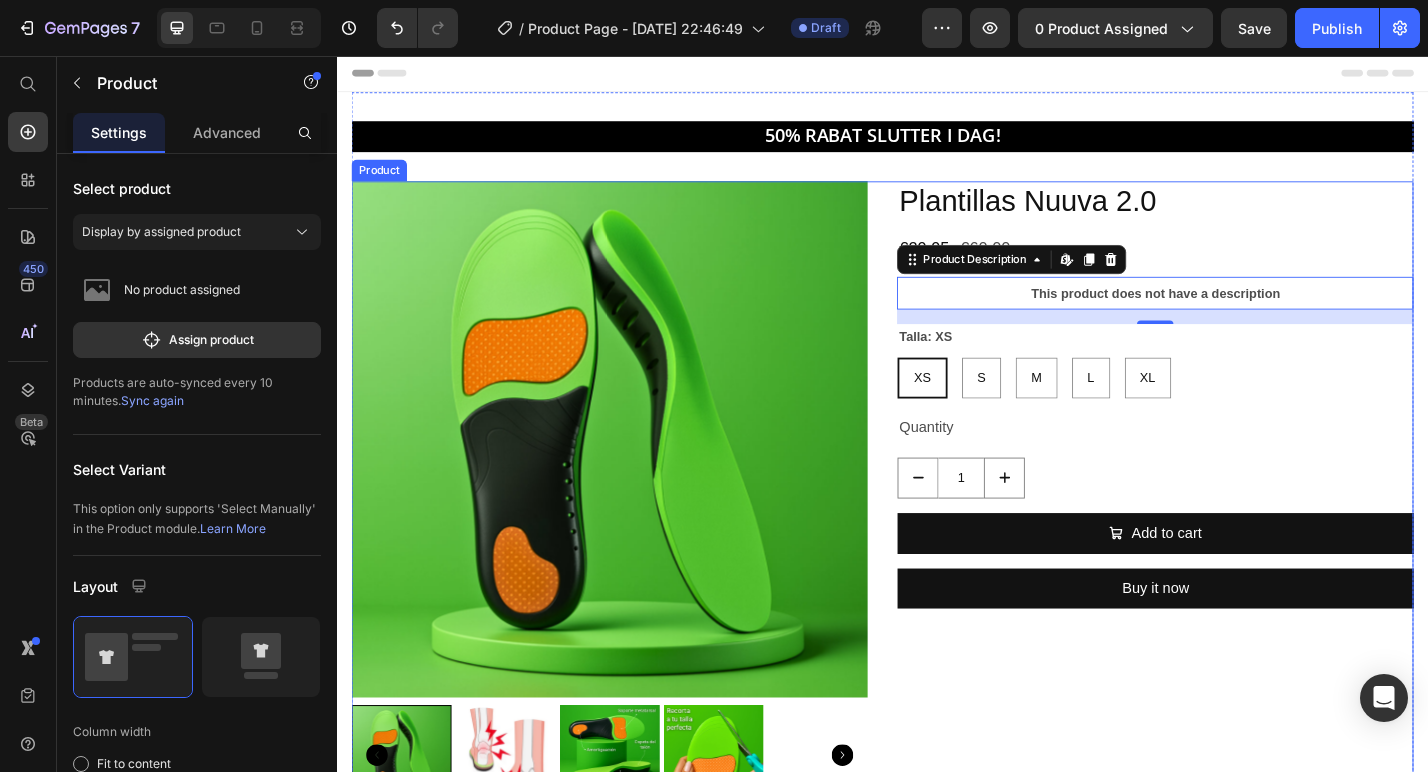 click on "Product Images Plantillas Nuuva 2.0 Product Title €29,95 Product Price €60,00 Product Price Row This product does not have a description Product Description   Edit content in Shopify 16 Talla: XS XS XS XS S S S M M M L L L XL XL XL Product Variants & Swatches Quantity Text Block 1 Product Quantity
Add to cart Add to Cart Buy it now Dynamic Checkout Product" at bounding box center (937, 545) 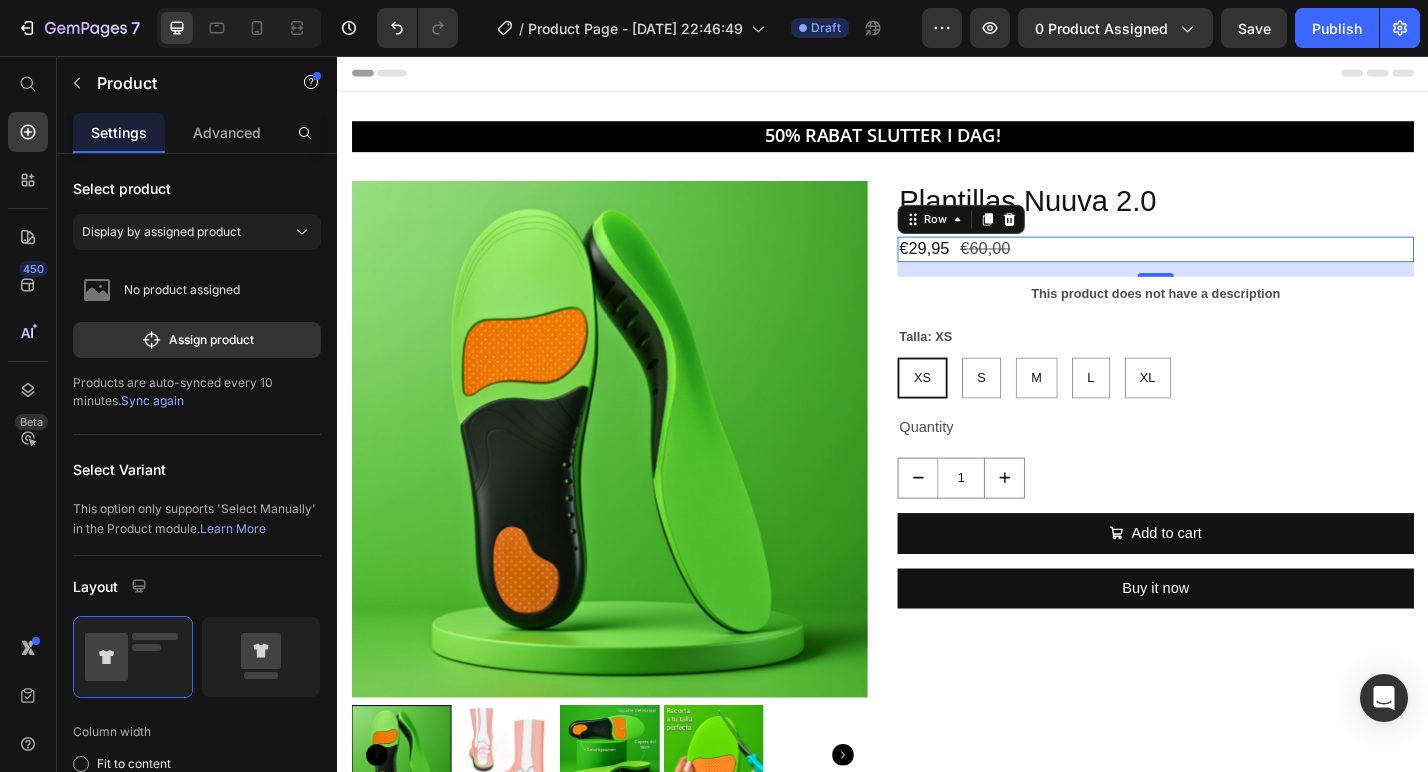 click on "€29,95 Product Price €60,00 Product Price Row   0" at bounding box center (1237, 268) 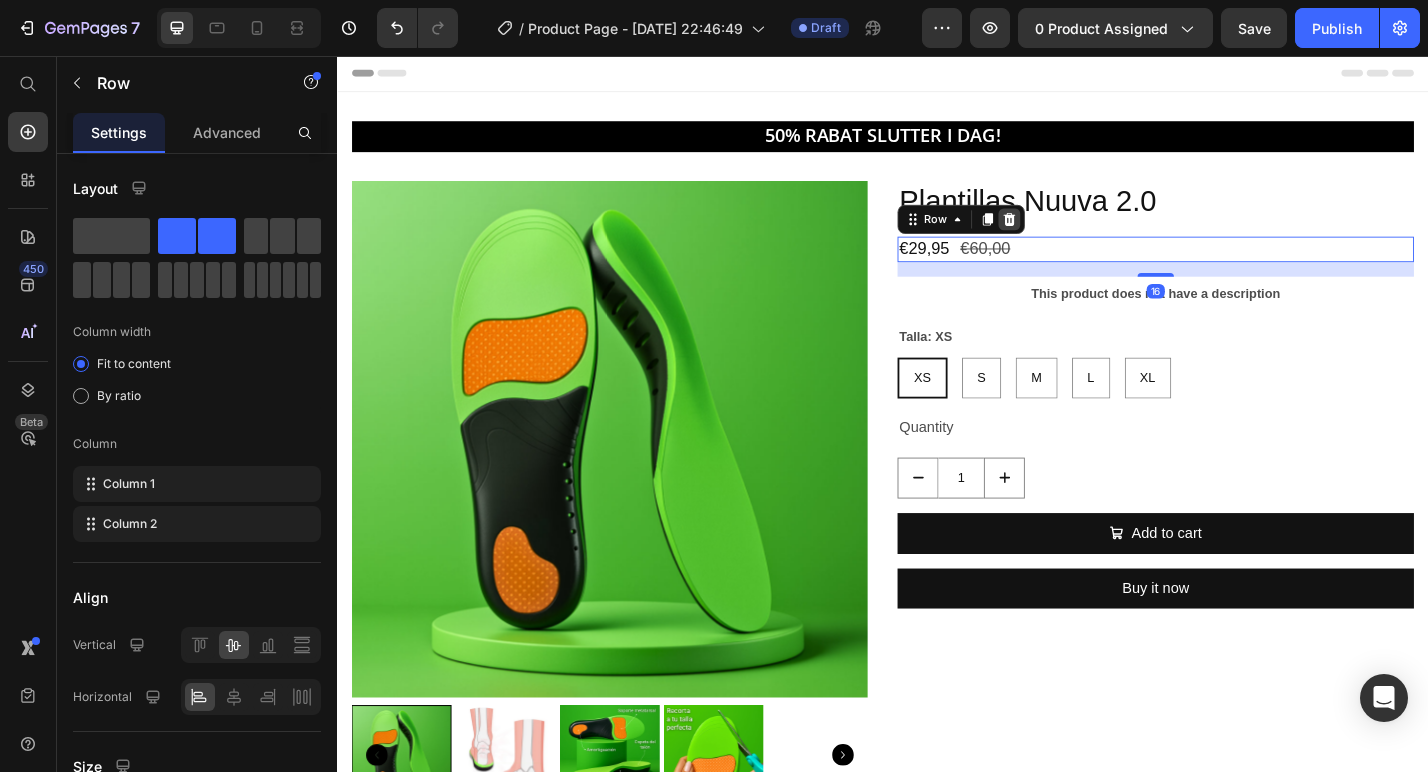 click 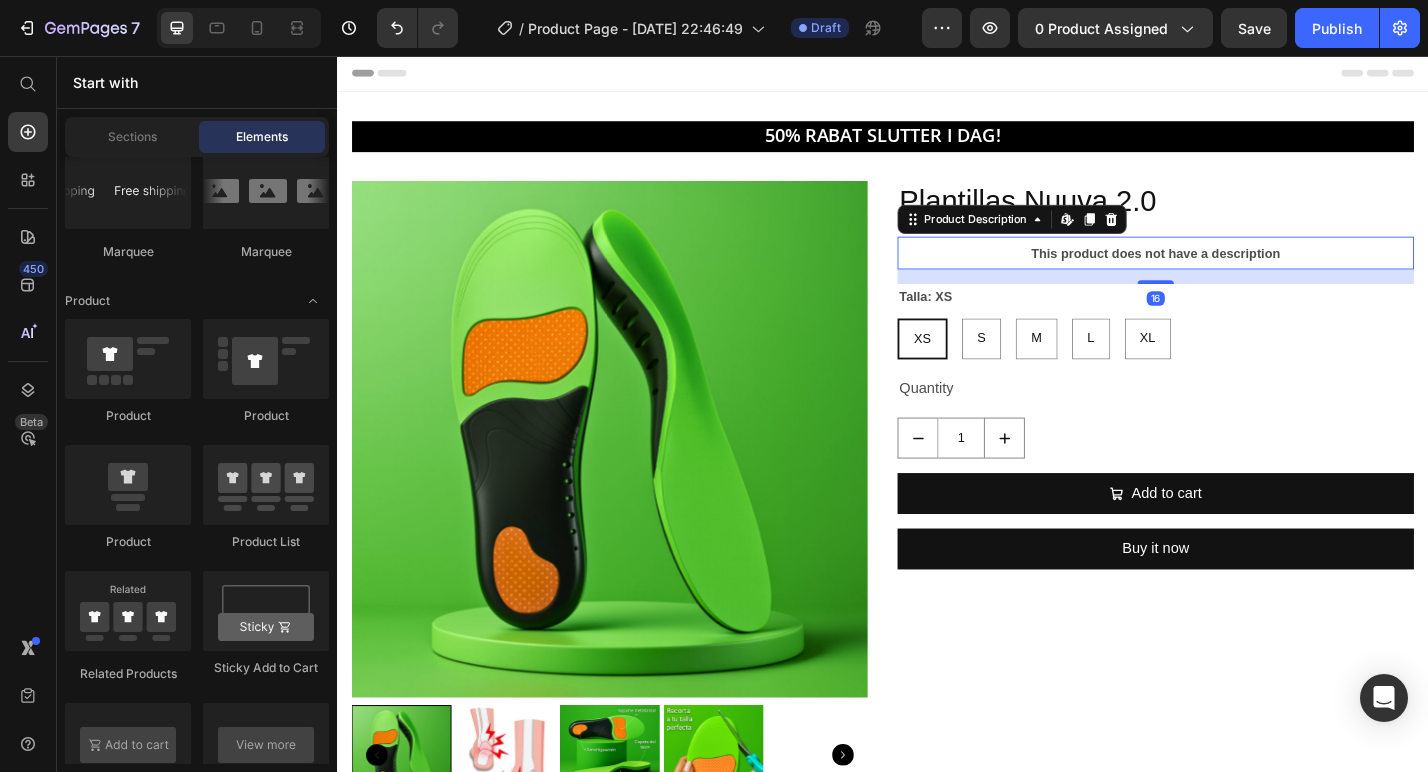 click on "This product does not have a description" at bounding box center (1237, 273) 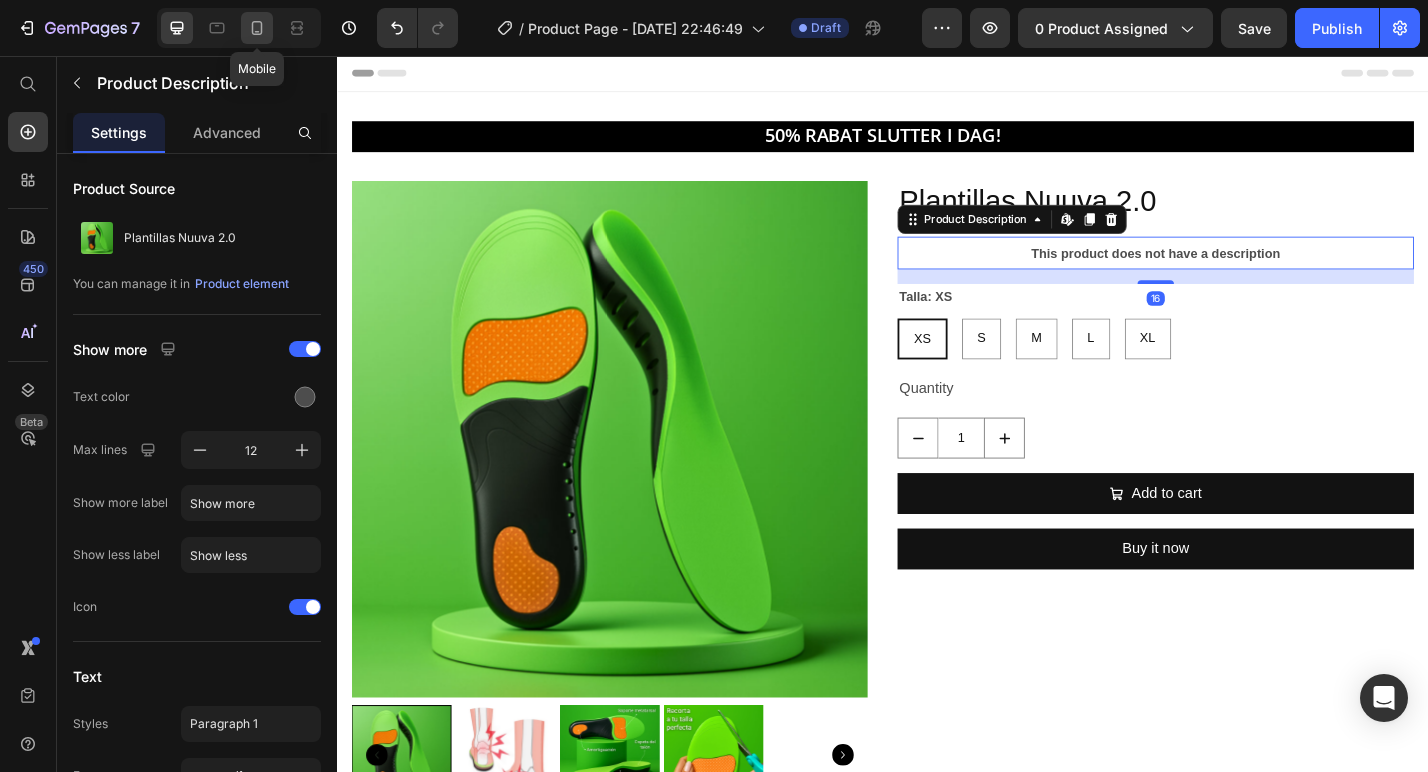 click 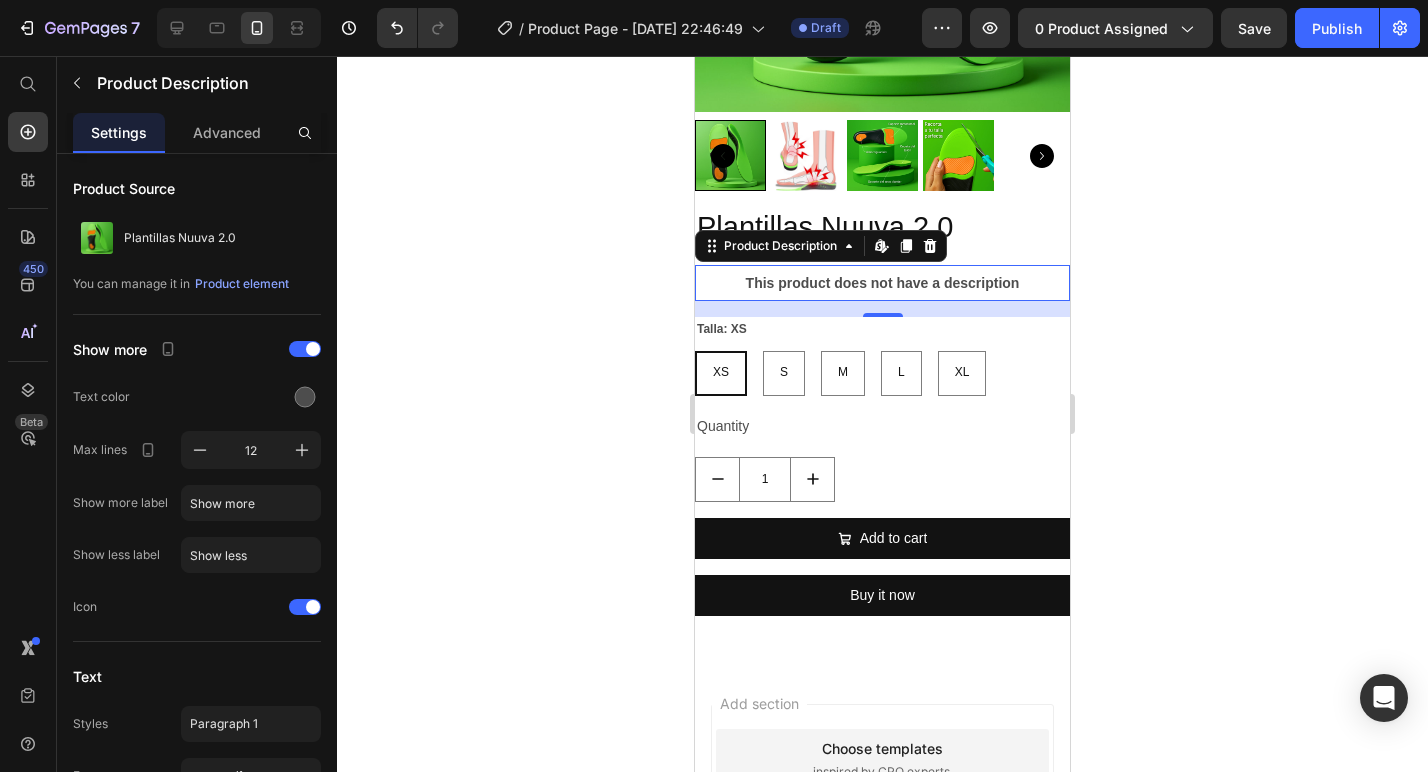 scroll, scrollTop: 465, scrollLeft: 0, axis: vertical 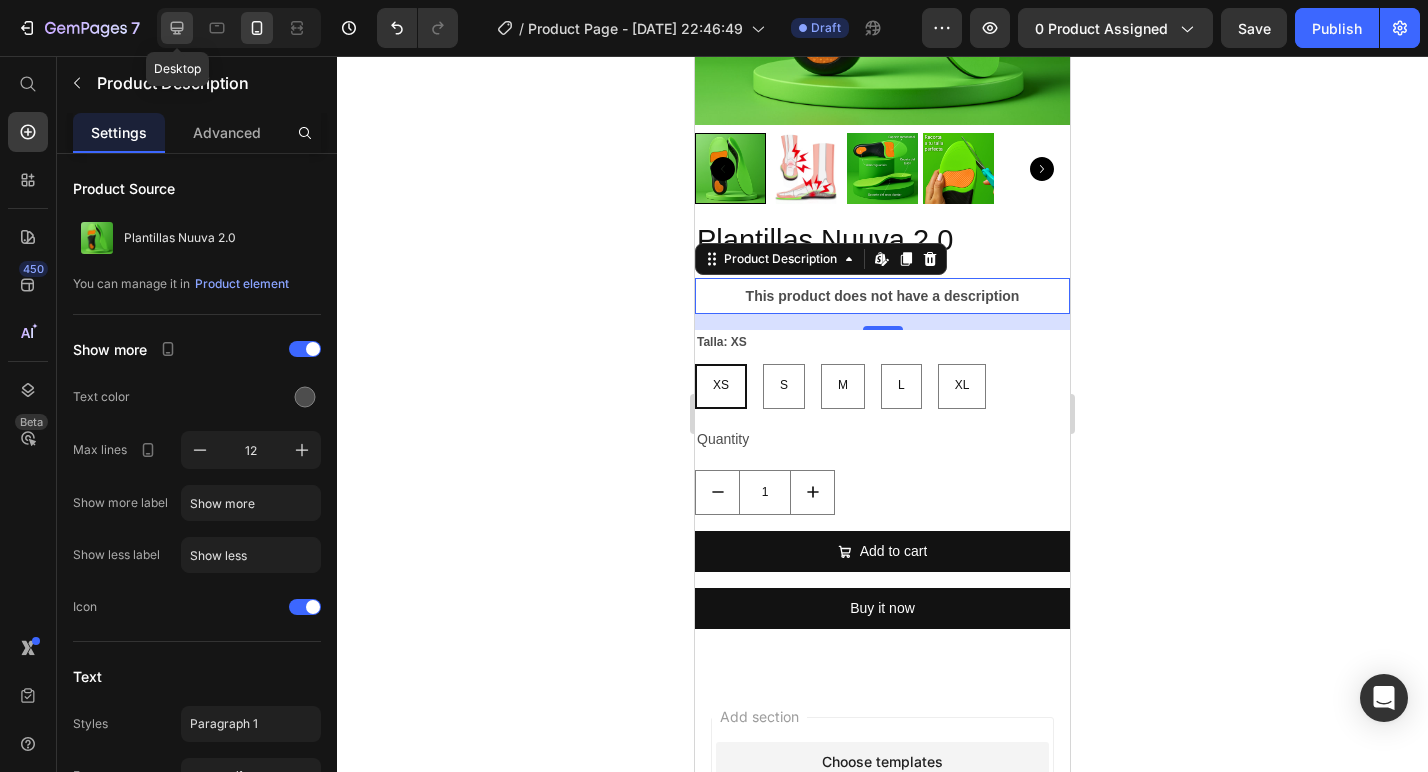 click 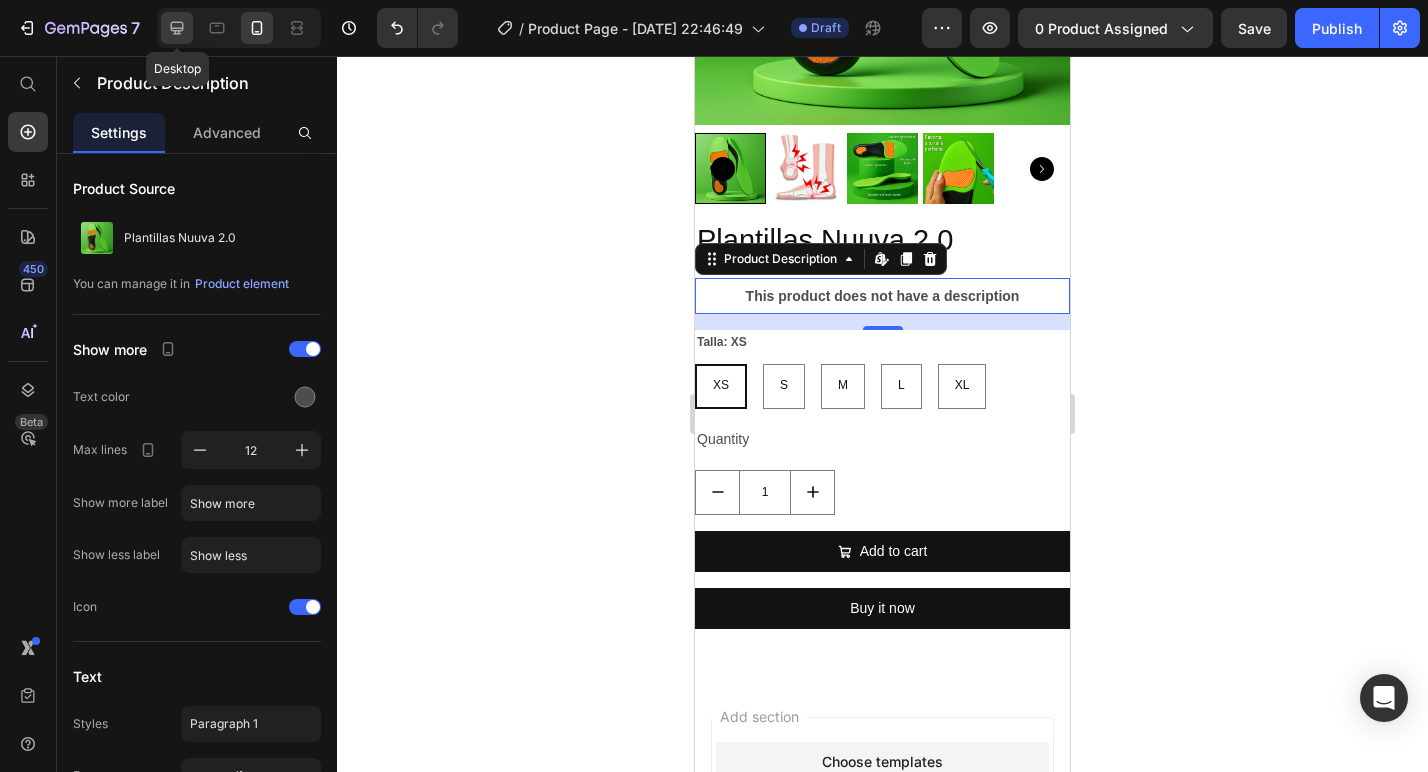 type on "16" 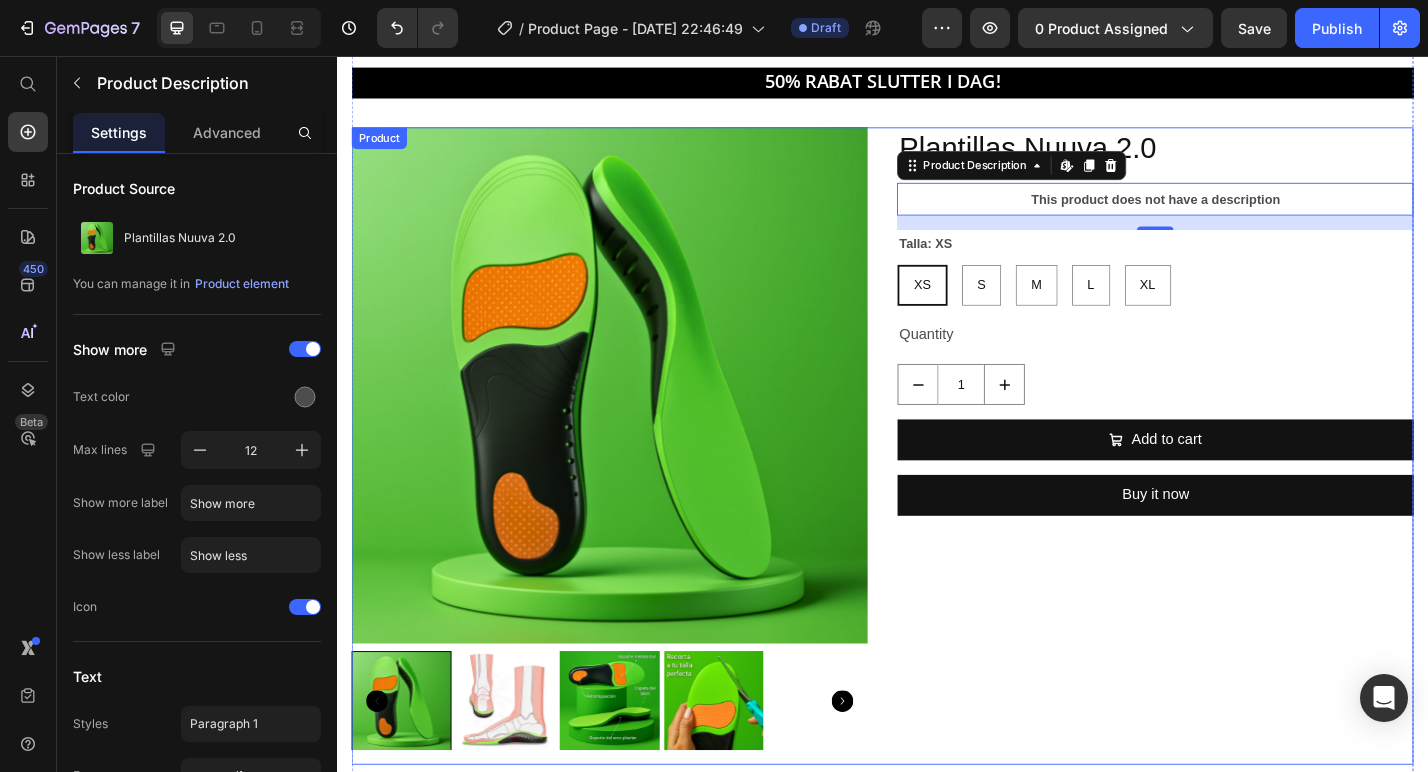 scroll, scrollTop: 34, scrollLeft: 0, axis: vertical 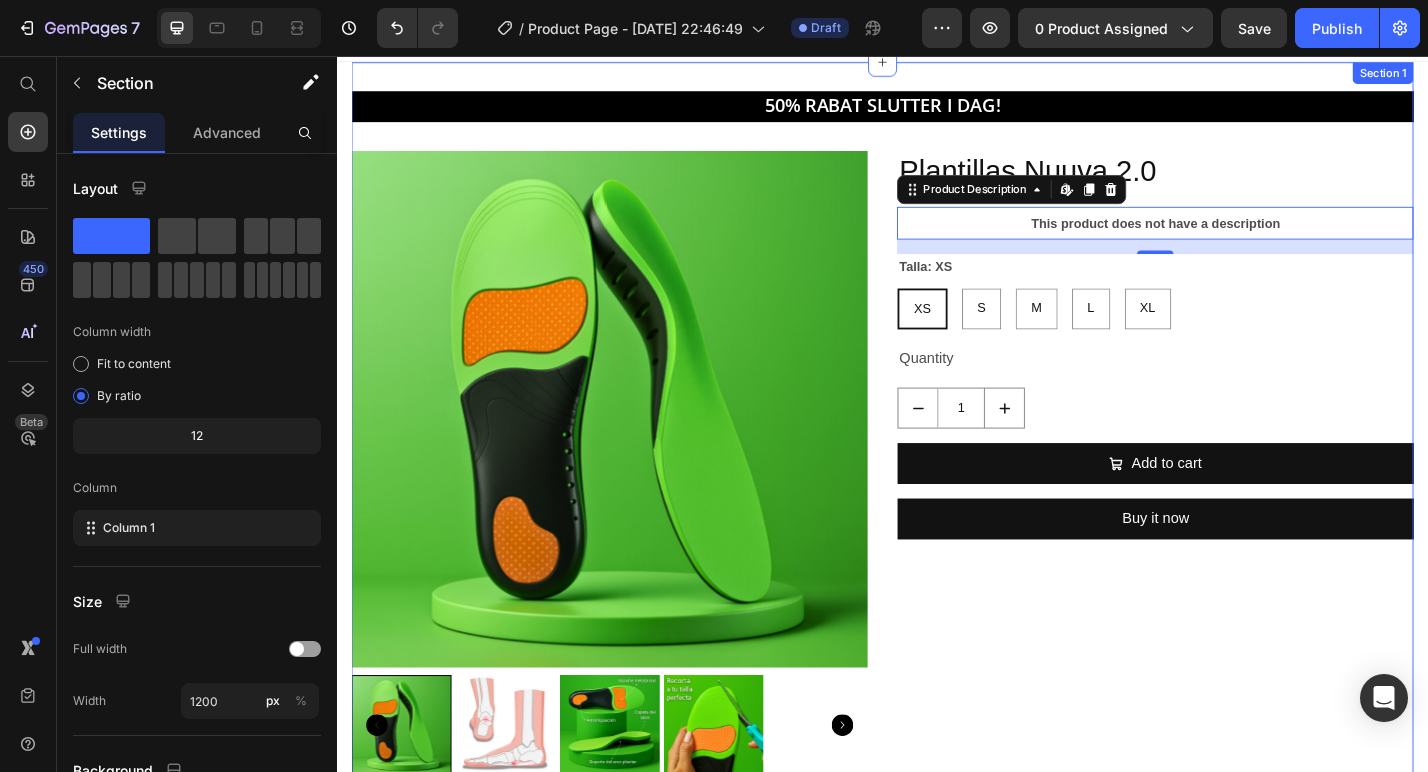 click on "50% RABAT [PERSON_NAME] I DAG! Text Block
Product Images Plantillas Nuuva 2.0 Product Title This product does not have a description Product Description   Edit content in Shopify 16 Talla: XS XS XS XS S S S M M M L L L XL XL XL Product Variants & Swatches Quantity Text Block 1 Product Quantity
Add to cart Add to Cart Buy it now Dynamic Checkout Product" at bounding box center [937, 478] 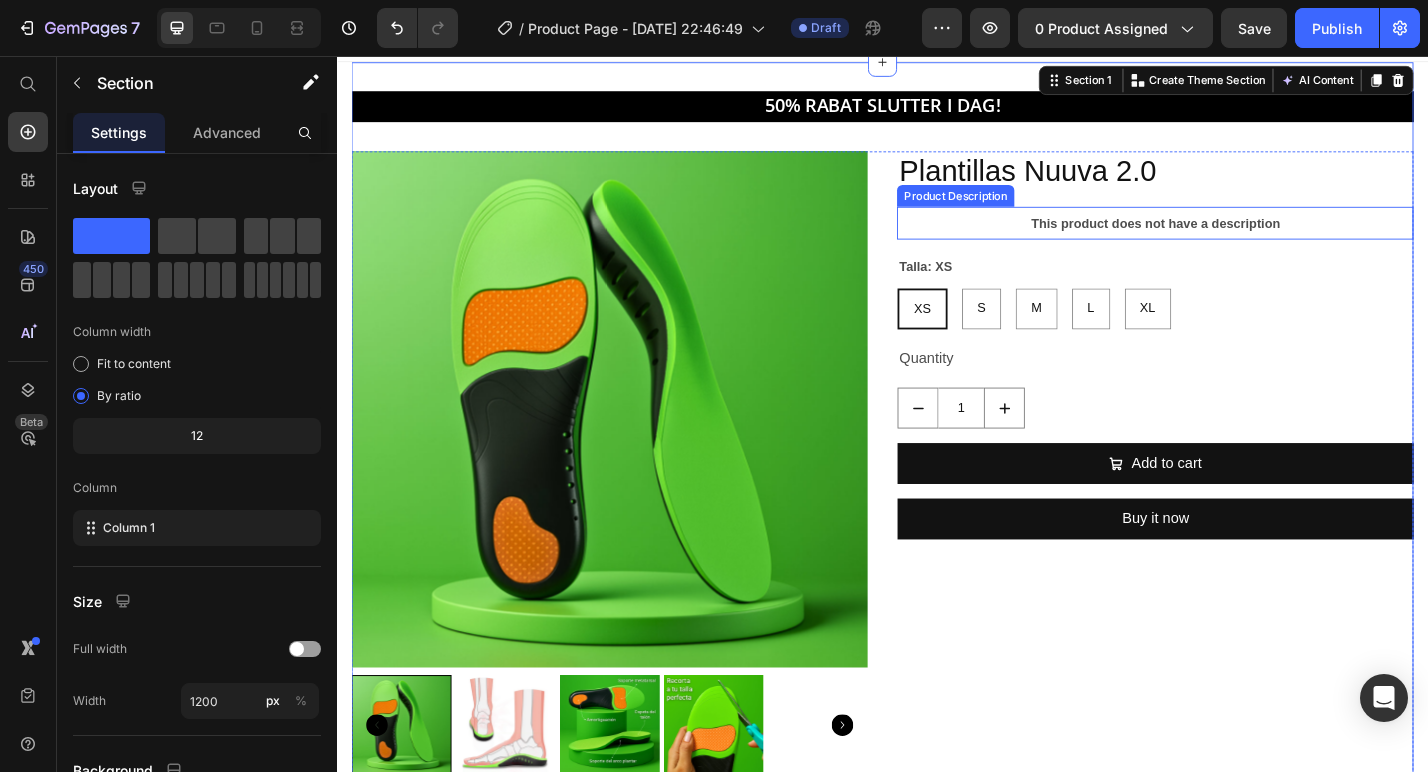 click on "This product does not have a description" at bounding box center (1237, 240) 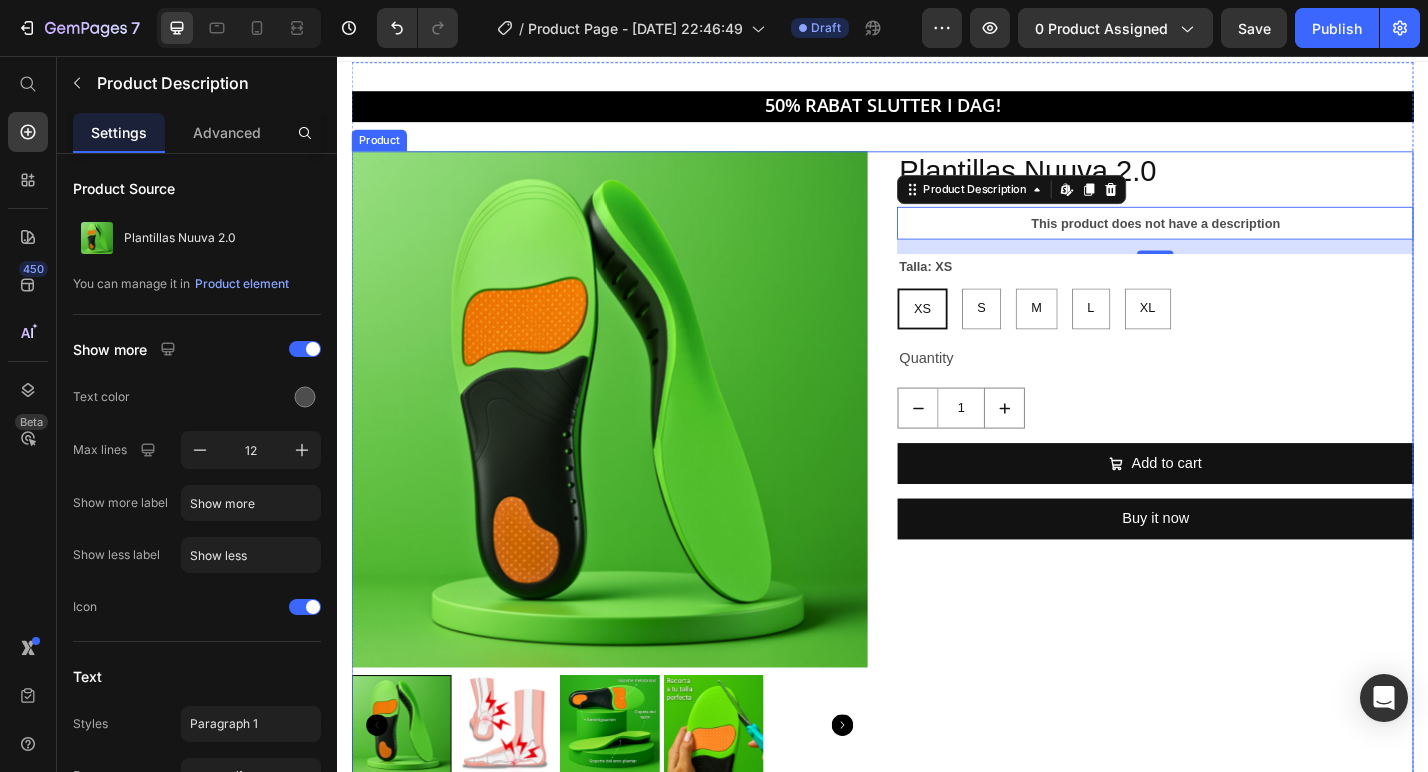 click on "Product Images Plantillas Nuuva 2.0 Product Title This product does not have a description Product Description   Edit content in Shopify 16 Talla: XS XS XS XS S S S M M M L L L XL XL XL Product Variants & Swatches Quantity Text Block 1 Product Quantity
Add to cart Add to Cart Buy it now Dynamic Checkout Product" at bounding box center [937, 512] 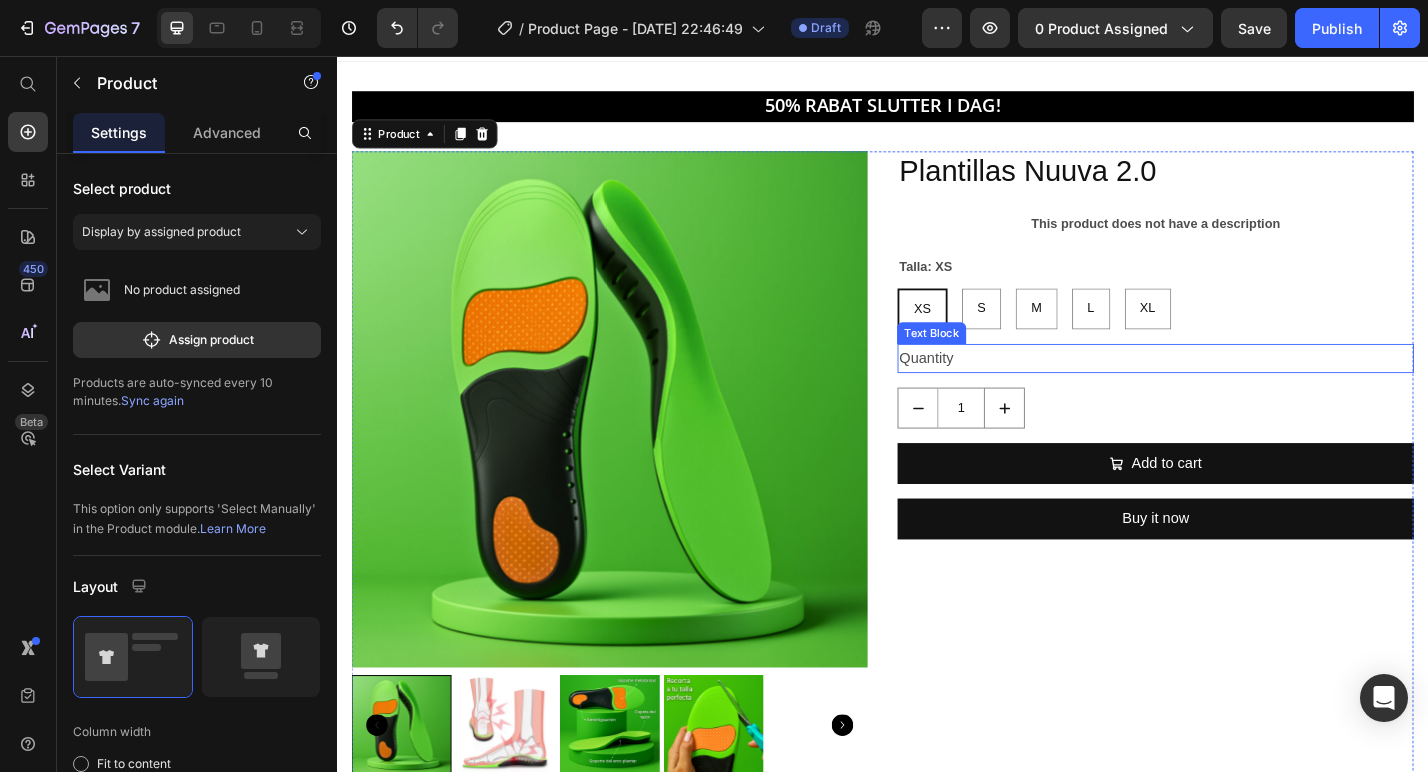 scroll, scrollTop: 0, scrollLeft: 0, axis: both 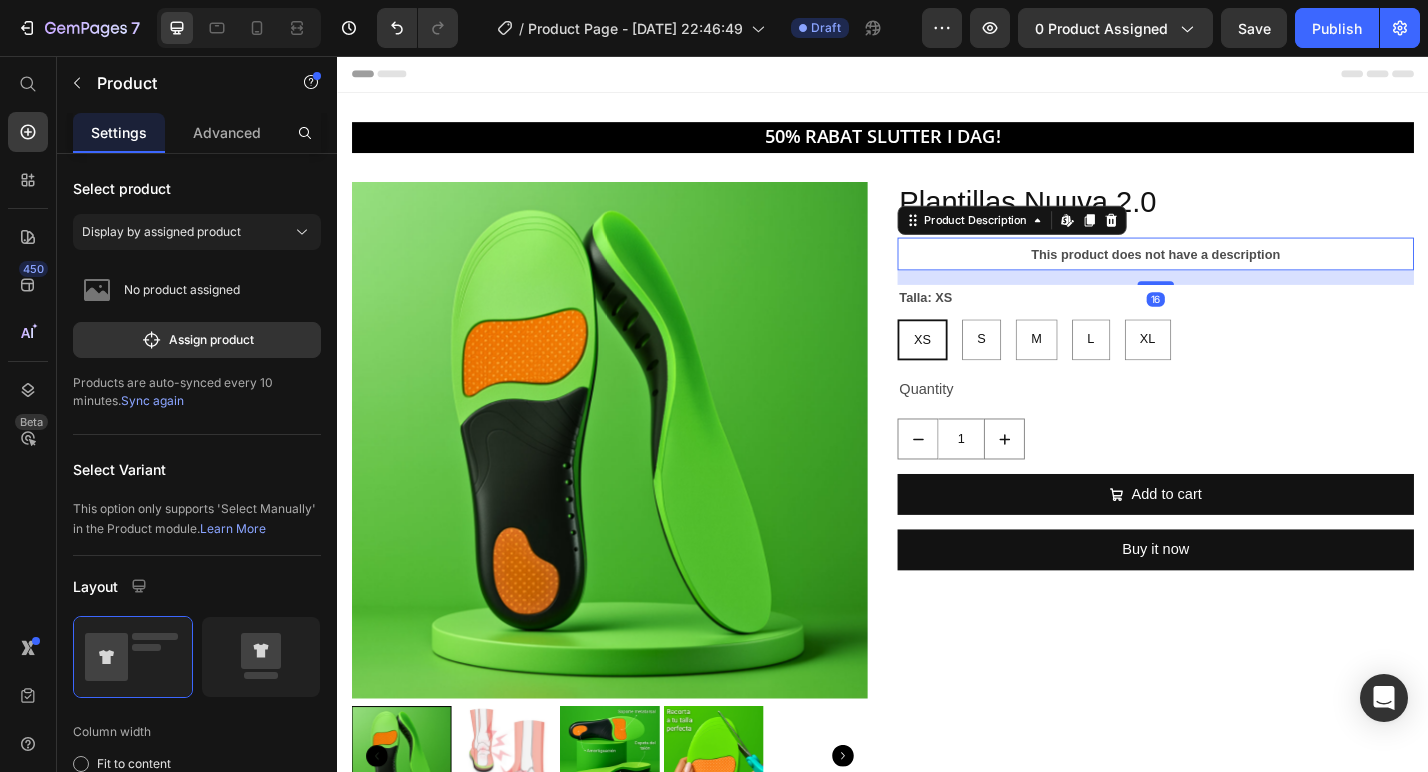 click on "This product does not have a description" at bounding box center [1237, 274] 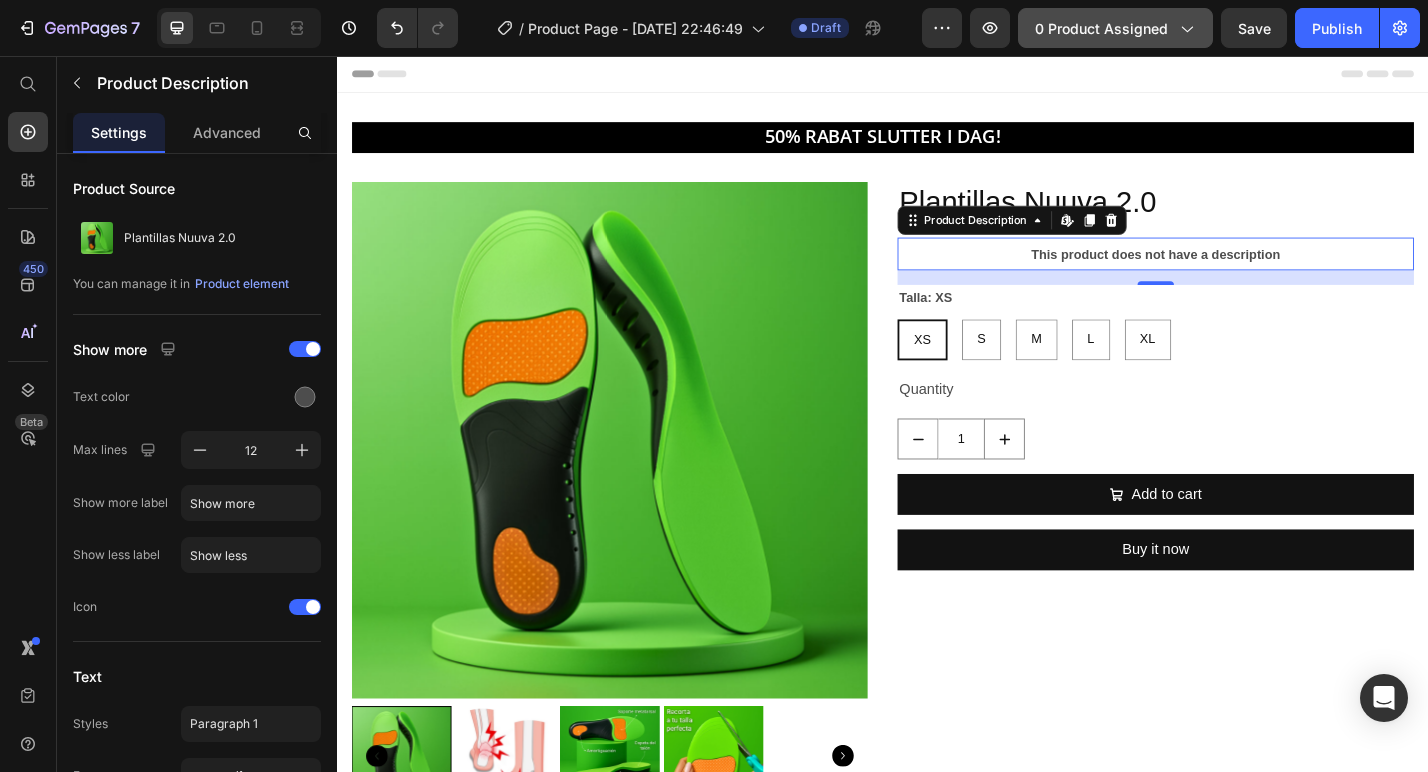 click on "0 product assigned" 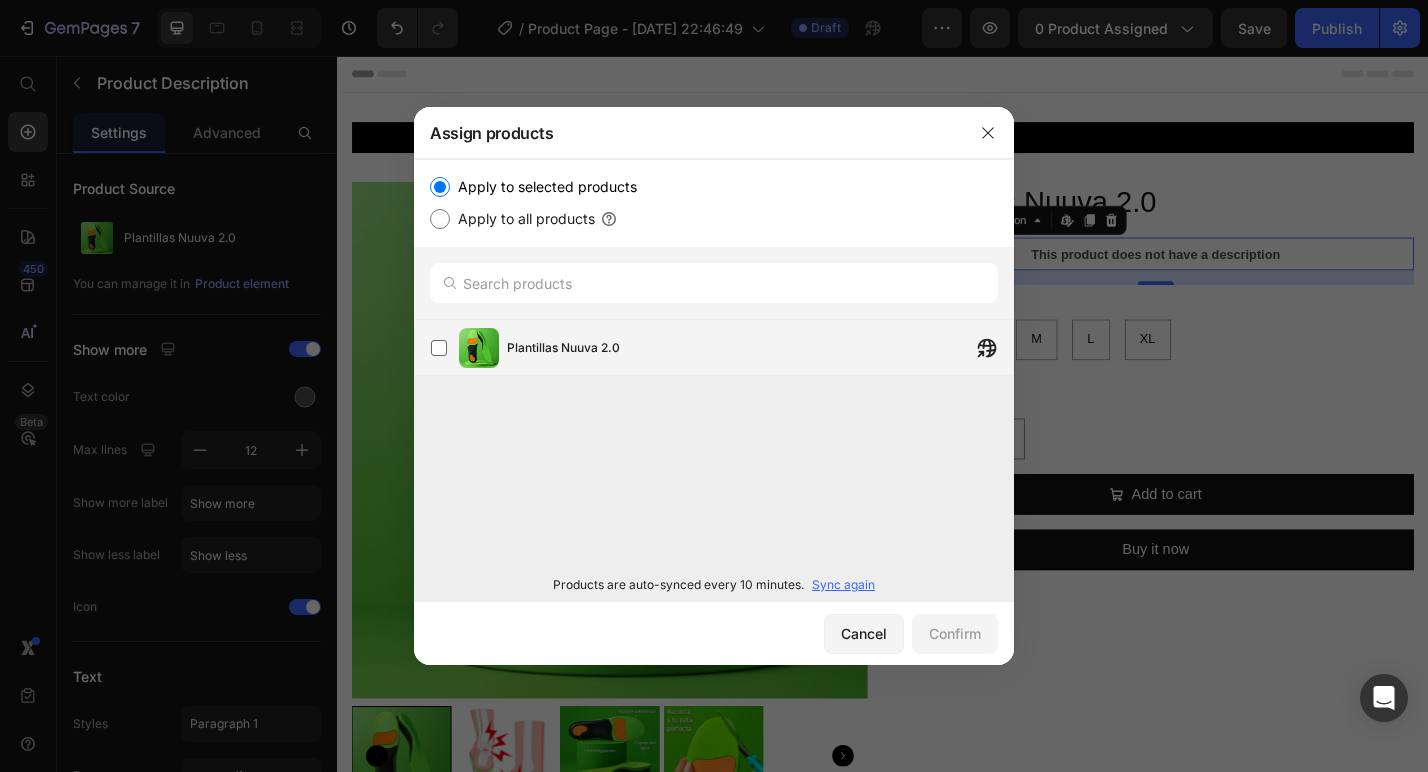 click at bounding box center (439, 348) 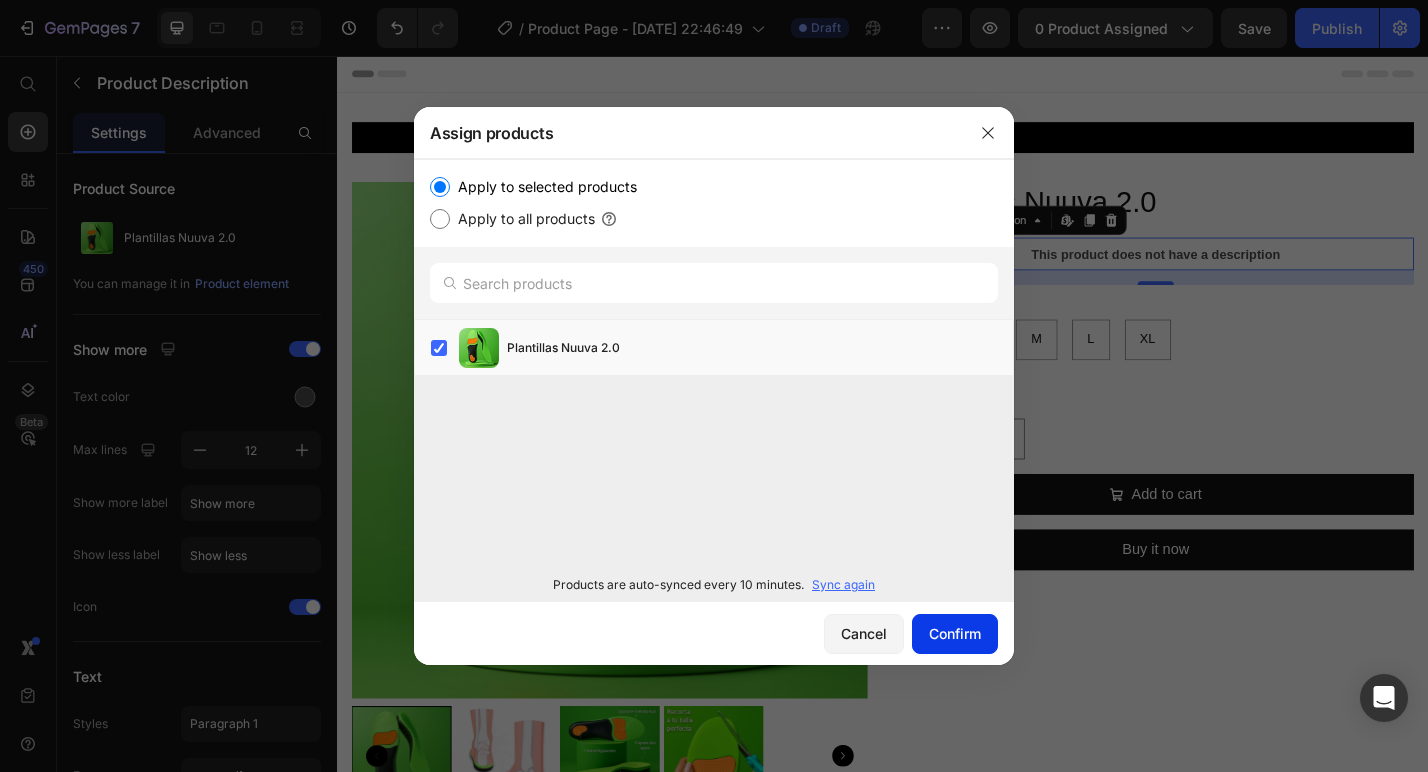 click on "Confirm" at bounding box center (955, 633) 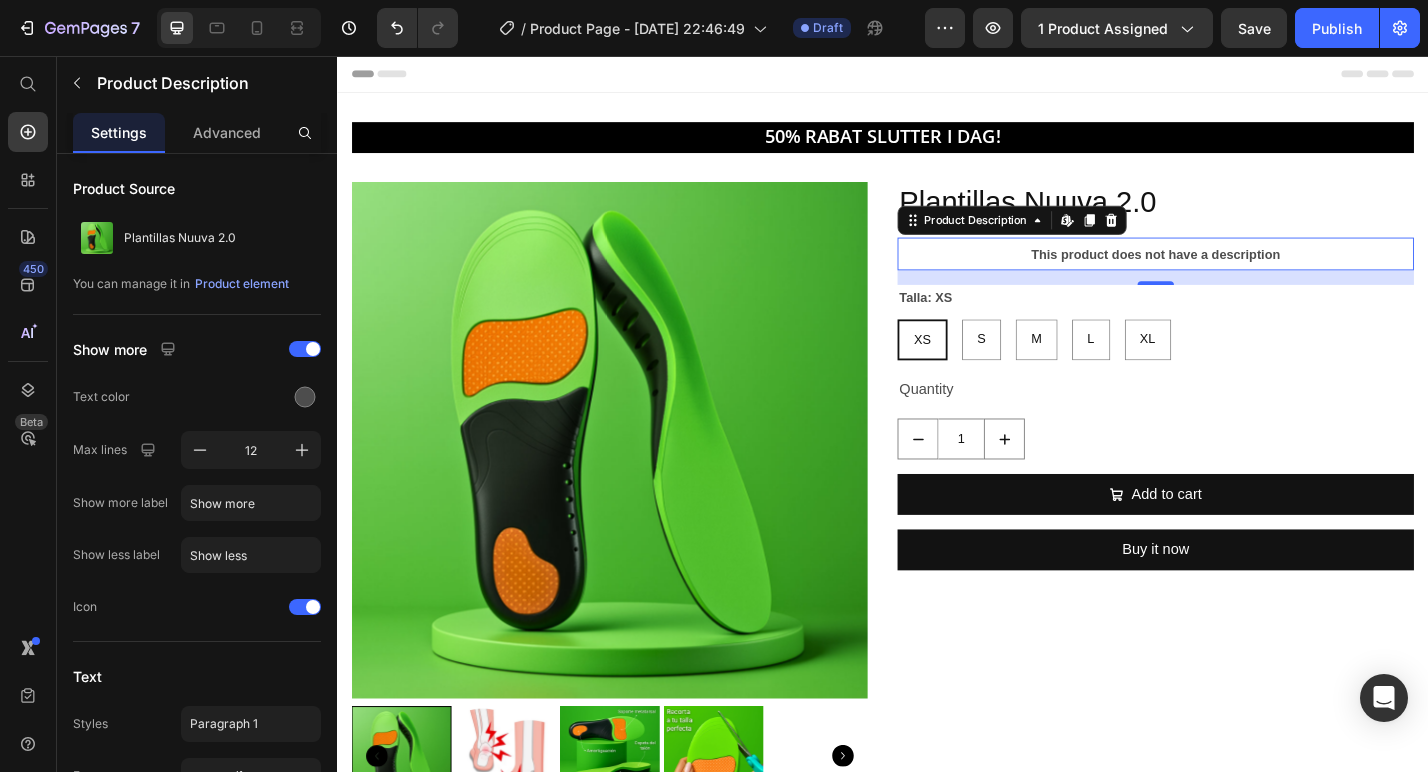 click on "Header" at bounding box center [937, 76] 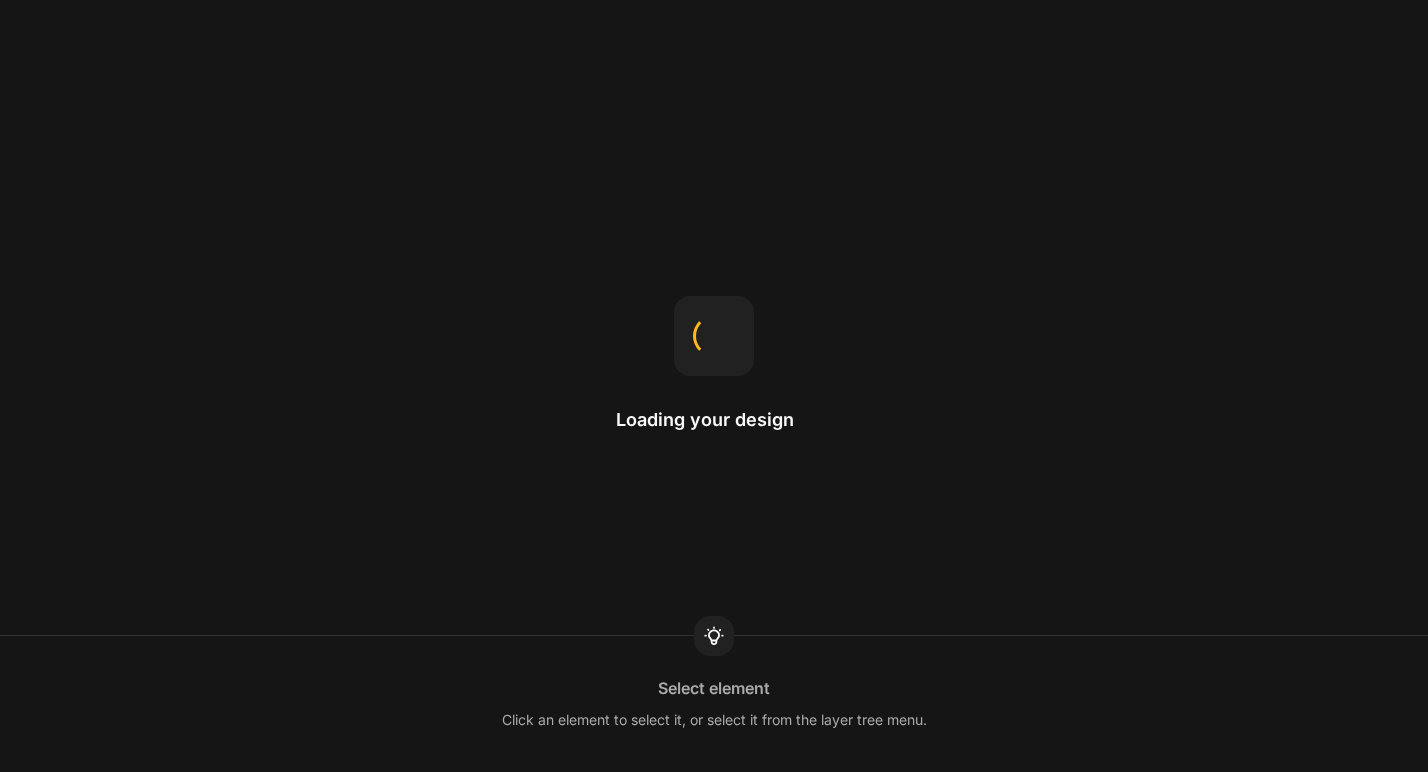scroll, scrollTop: 0, scrollLeft: 0, axis: both 